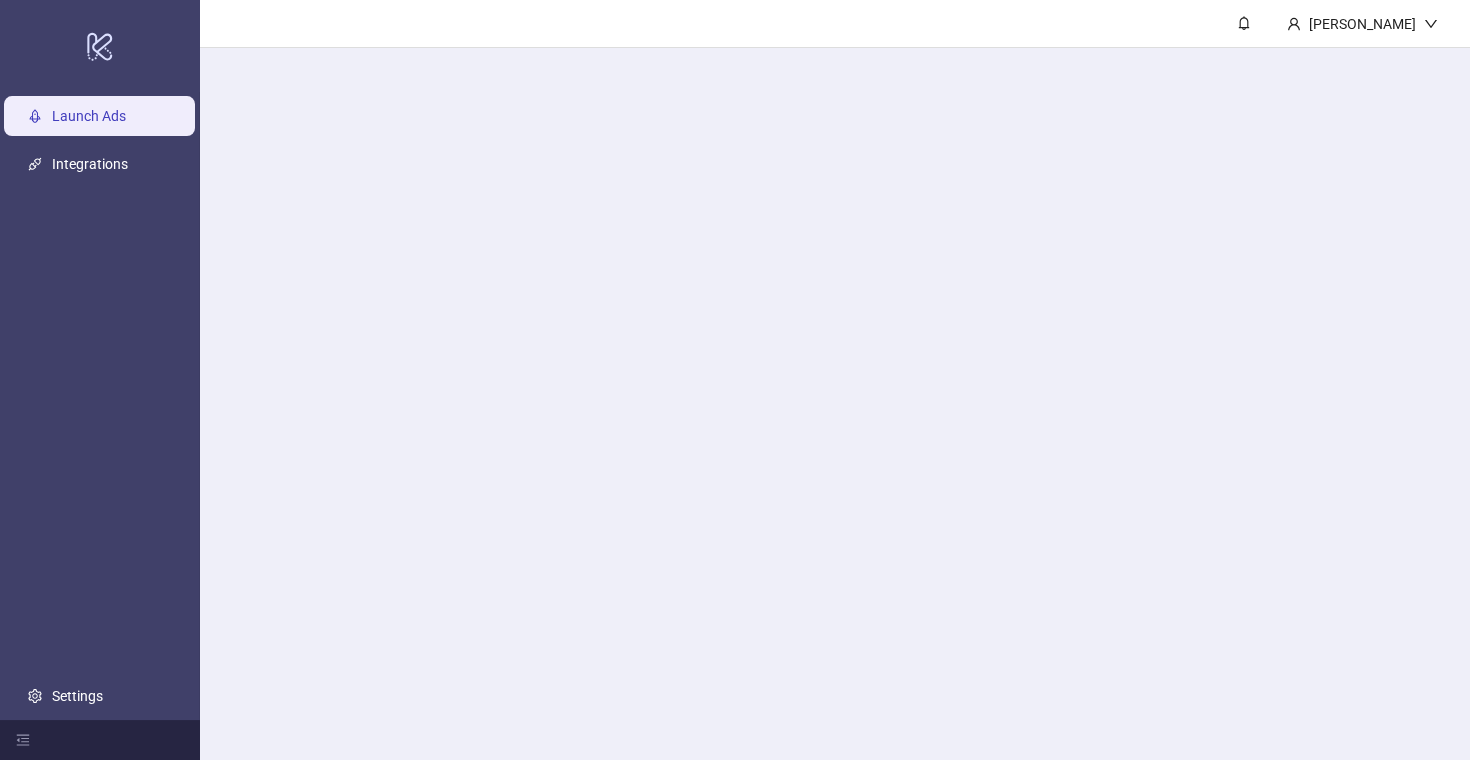 scroll, scrollTop: 0, scrollLeft: 0, axis: both 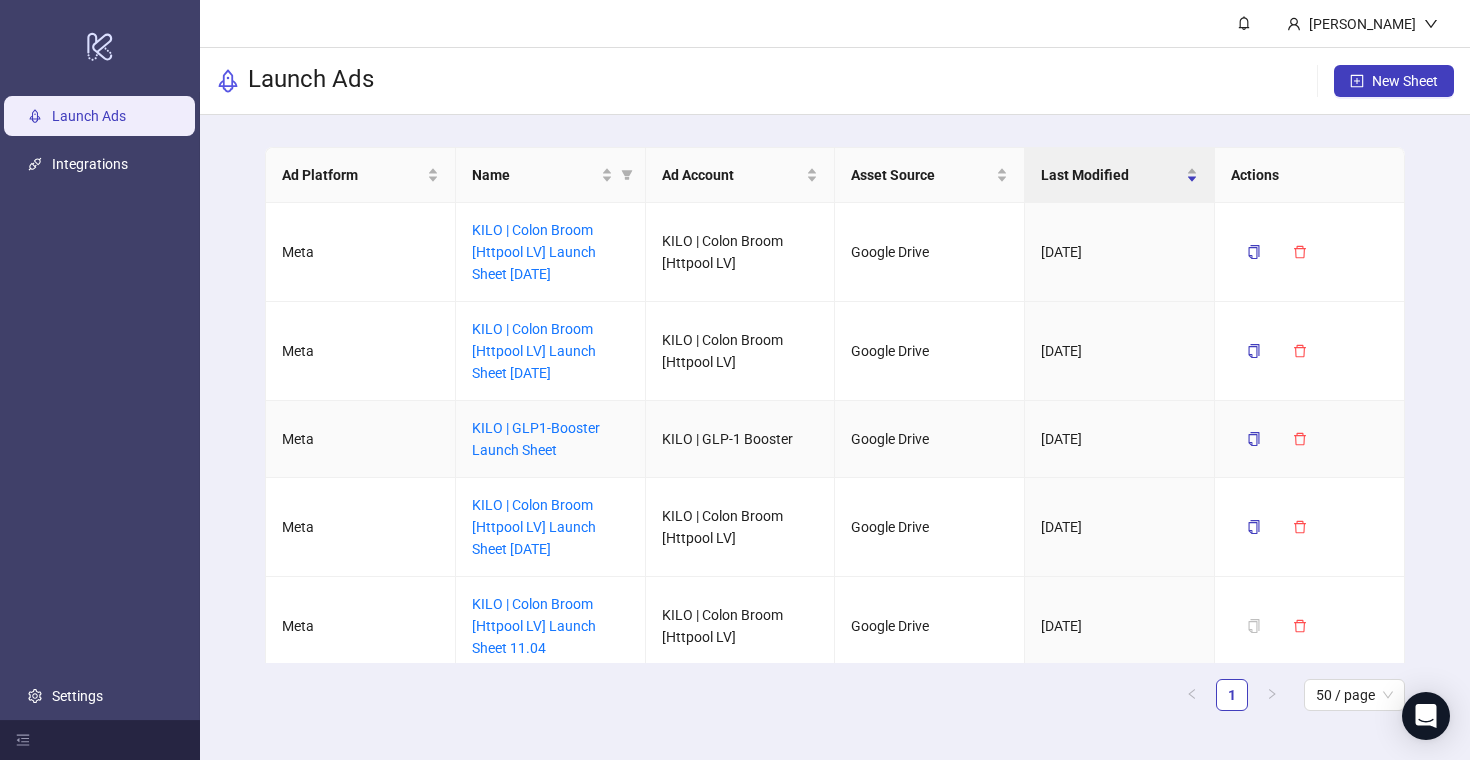click on "KILO | GLP1-Booster Launch Sheet" at bounding box center (551, 439) 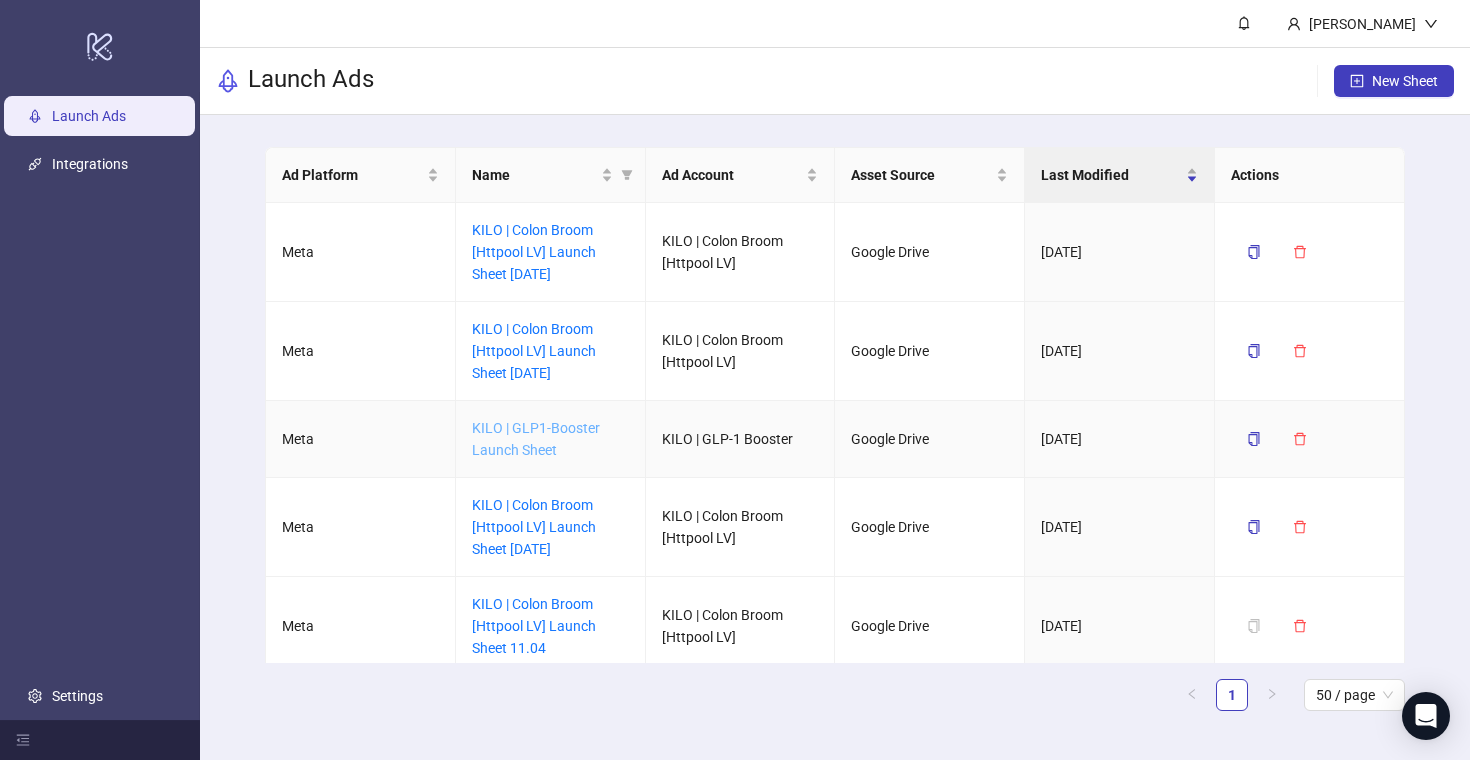 click on "KILO | GLP1-Booster Launch Sheet" at bounding box center [536, 439] 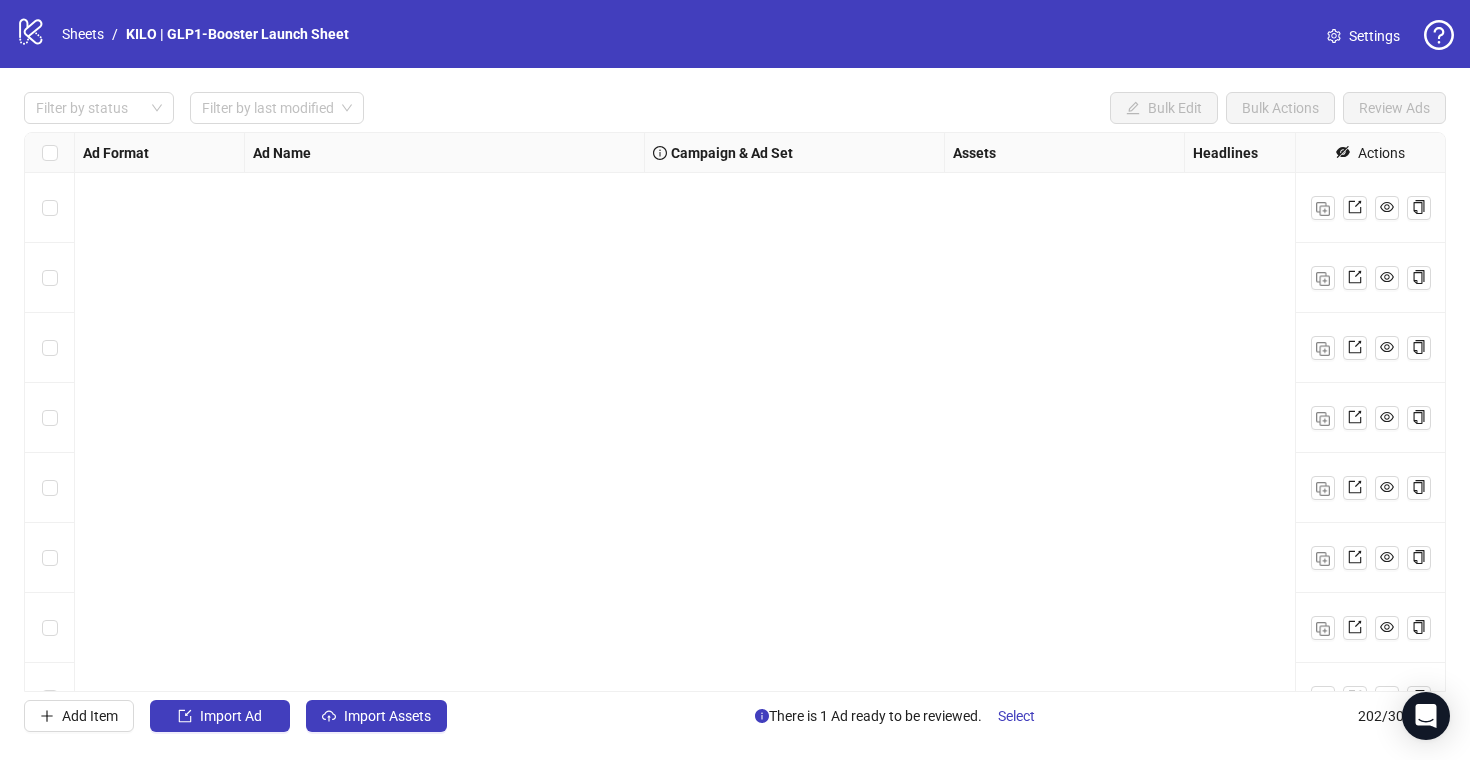 scroll, scrollTop: 8692, scrollLeft: 0, axis: vertical 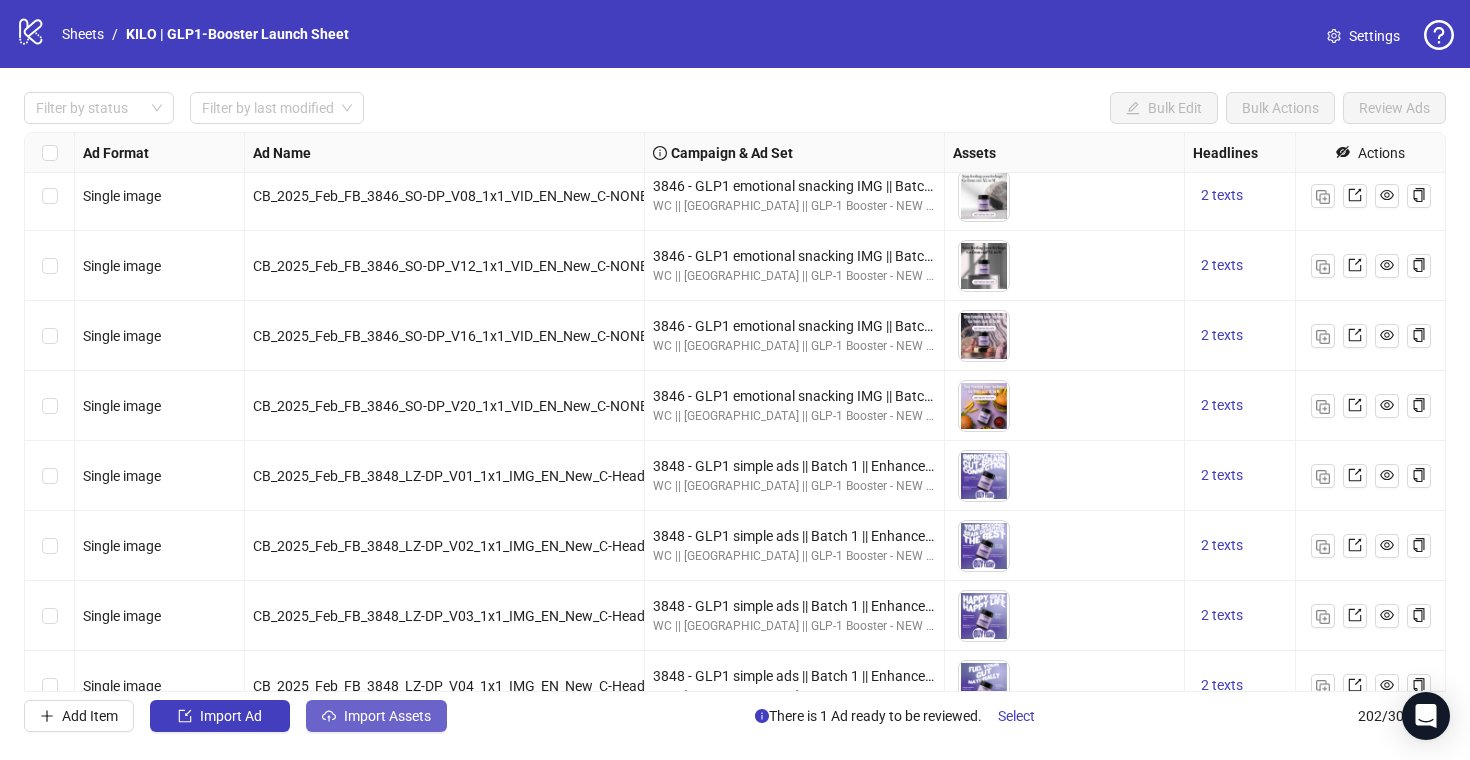 click on "Import Assets" at bounding box center [376, 716] 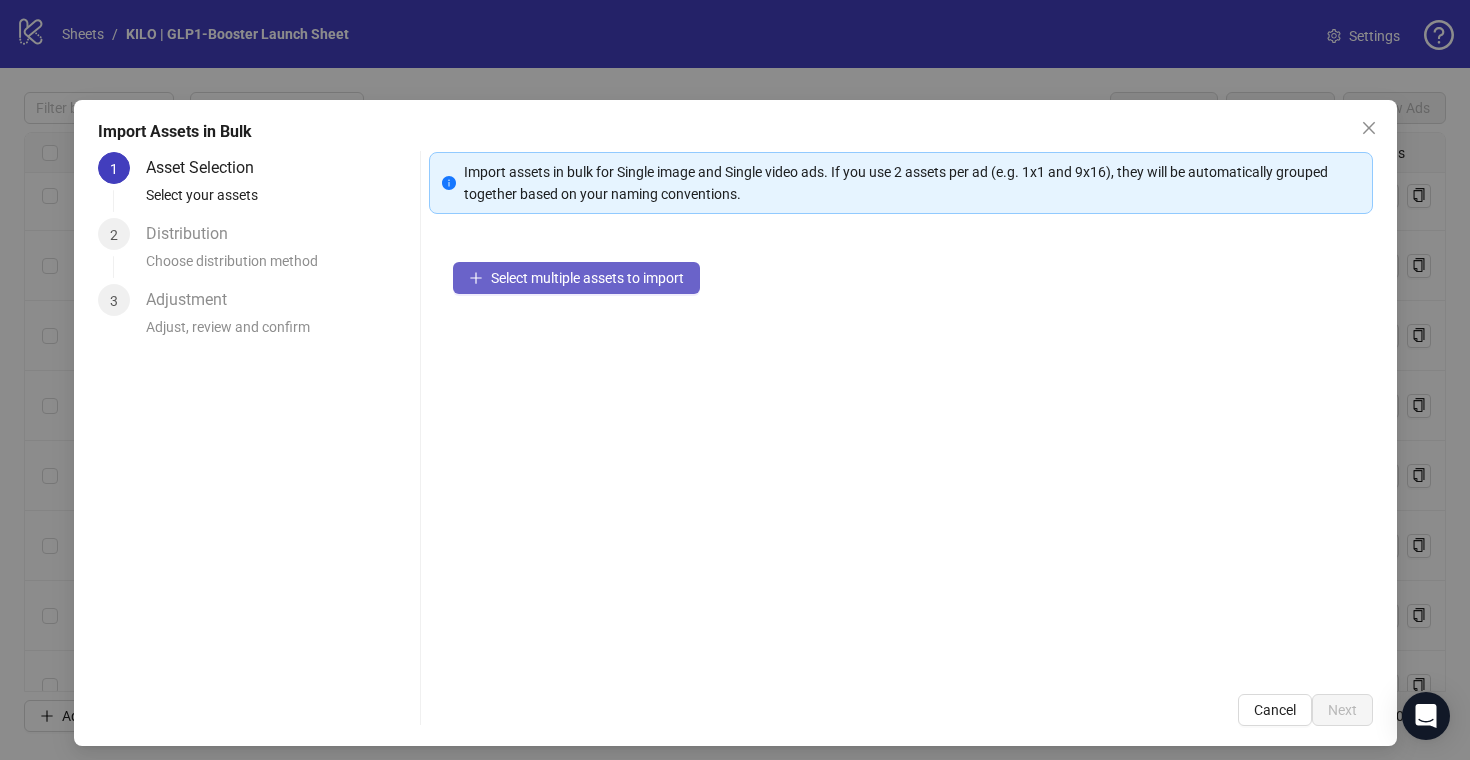 click on "Select multiple assets to import" at bounding box center [576, 278] 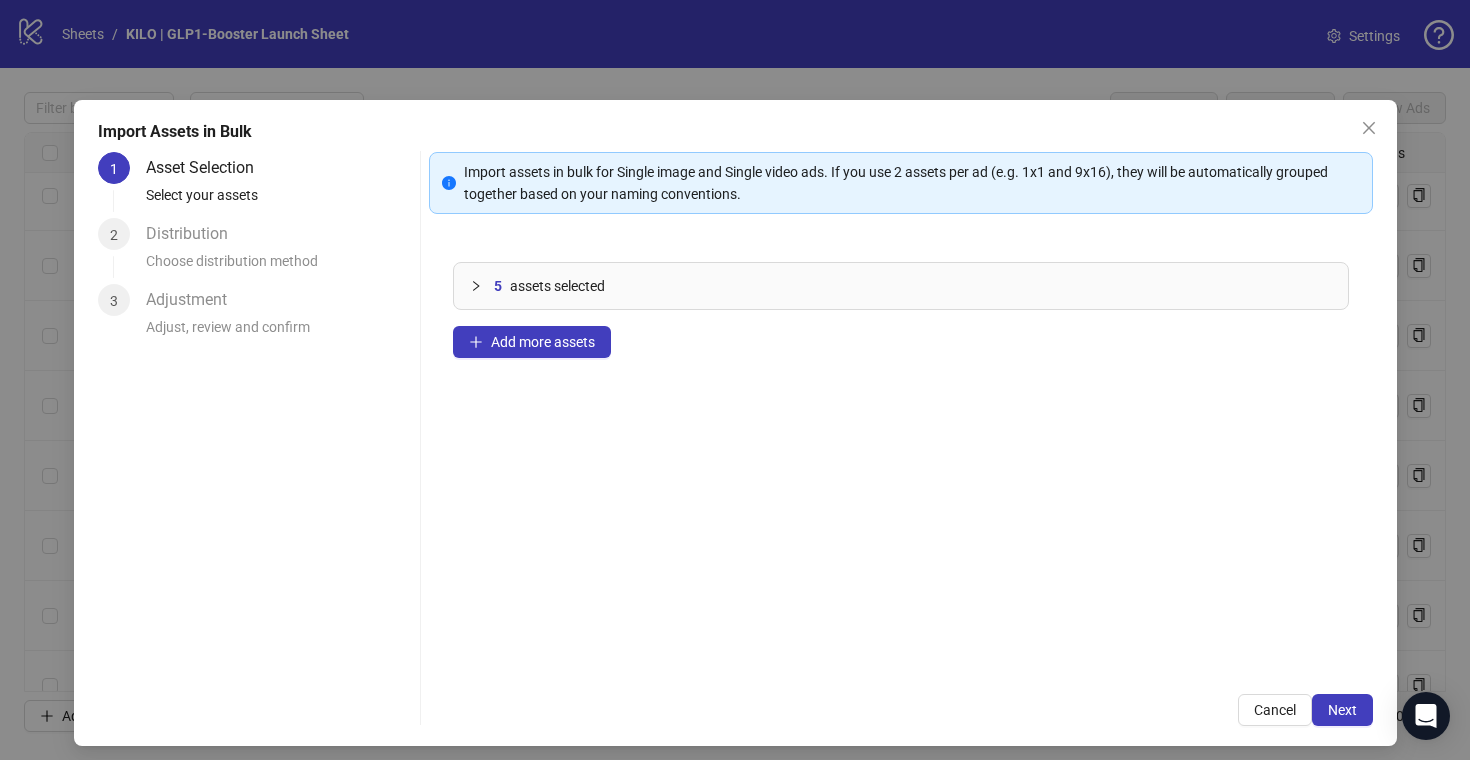 click on "5 assets selected" at bounding box center [913, 286] 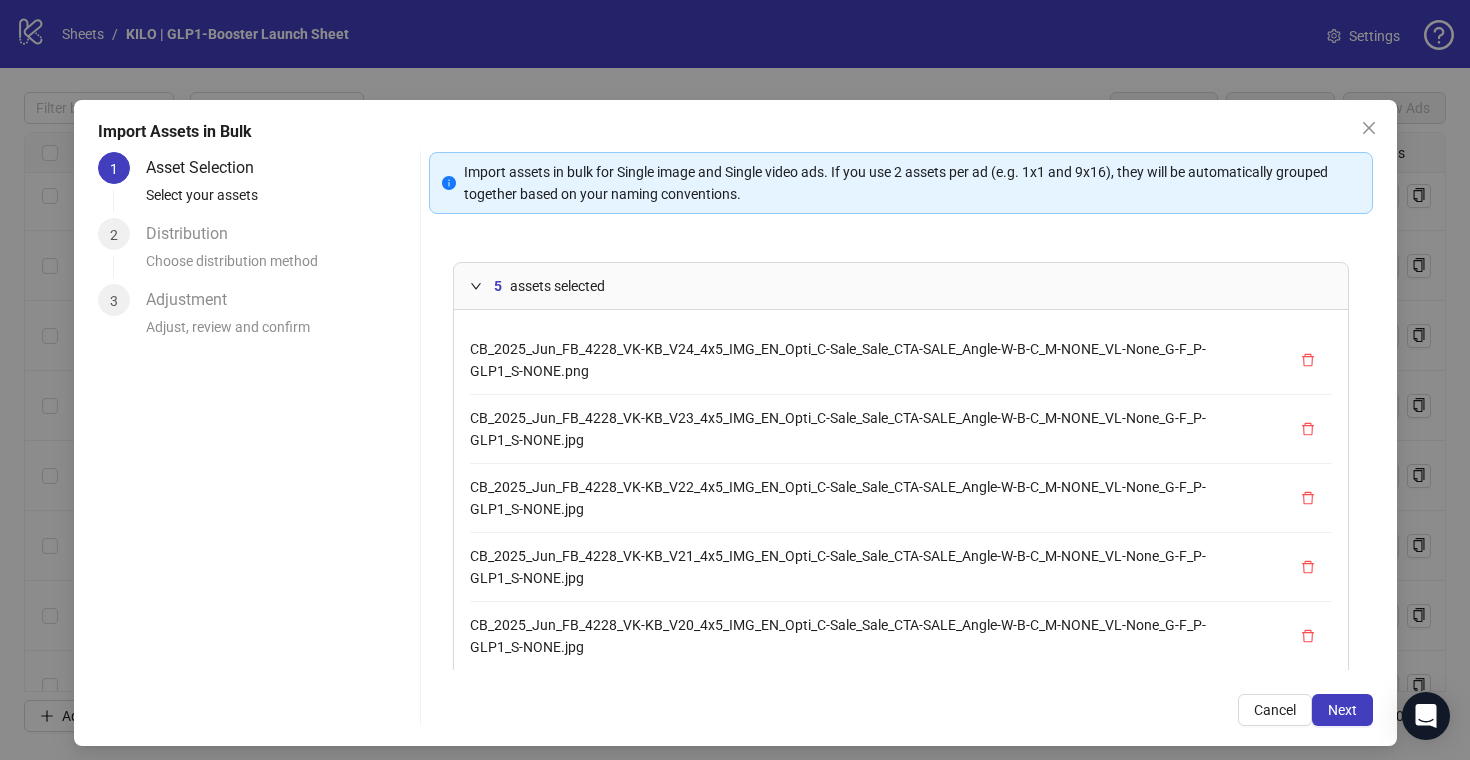 scroll, scrollTop: 89, scrollLeft: 0, axis: vertical 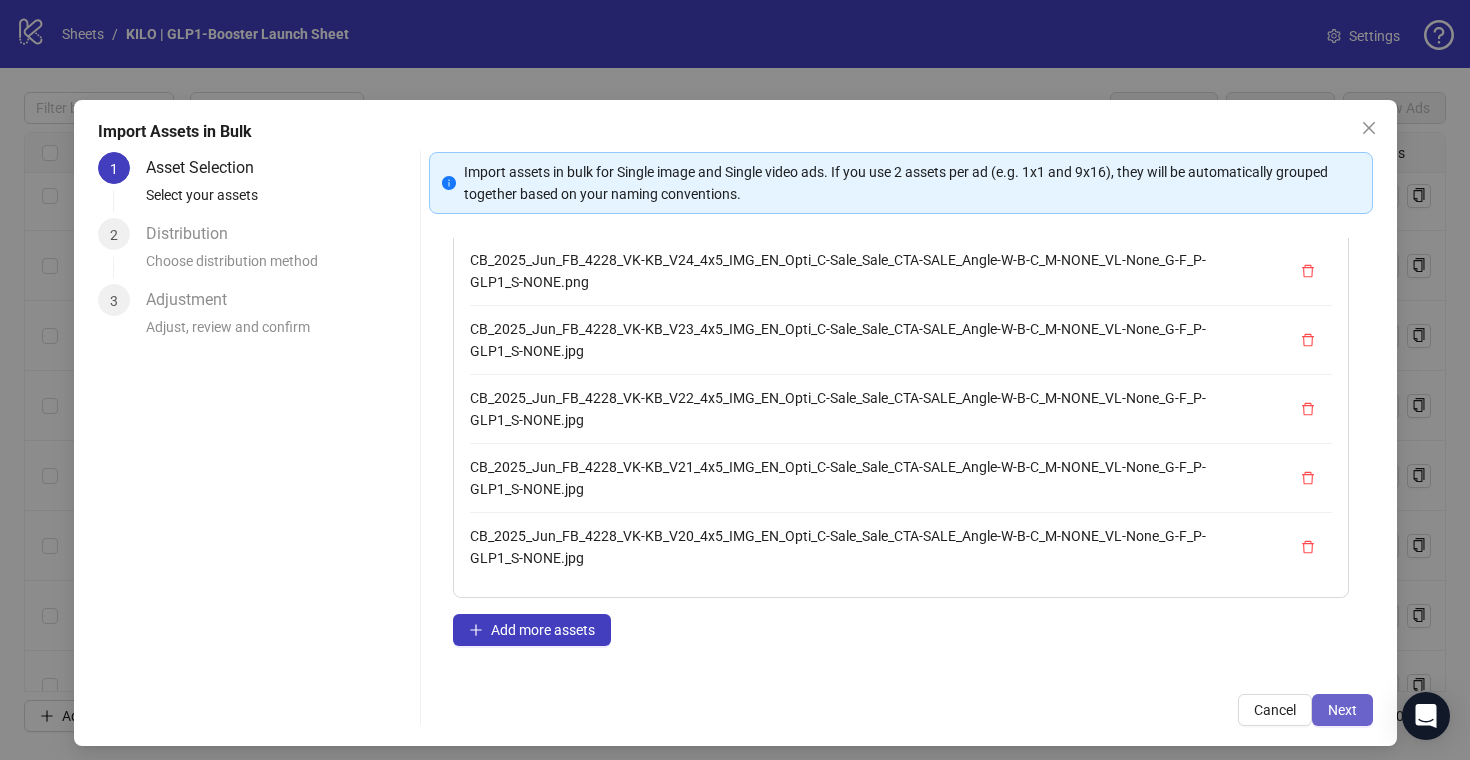 click on "Next" at bounding box center (1342, 710) 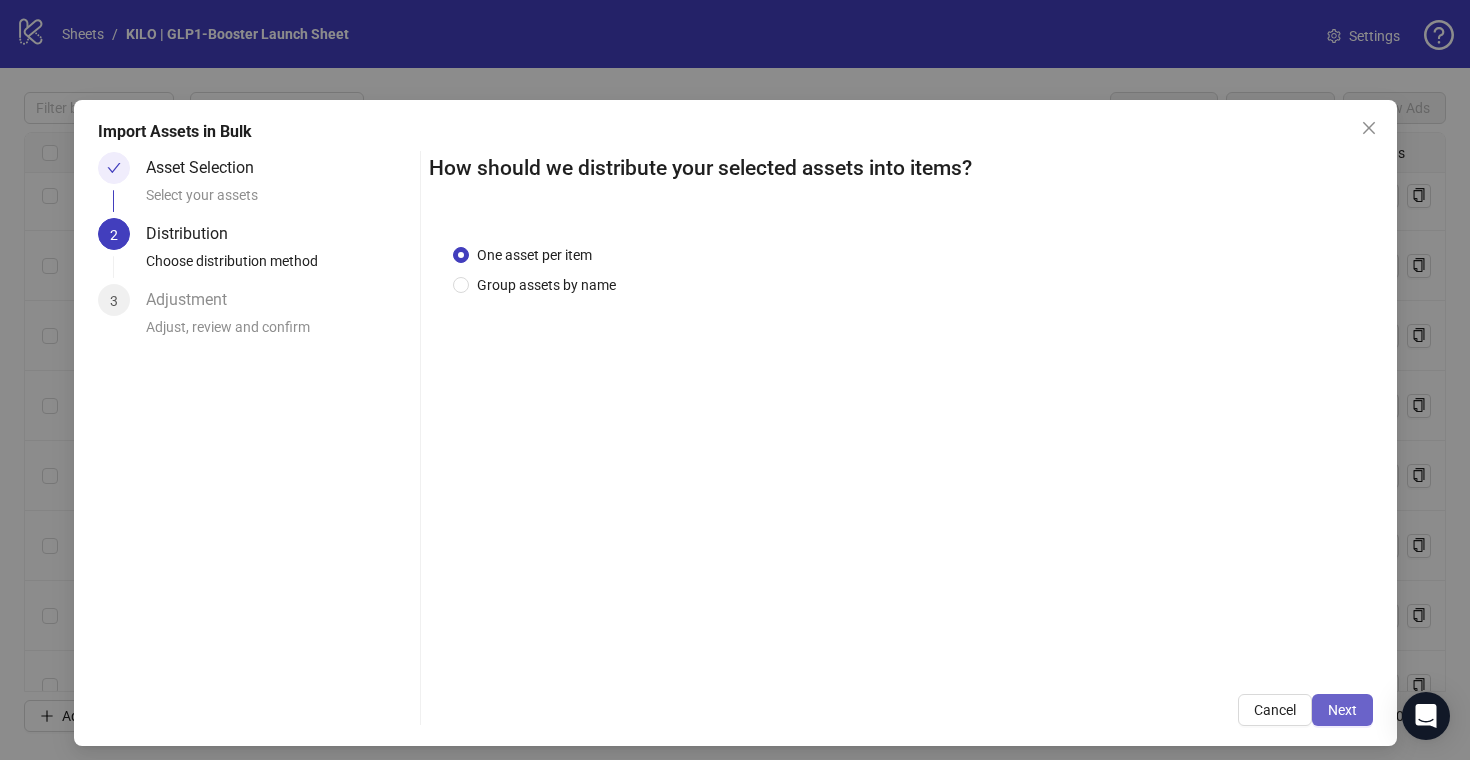 click on "Next" at bounding box center [1342, 710] 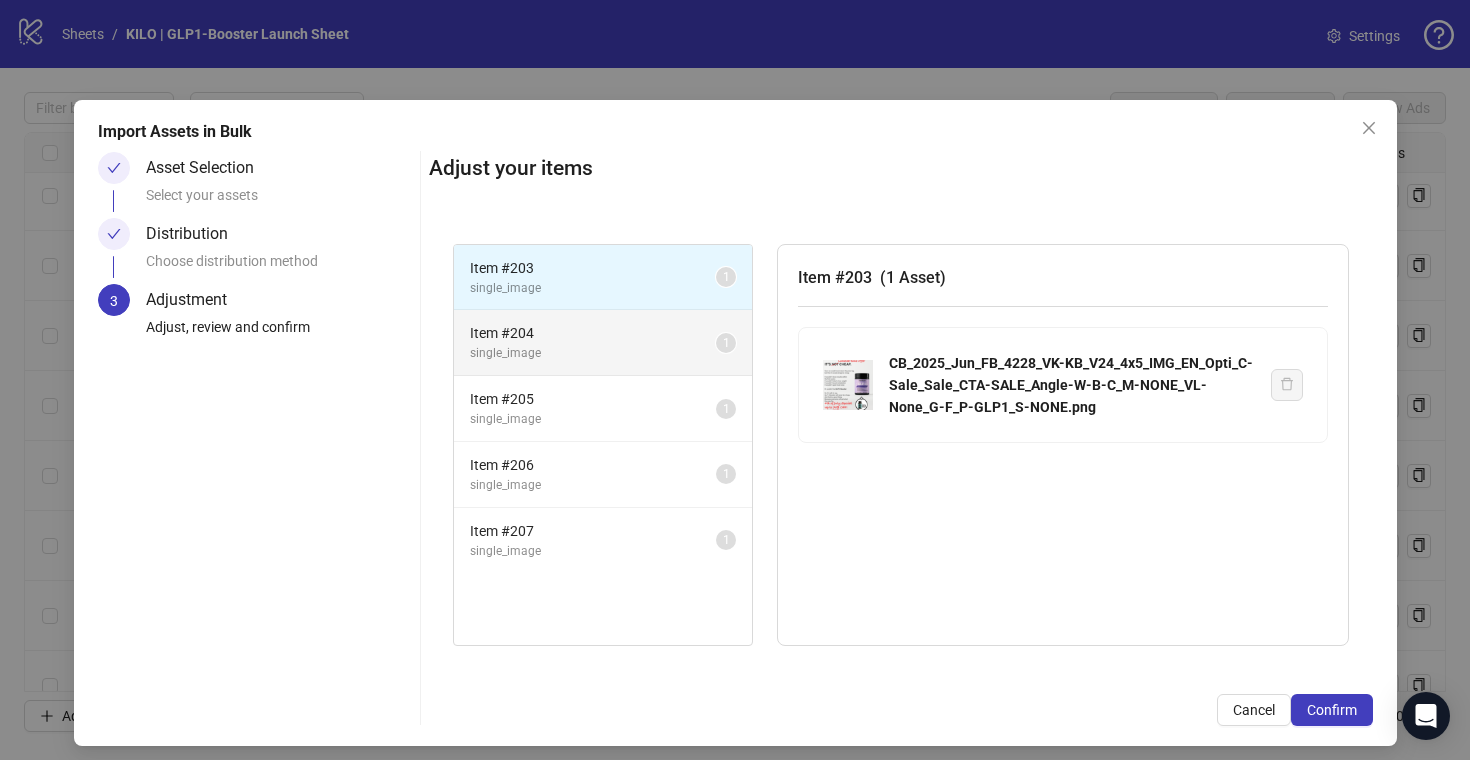 click on "single_image" at bounding box center [593, 353] 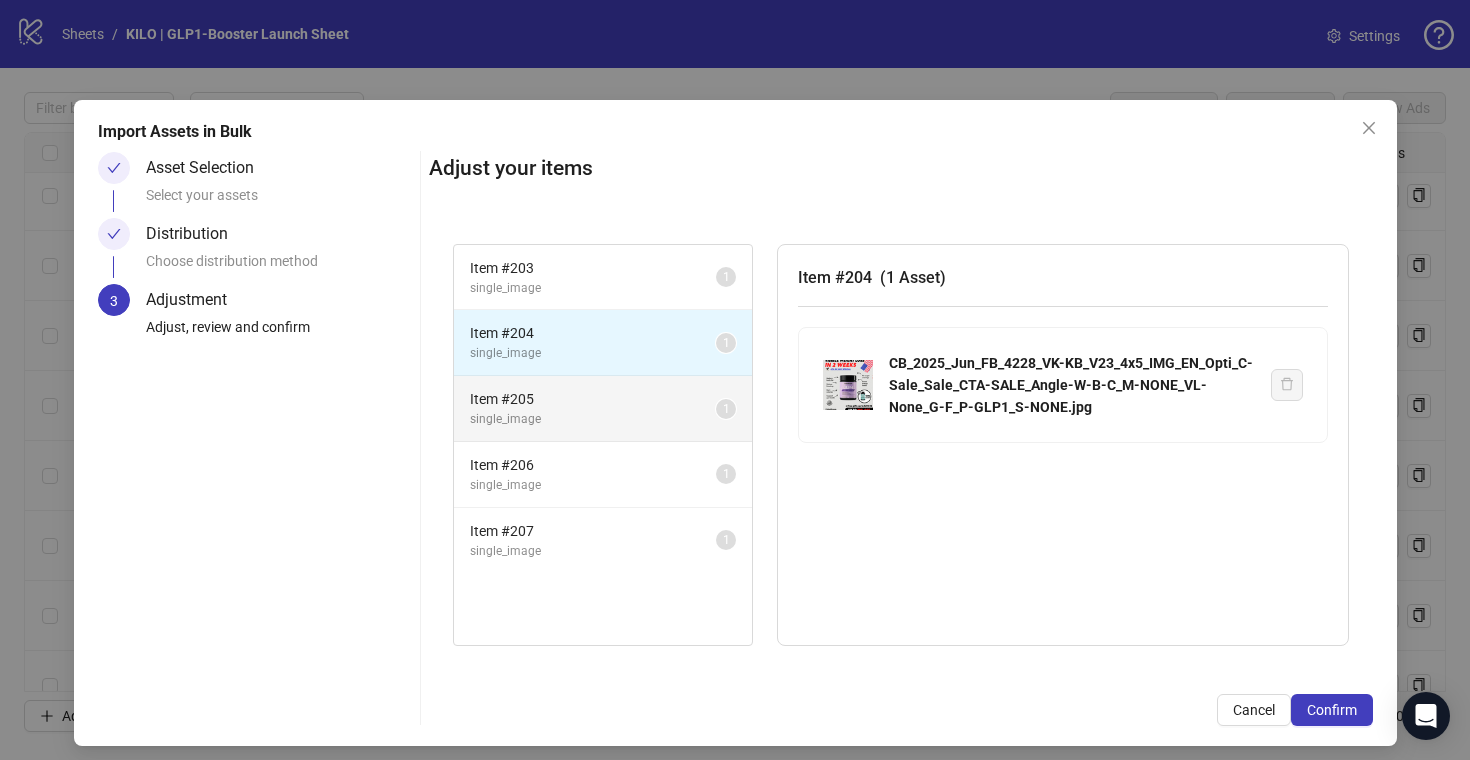 click on "Item # 205" at bounding box center [593, 399] 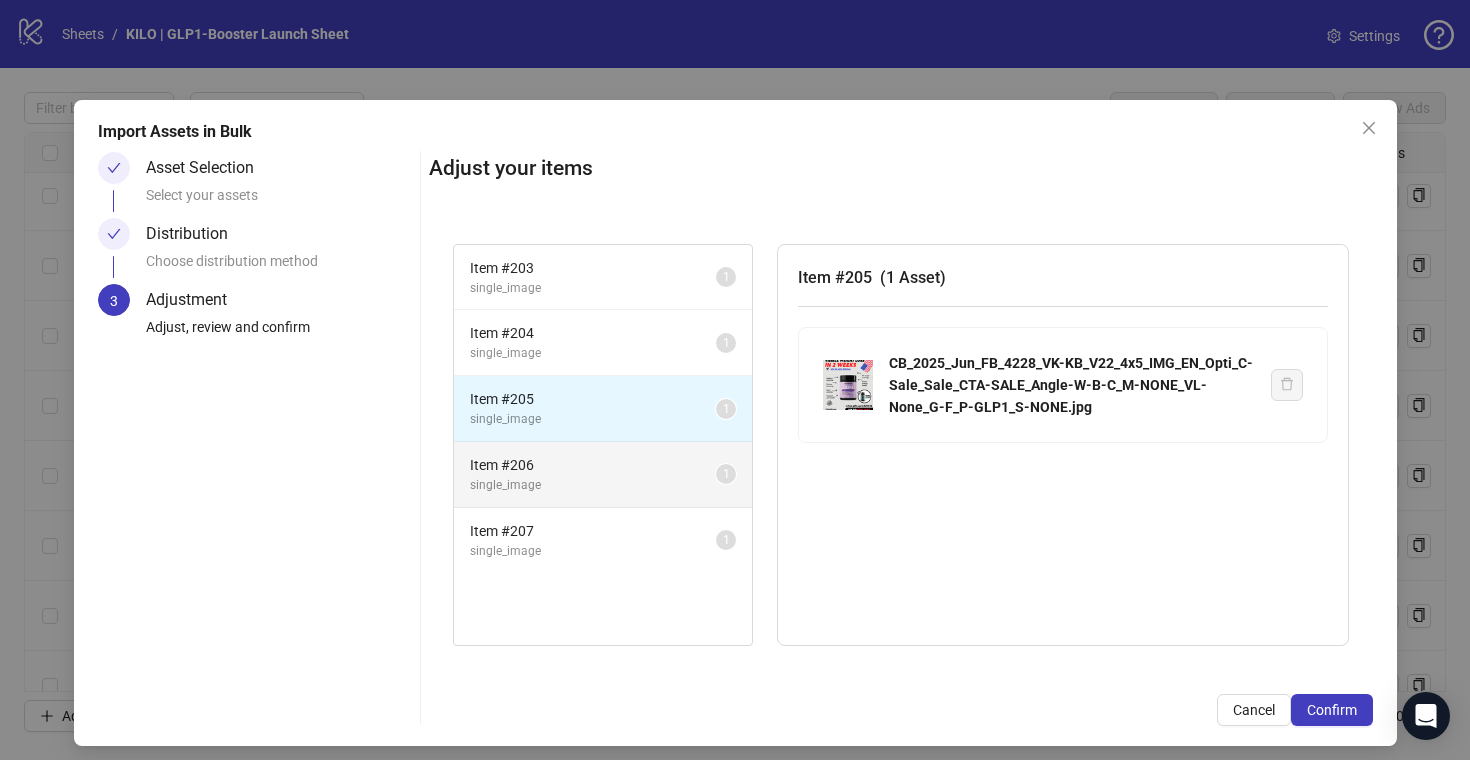 click on "Item # 206 single_image 1" at bounding box center [603, 475] 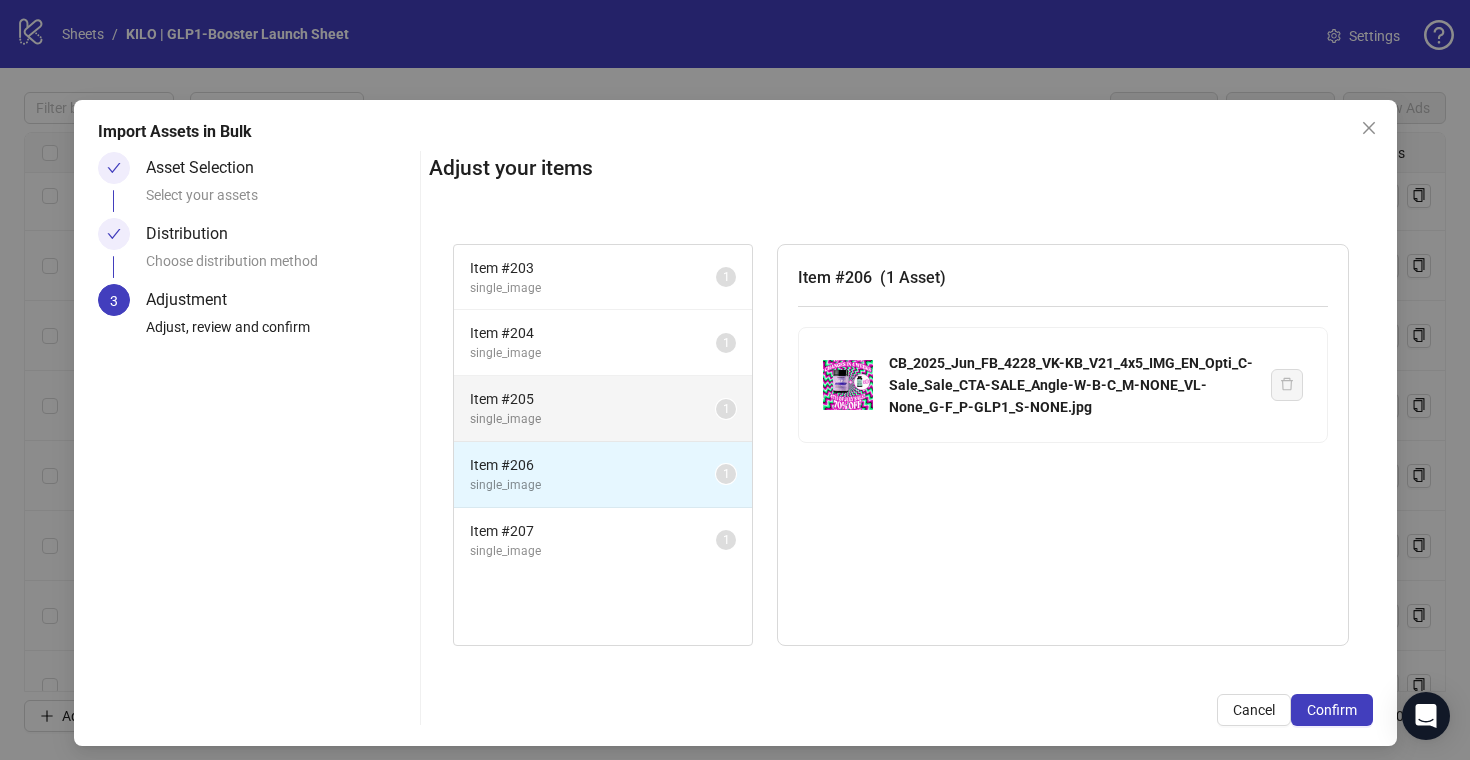 click on "single_image" at bounding box center [593, 419] 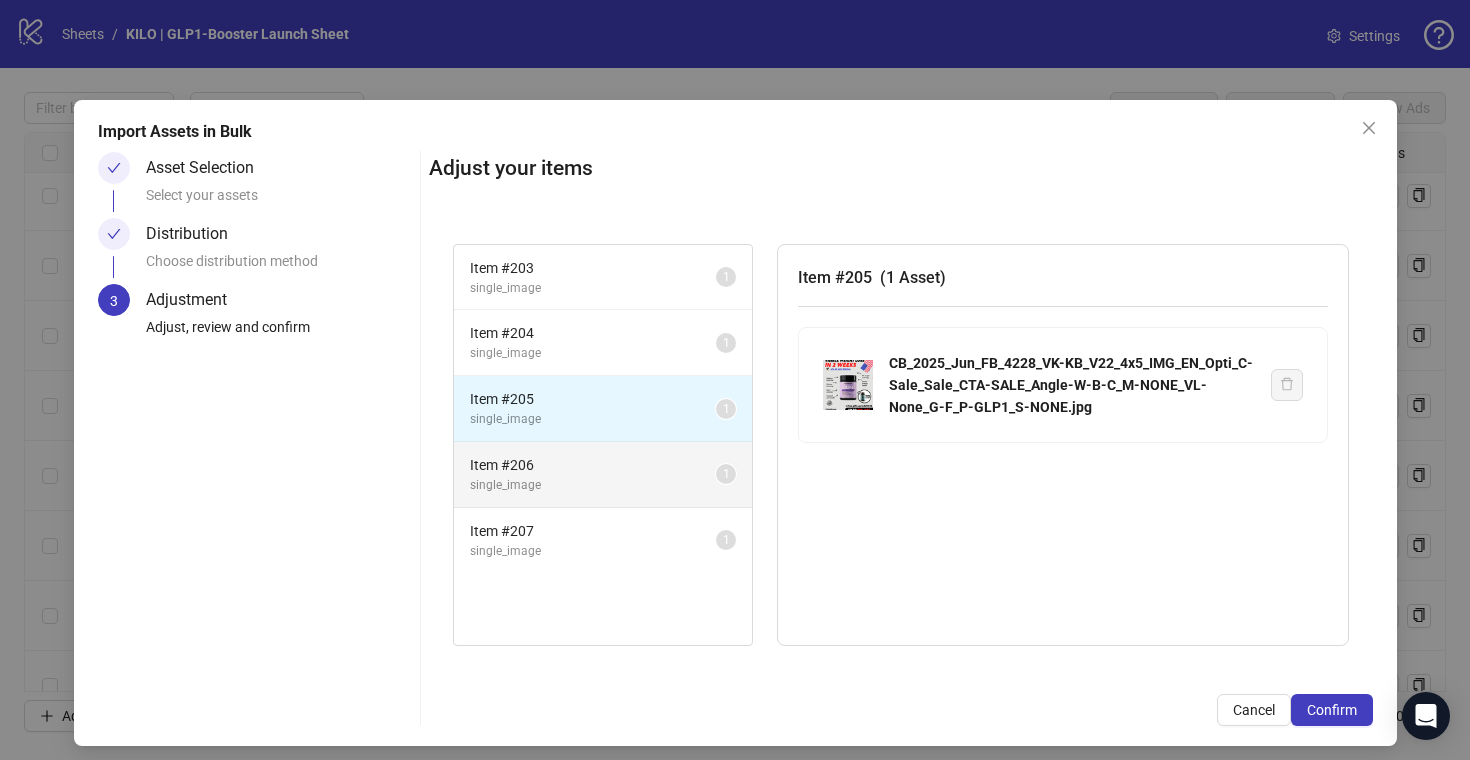 click on "Item # 206" at bounding box center (593, 465) 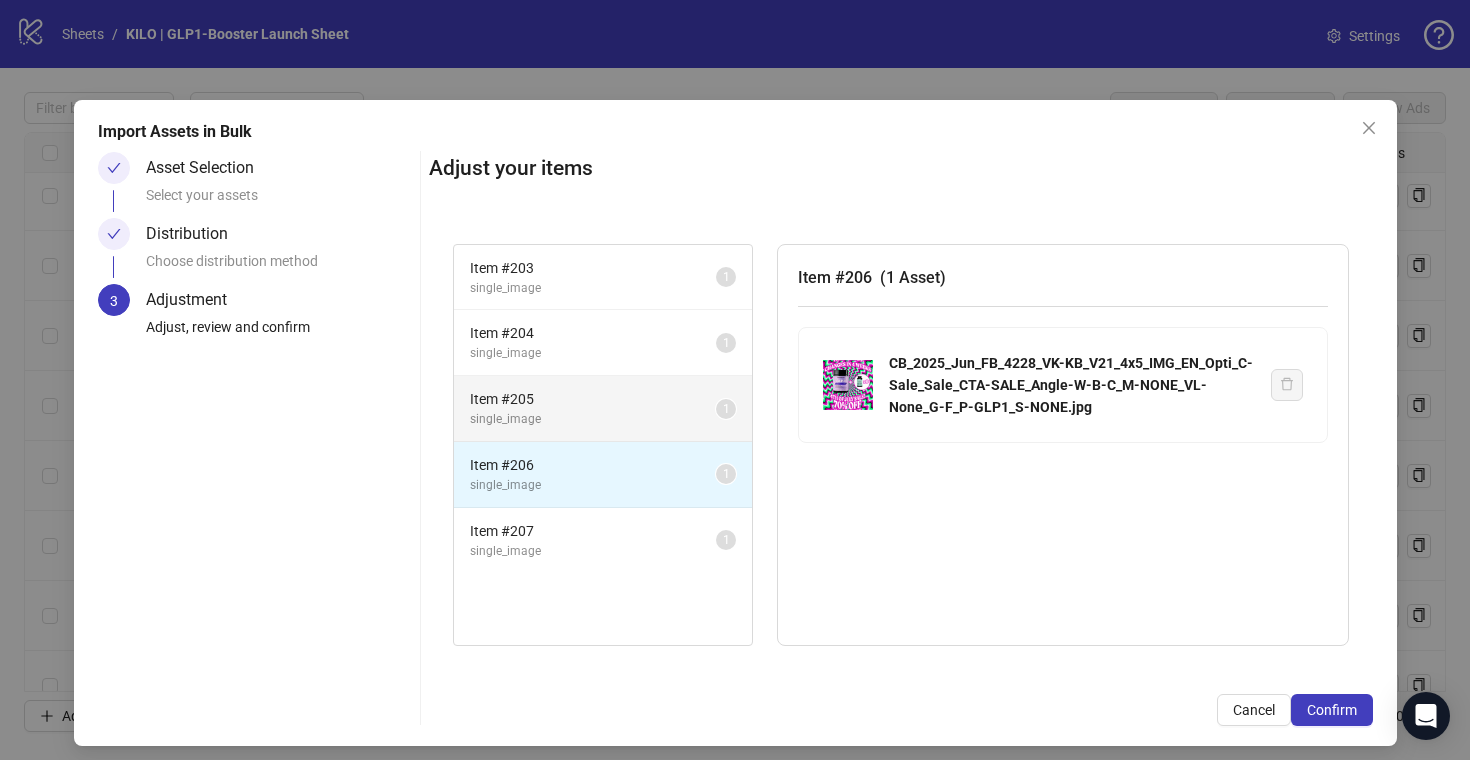 click on "Item # 205 single_image 1" at bounding box center (603, 409) 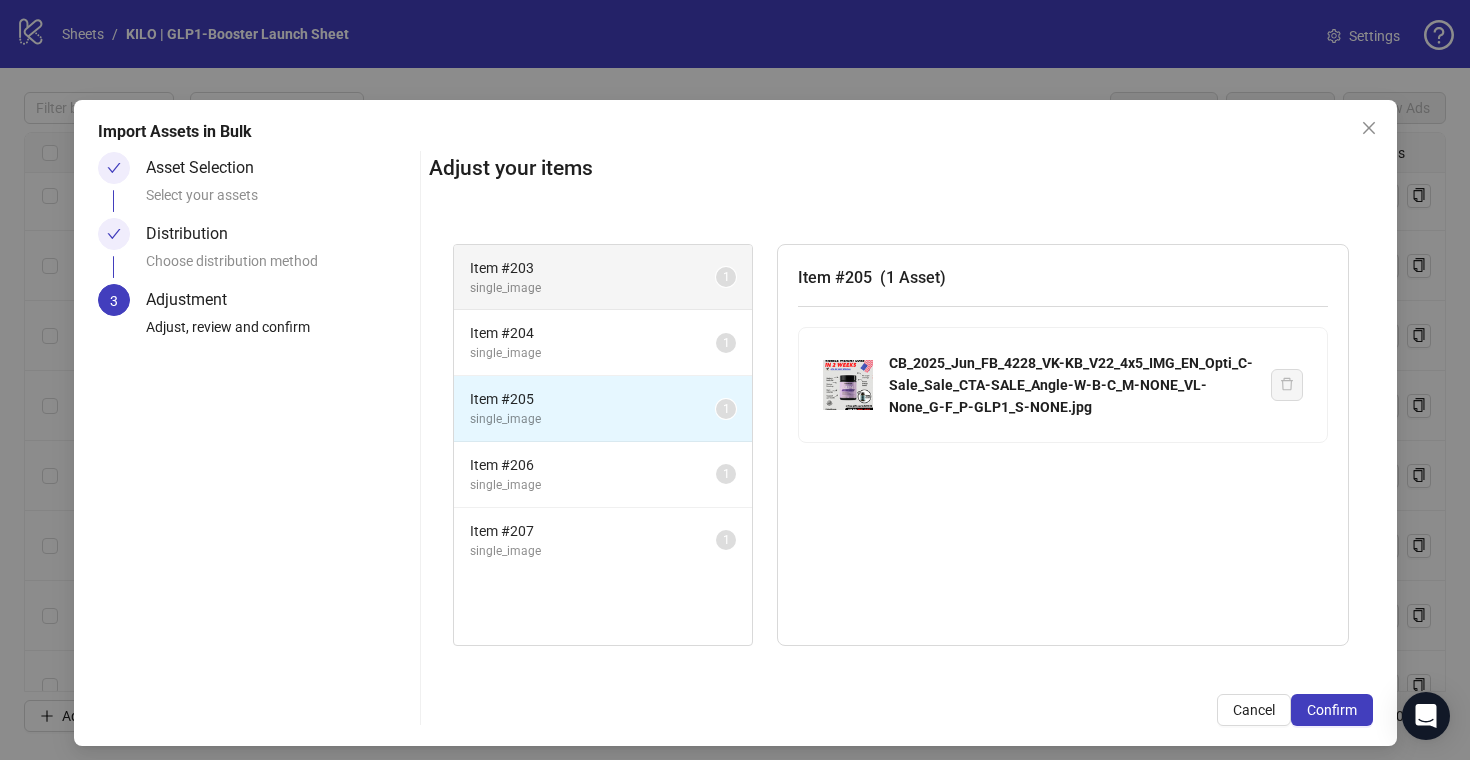 click on "Item # 203" at bounding box center (593, 268) 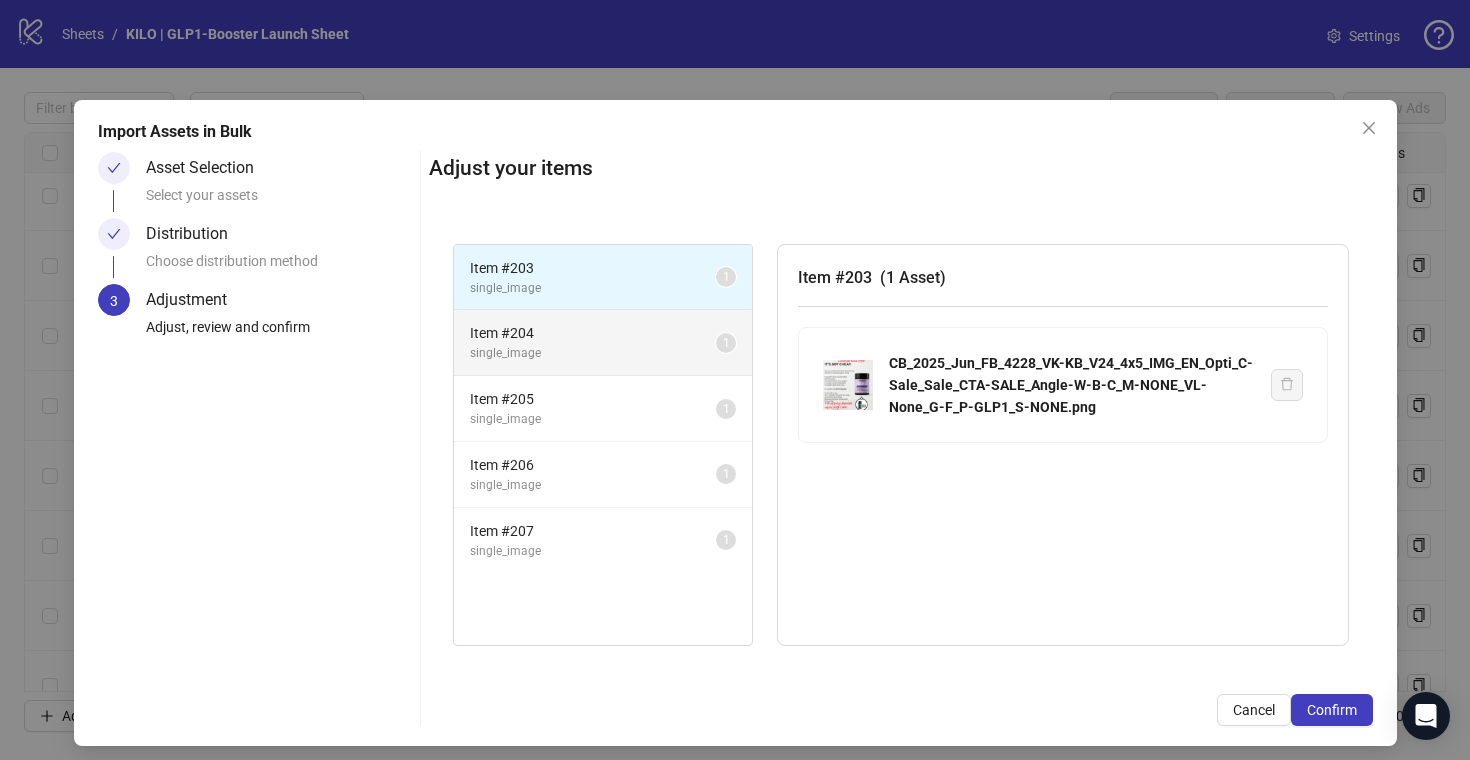 click on "single_image" at bounding box center [593, 353] 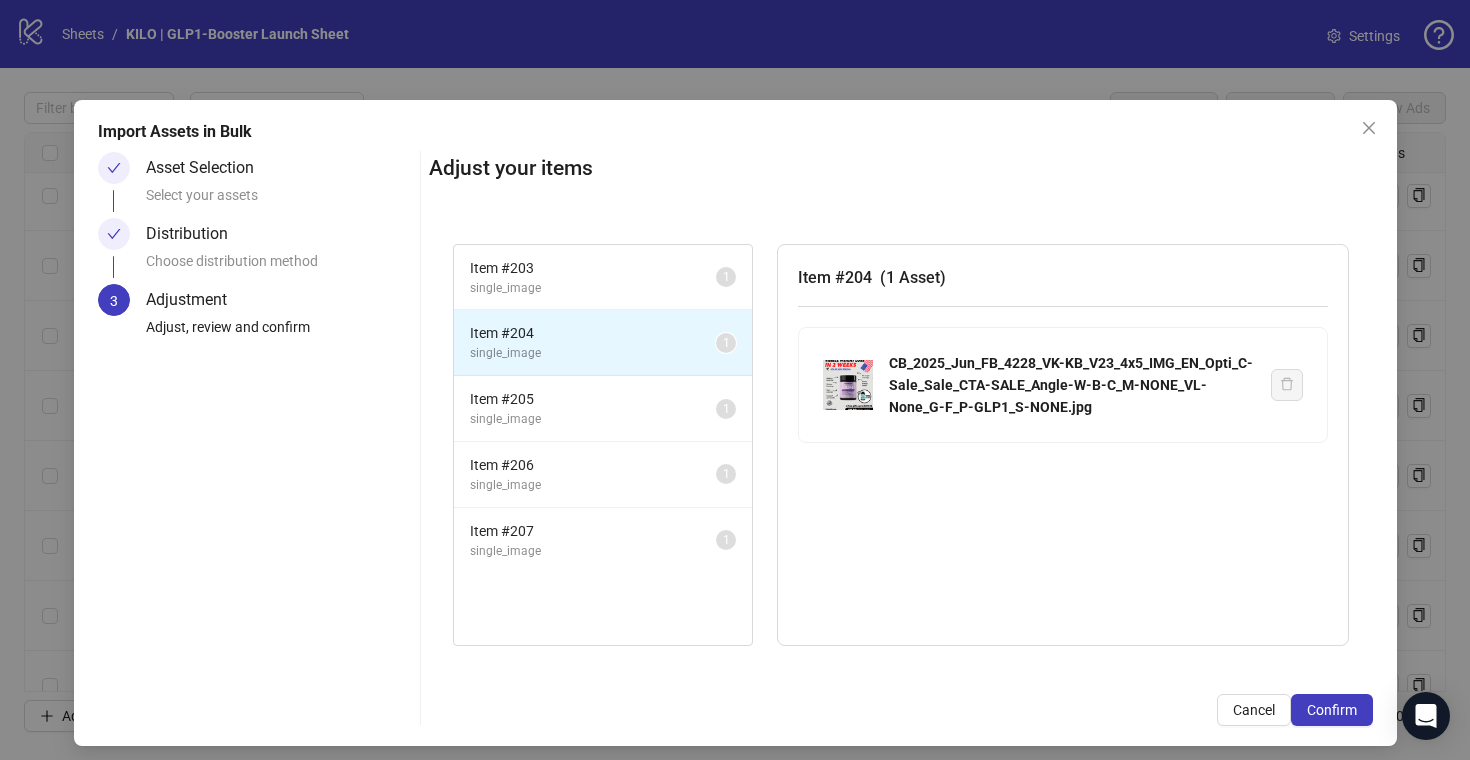 click on "1" at bounding box center (726, 343) 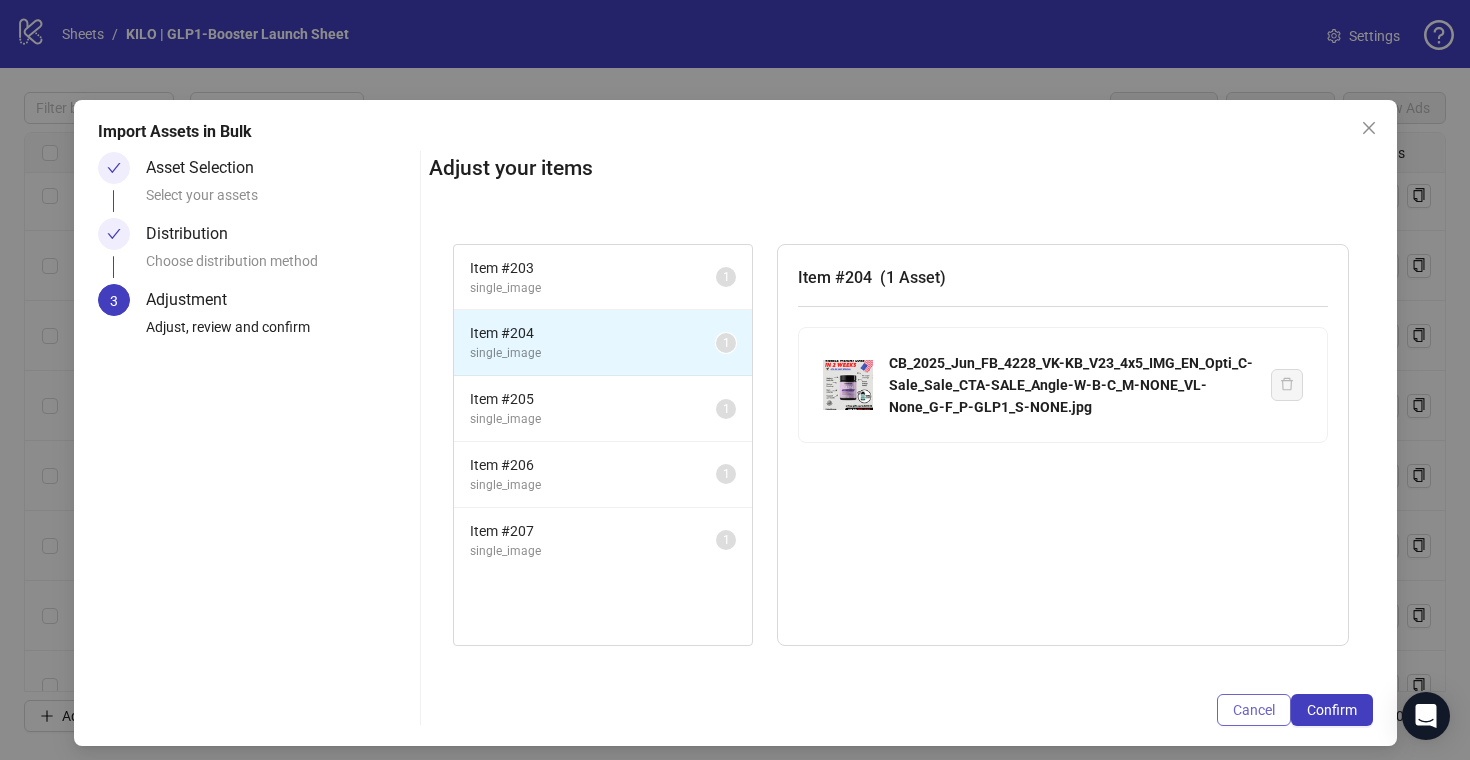 click on "Cancel" at bounding box center [1254, 710] 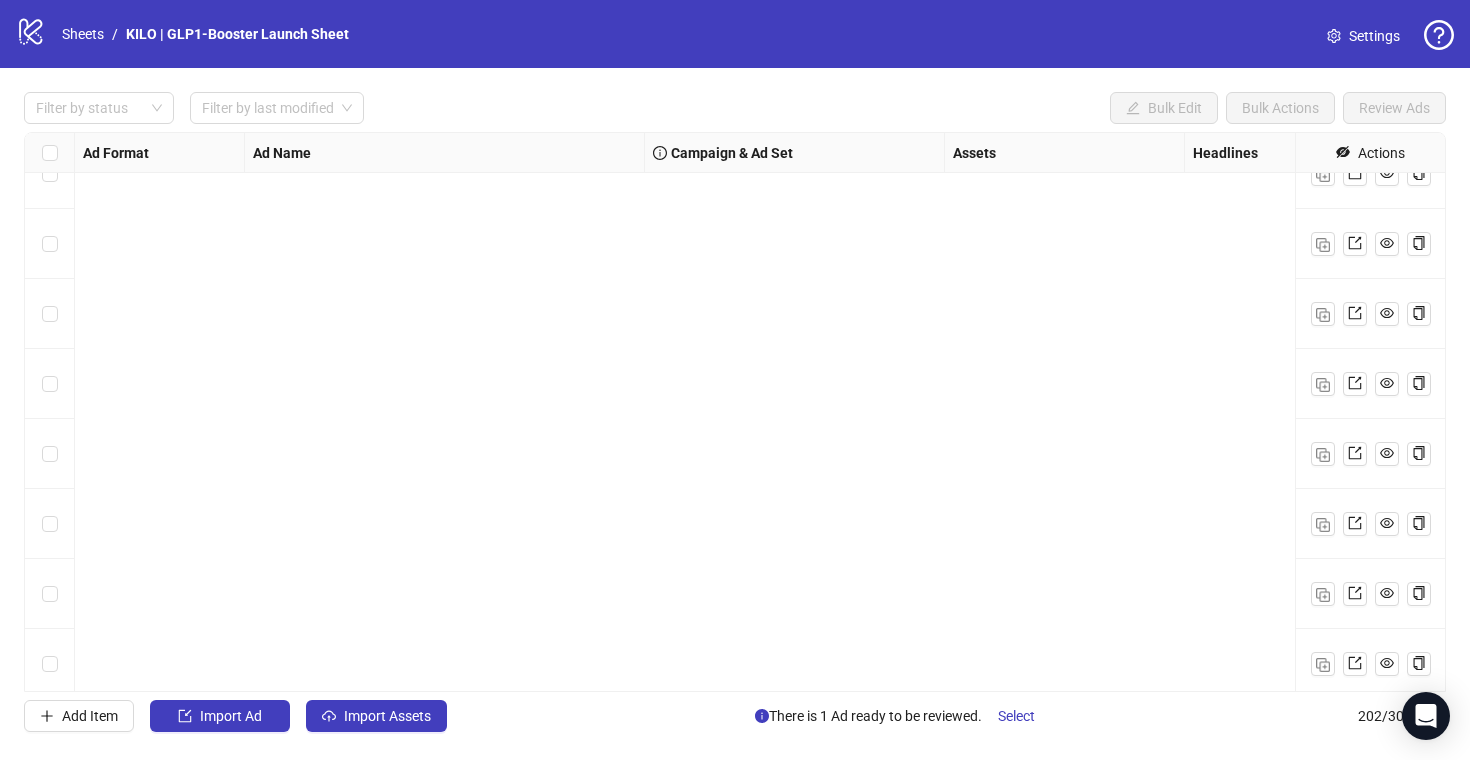scroll, scrollTop: 13622, scrollLeft: 0, axis: vertical 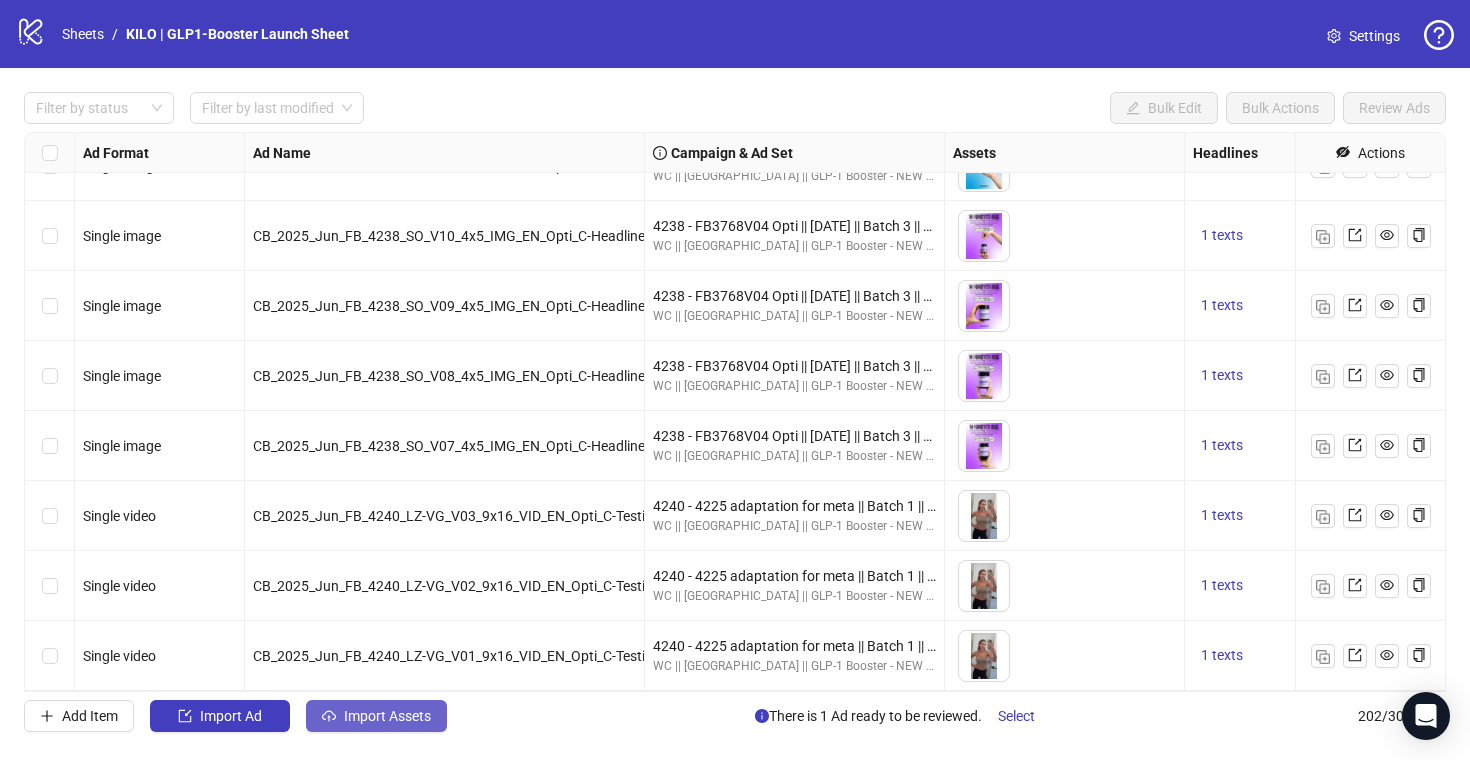 click on "Import Assets" at bounding box center (376, 716) 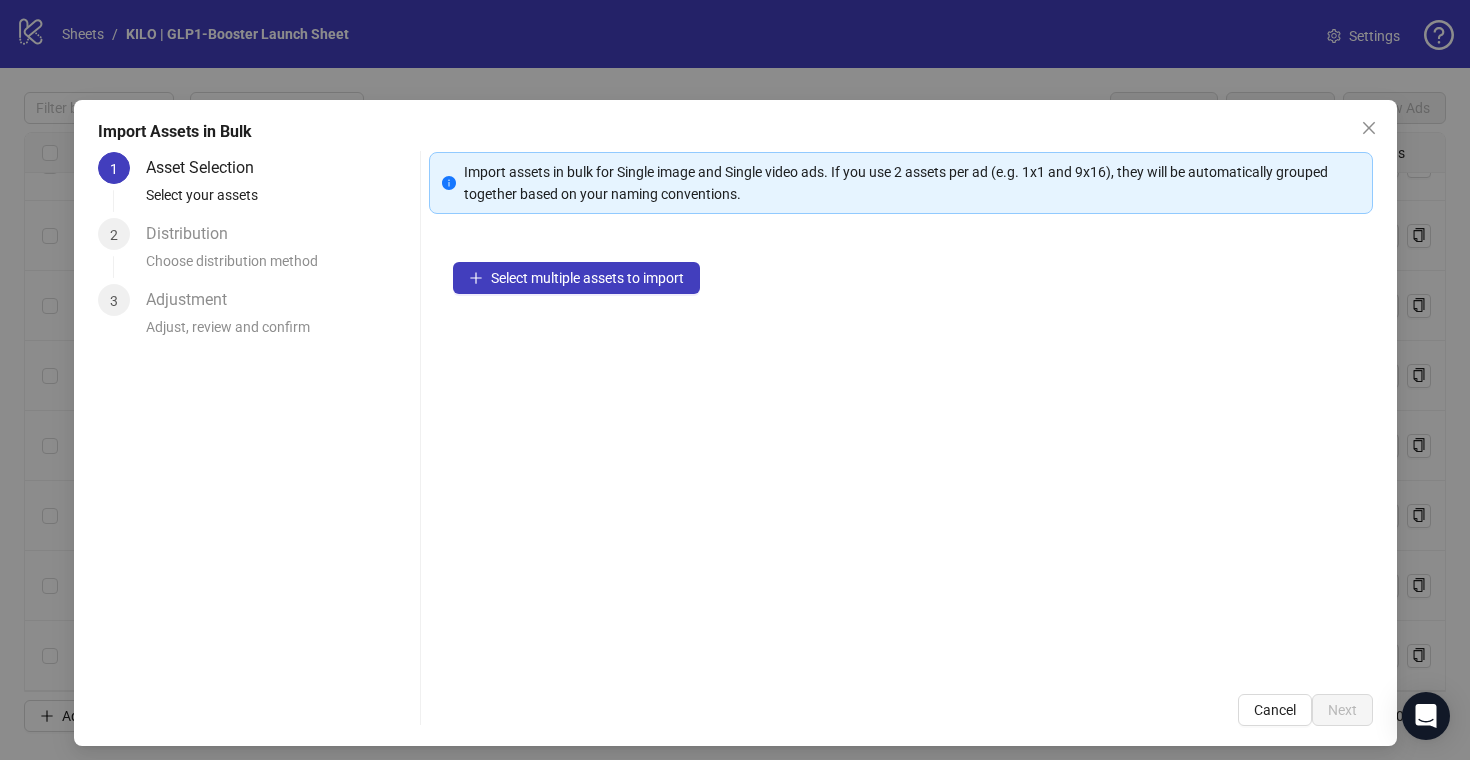 click on "Select multiple assets to import" at bounding box center [901, 454] 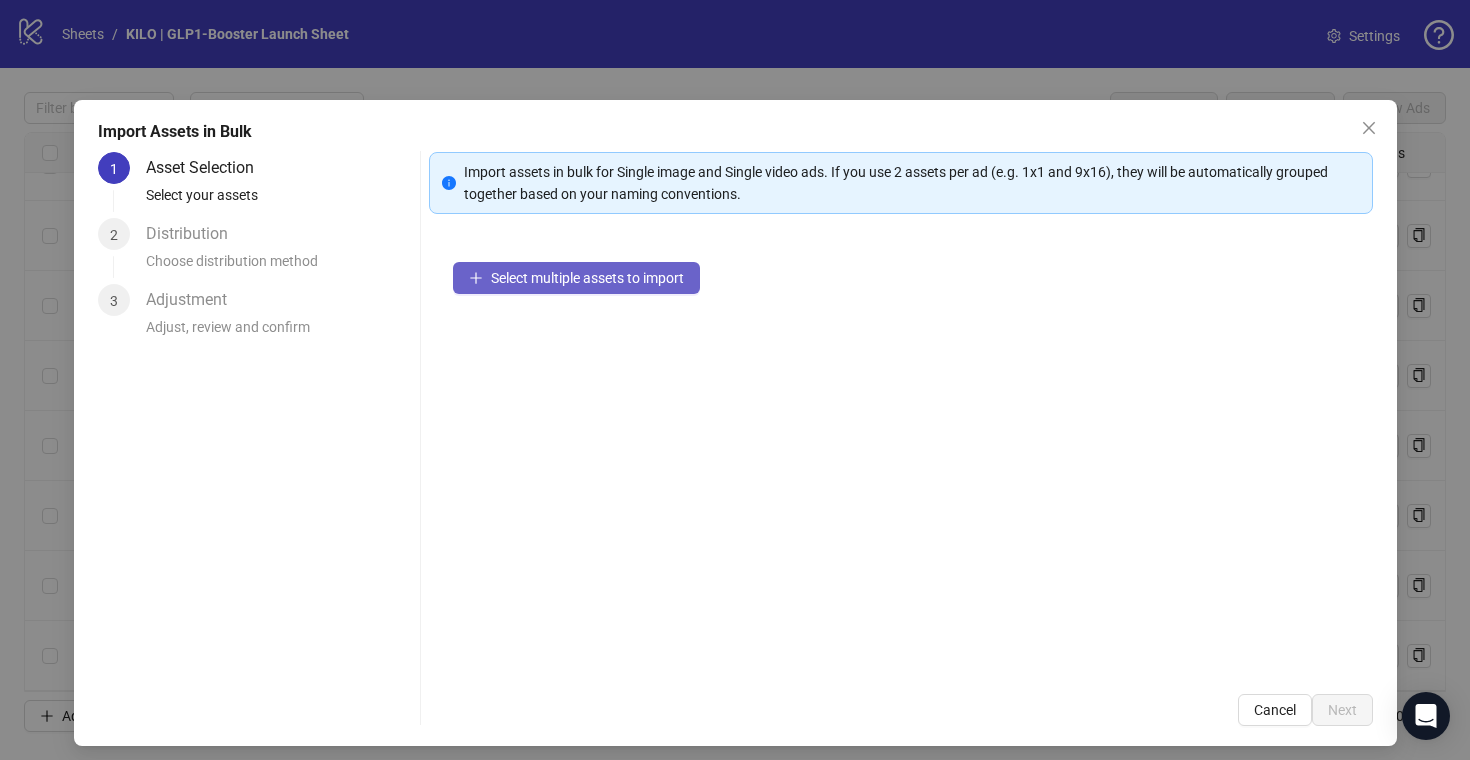 click on "Select multiple assets to import" at bounding box center (587, 278) 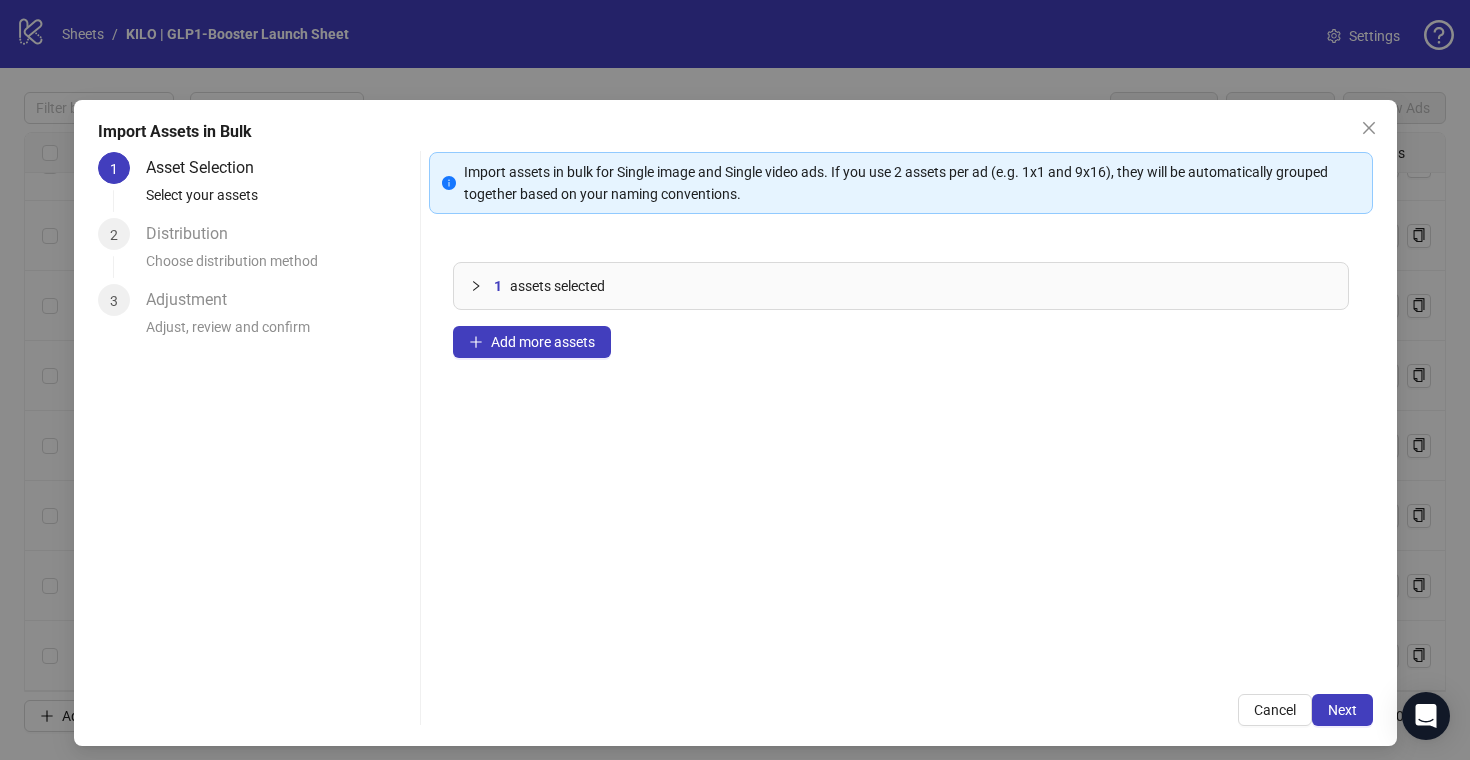 click on "1 assets selected Add more assets" at bounding box center (901, 454) 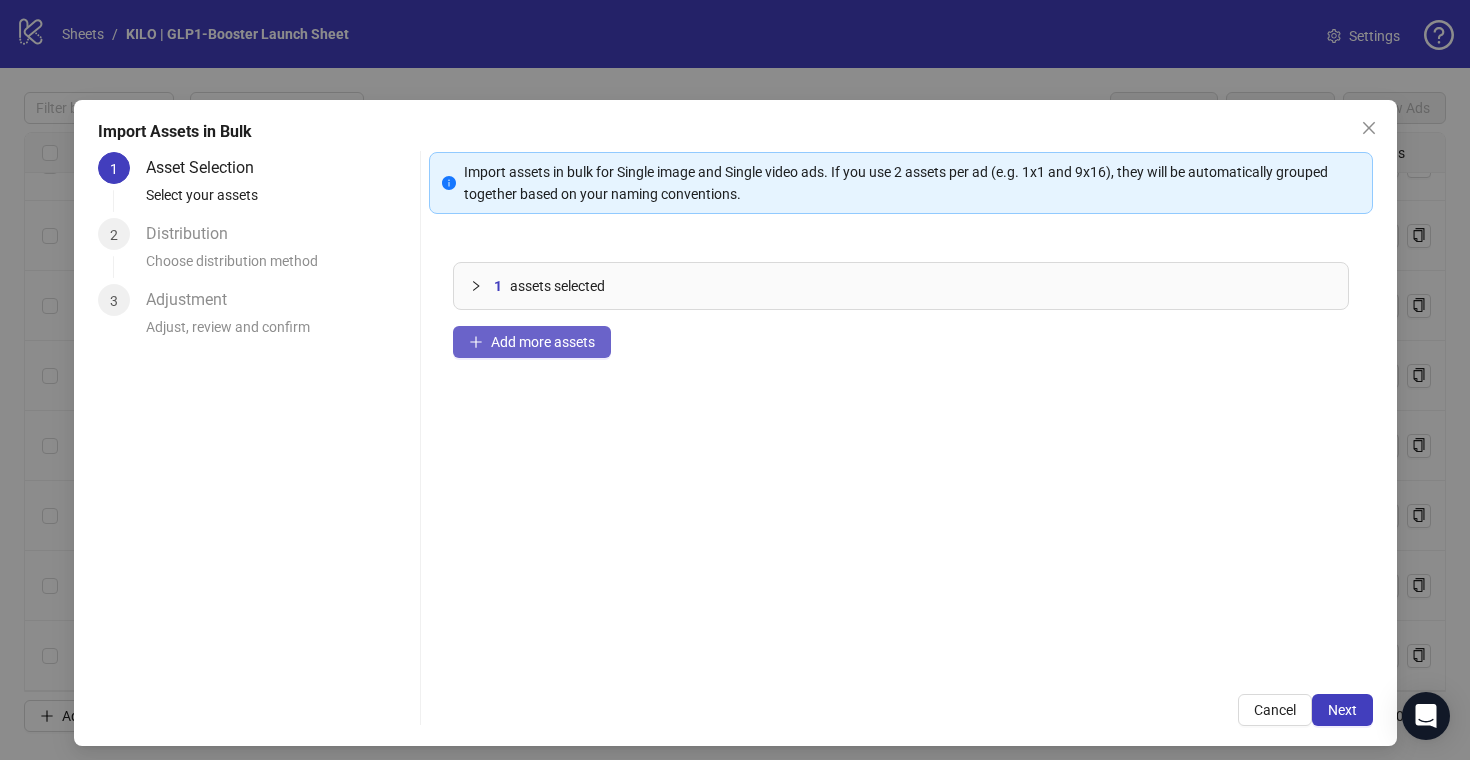 click on "Add more assets" at bounding box center (543, 342) 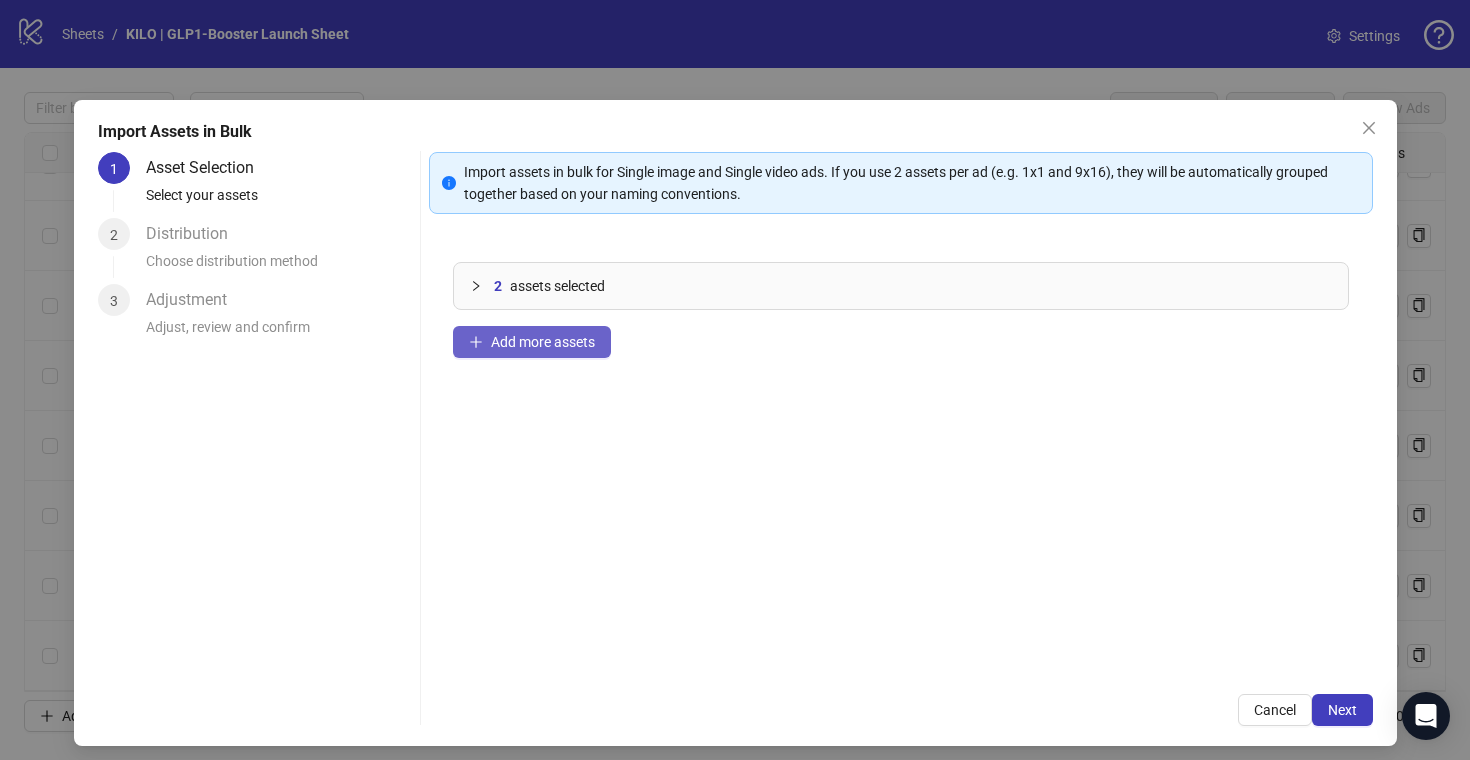 click on "Add more assets" at bounding box center (543, 342) 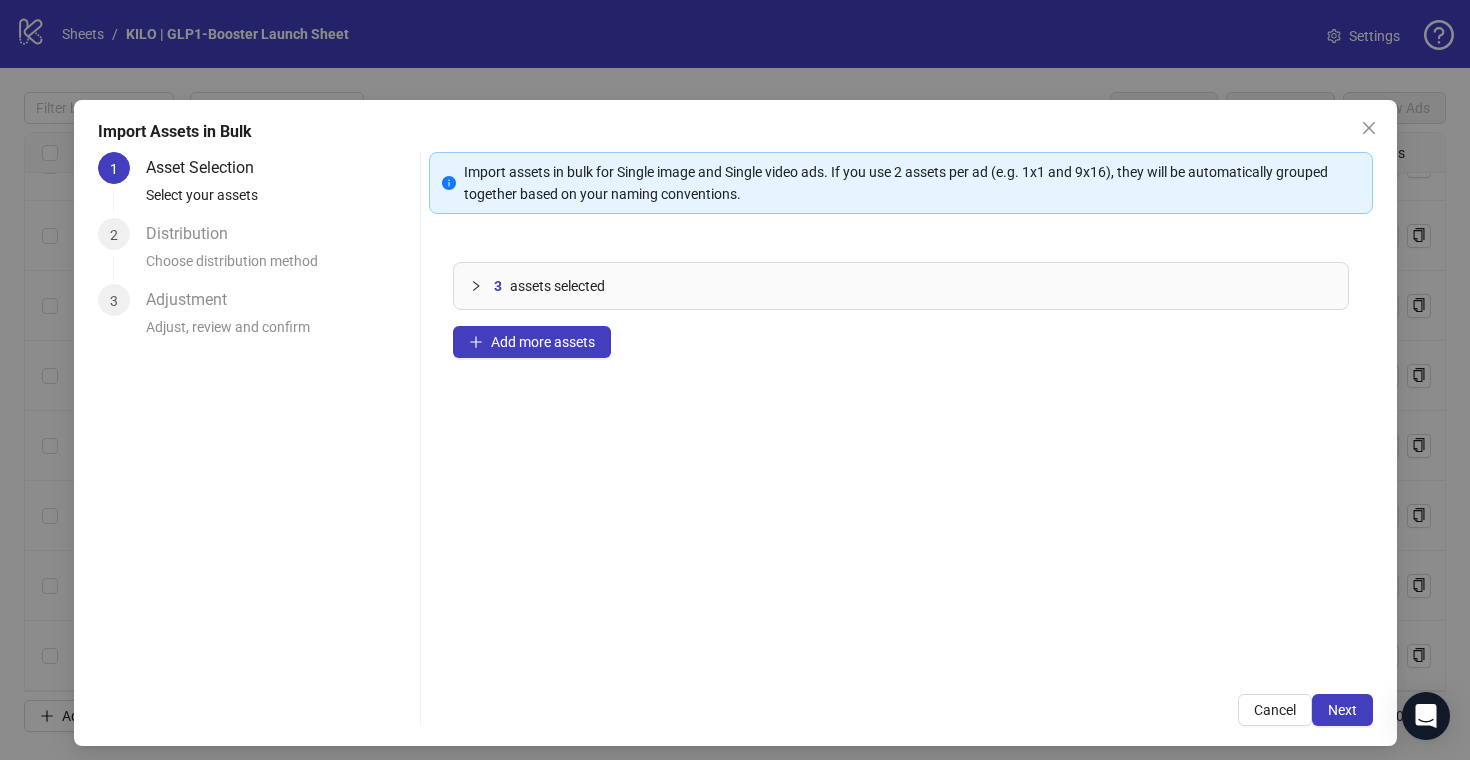 click at bounding box center (482, 286) 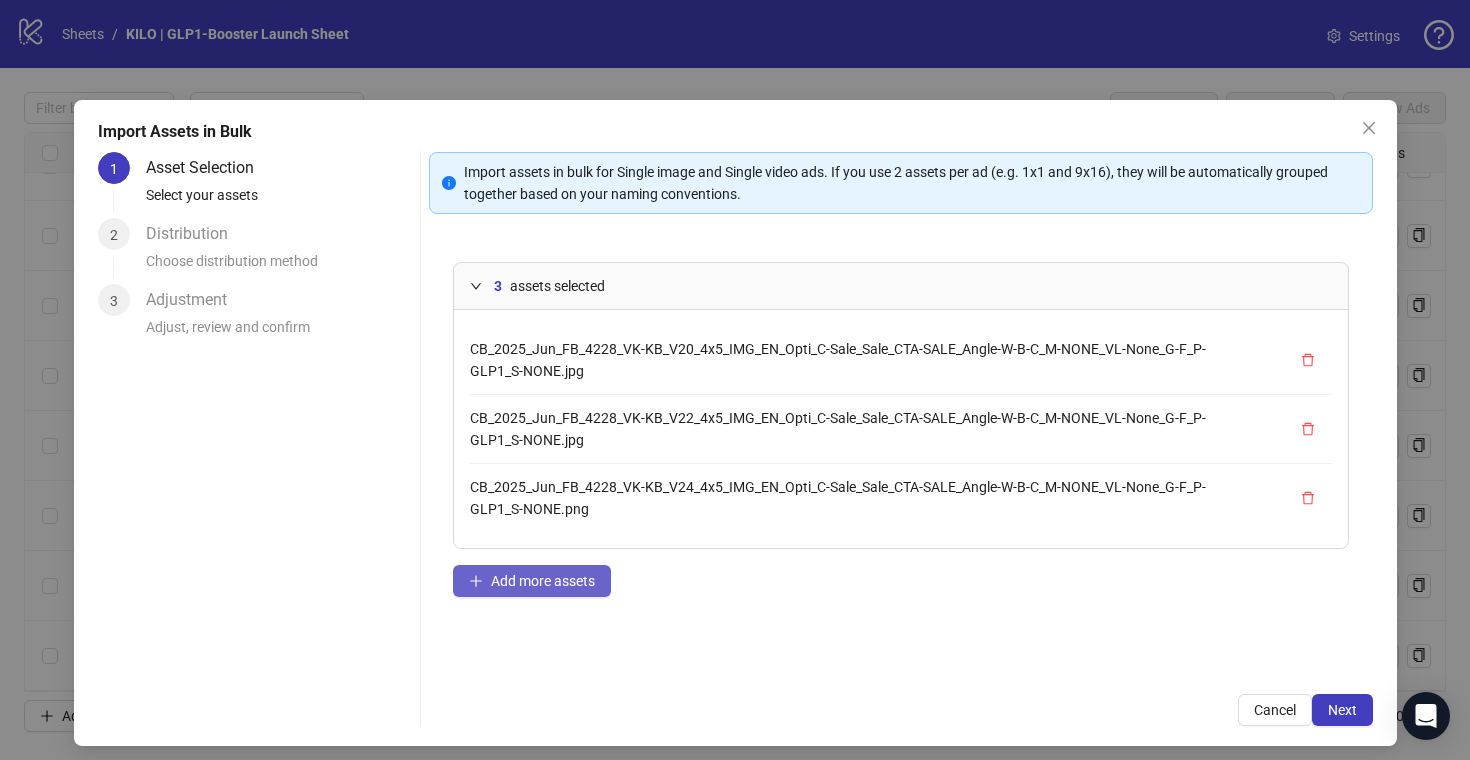 click on "Add more assets" at bounding box center (543, 581) 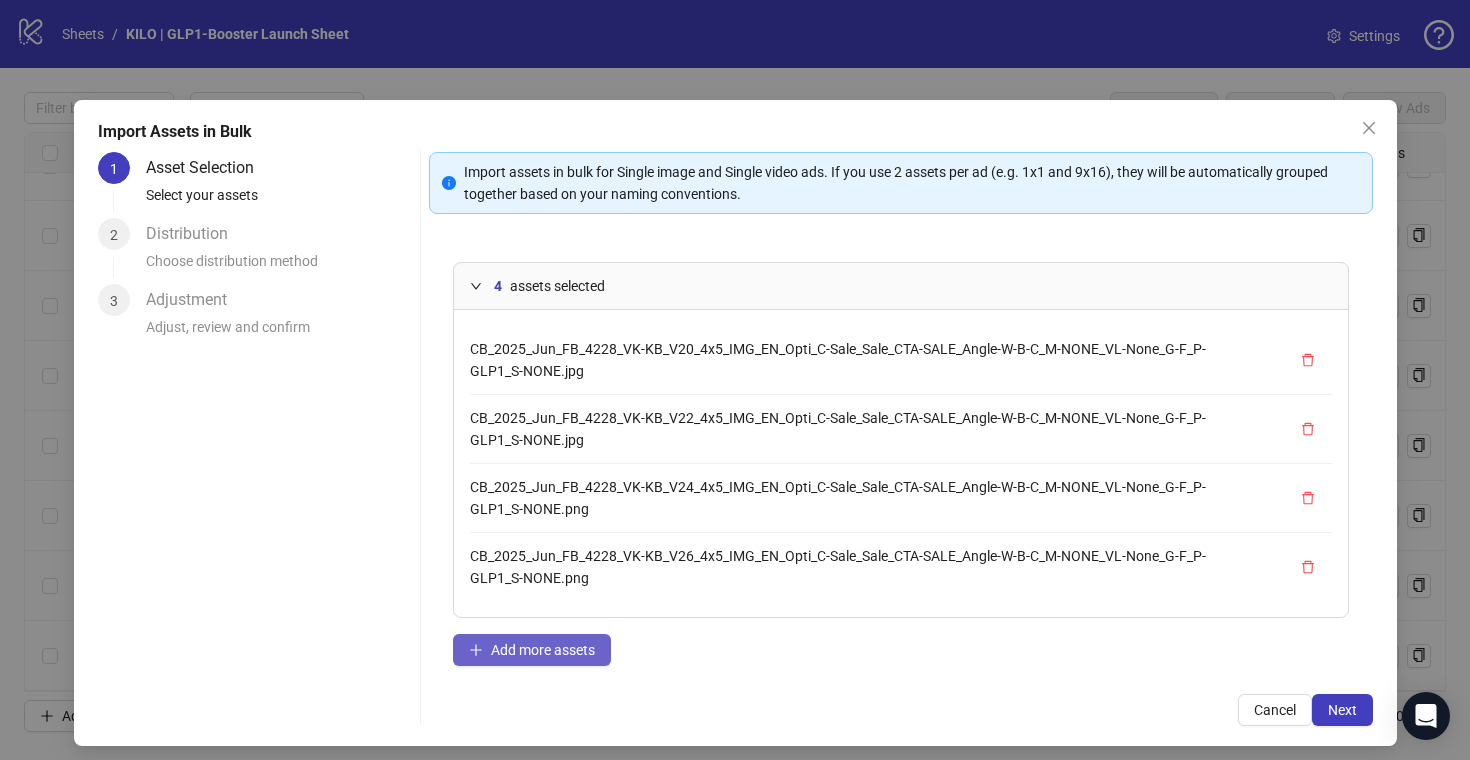 click on "Add more assets" at bounding box center [532, 650] 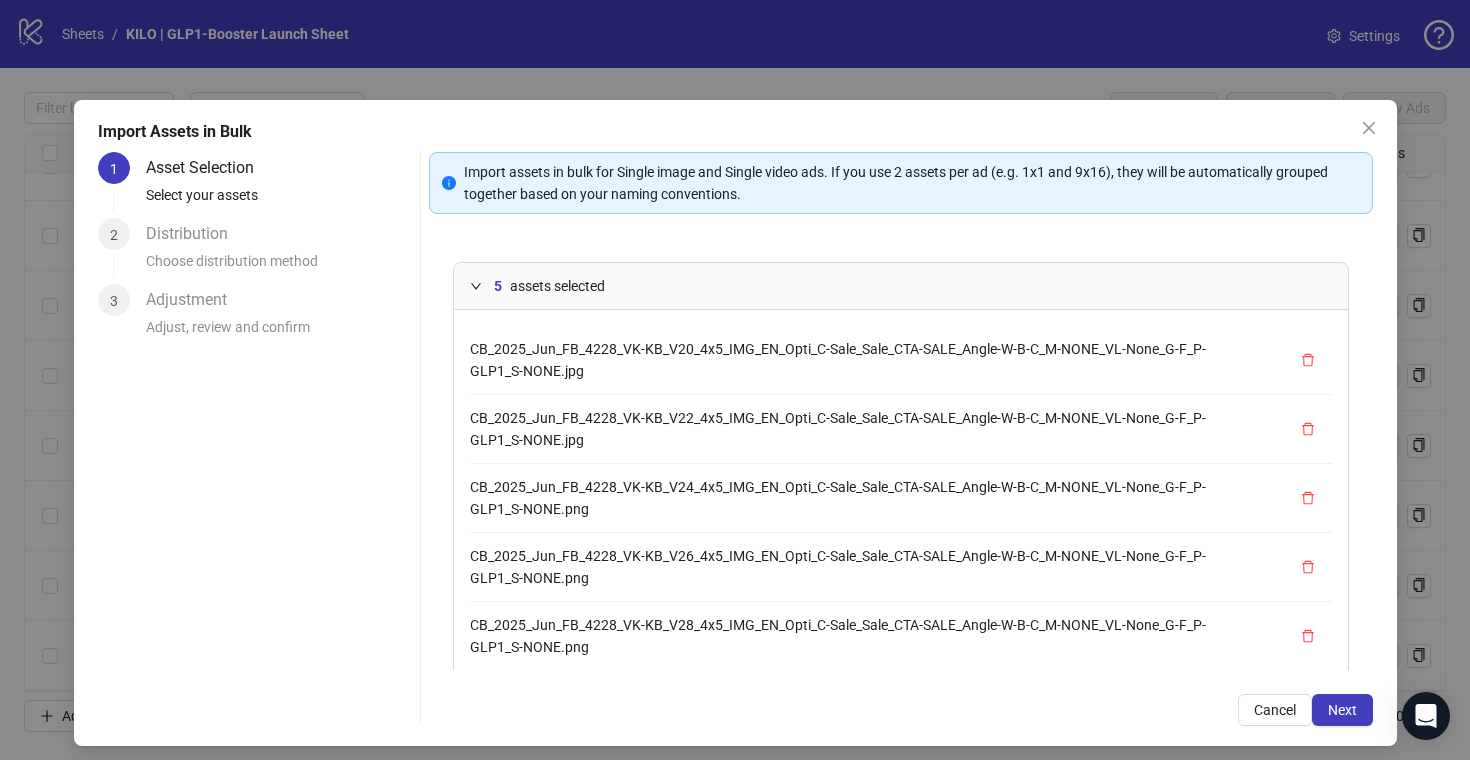 scroll, scrollTop: 10, scrollLeft: 0, axis: vertical 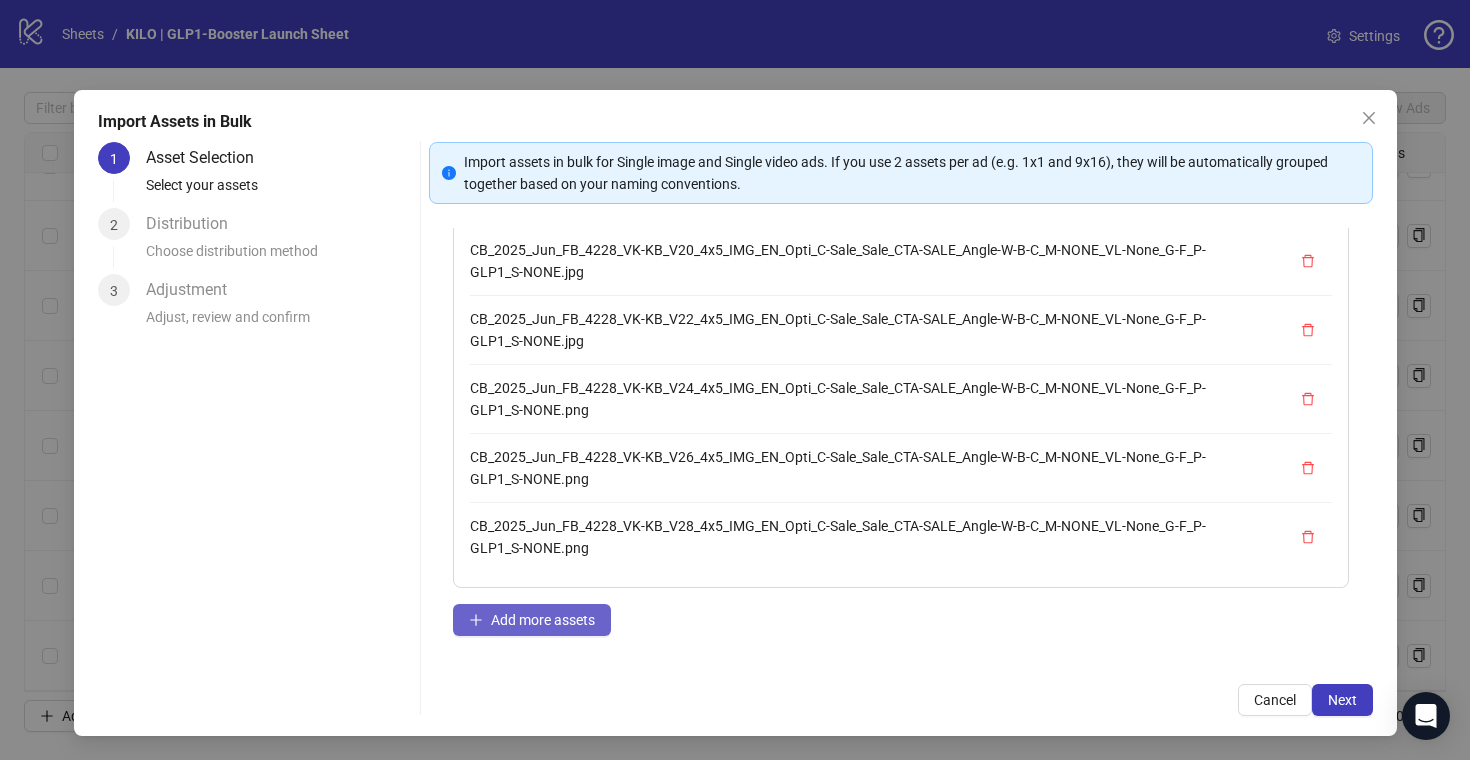 click on "Add more assets" at bounding box center [543, 620] 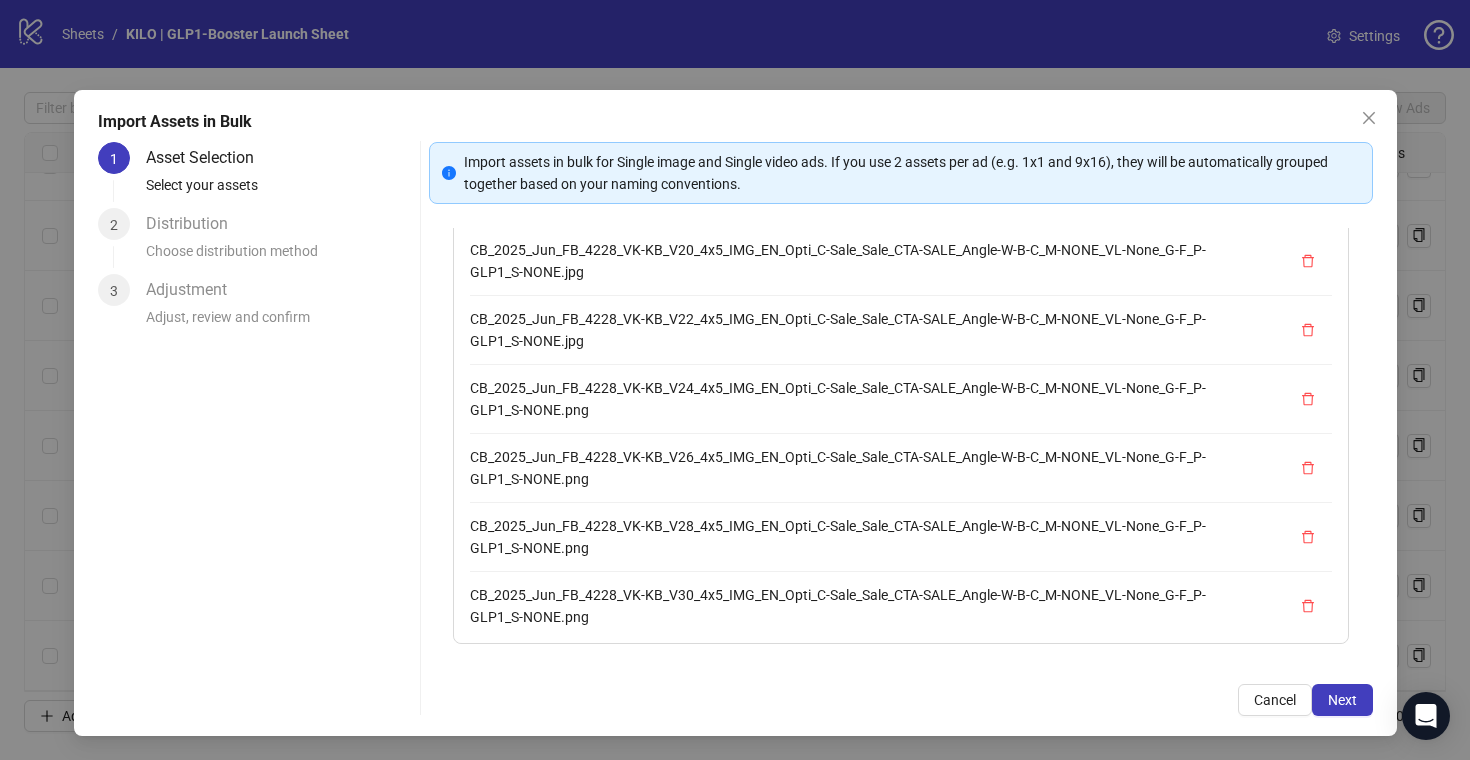 scroll, scrollTop: 13, scrollLeft: 0, axis: vertical 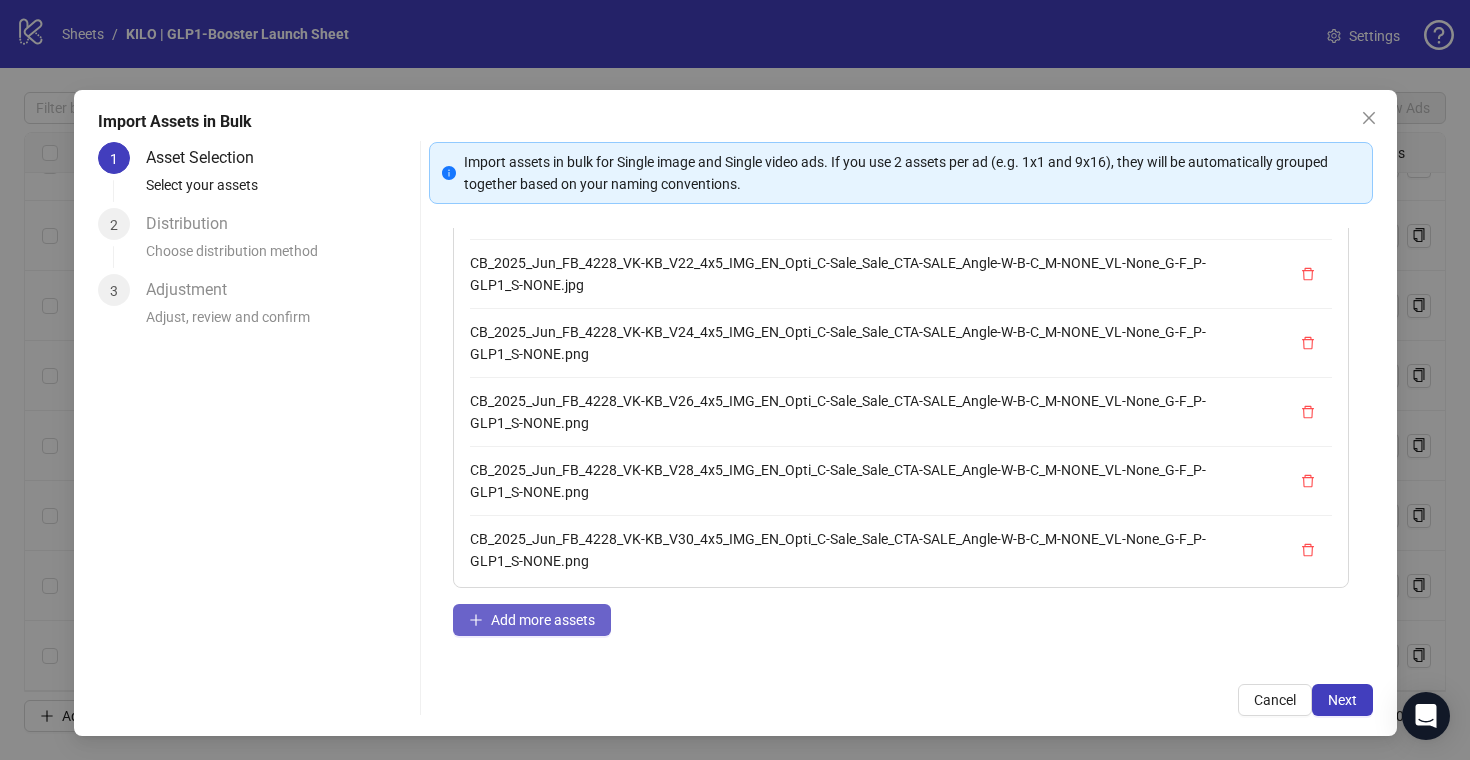 click on "Add more assets" at bounding box center (532, 620) 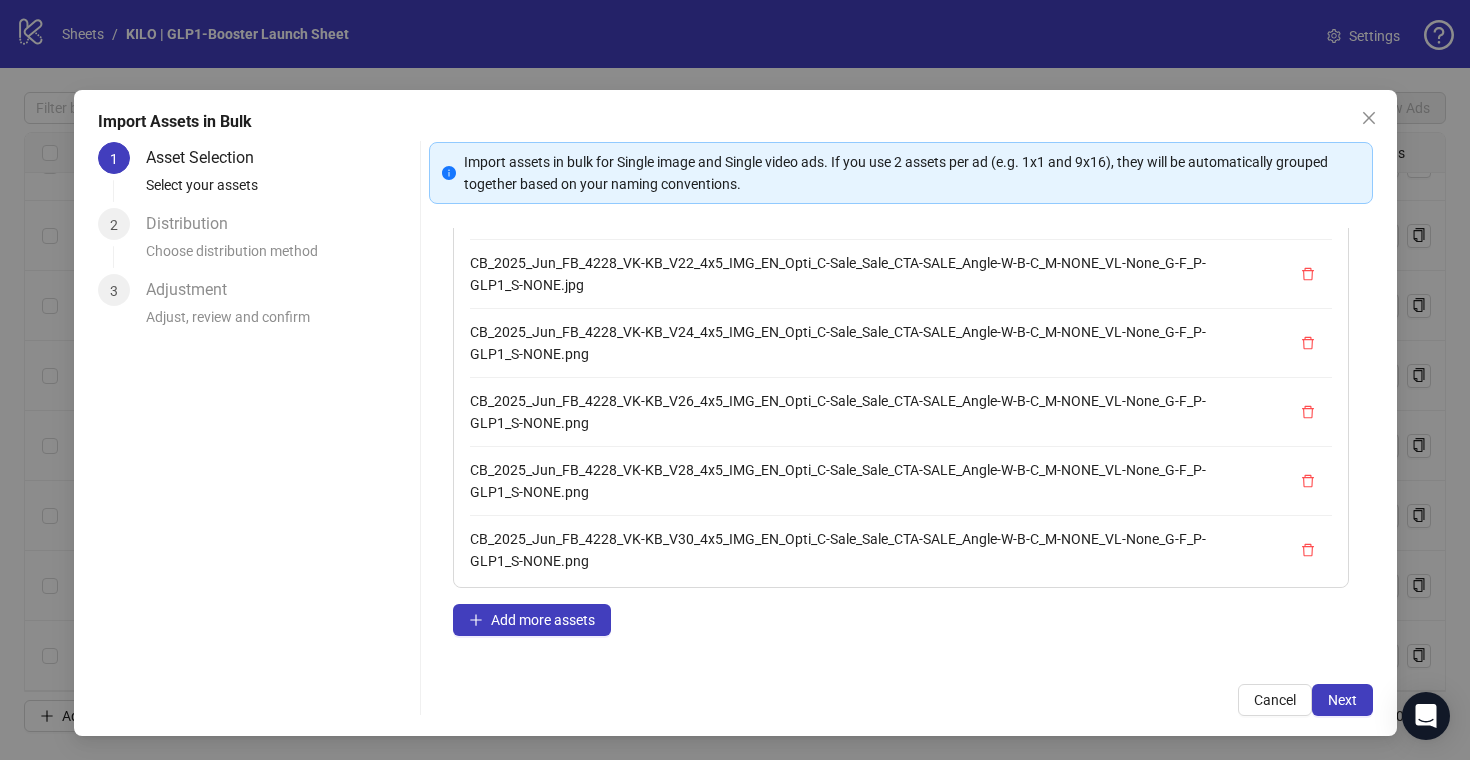 scroll, scrollTop: 82, scrollLeft: 0, axis: vertical 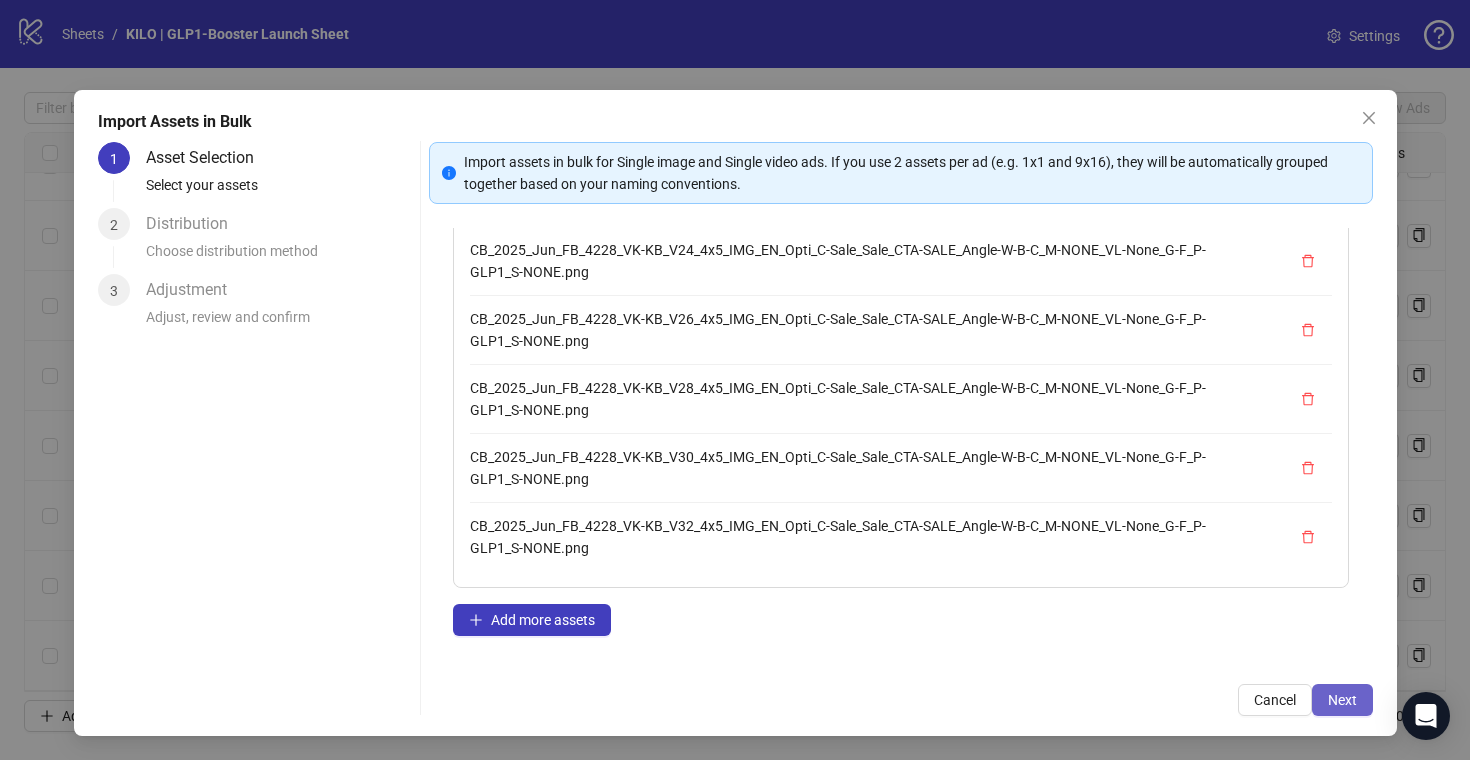 click on "Next" at bounding box center (1342, 700) 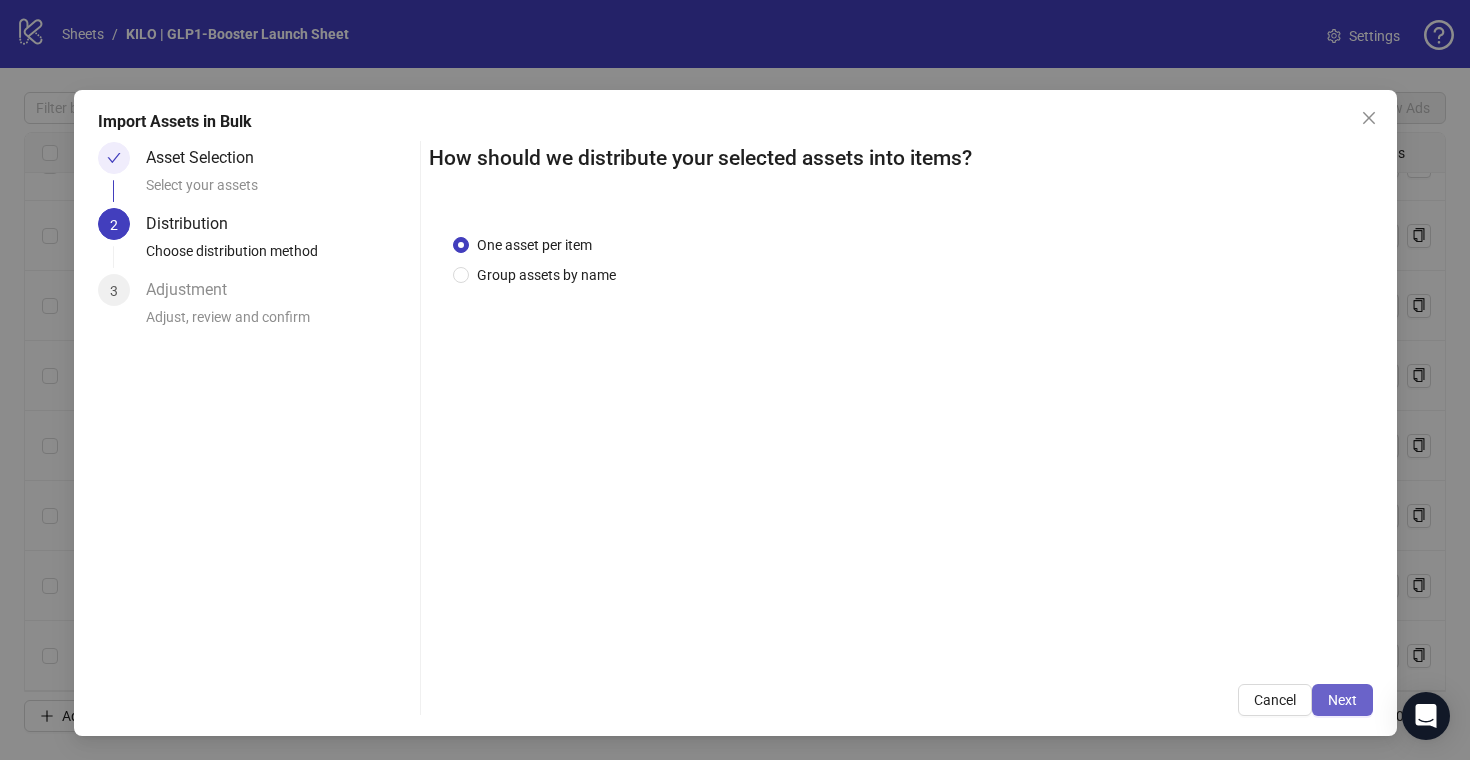 click on "Next" at bounding box center (1342, 700) 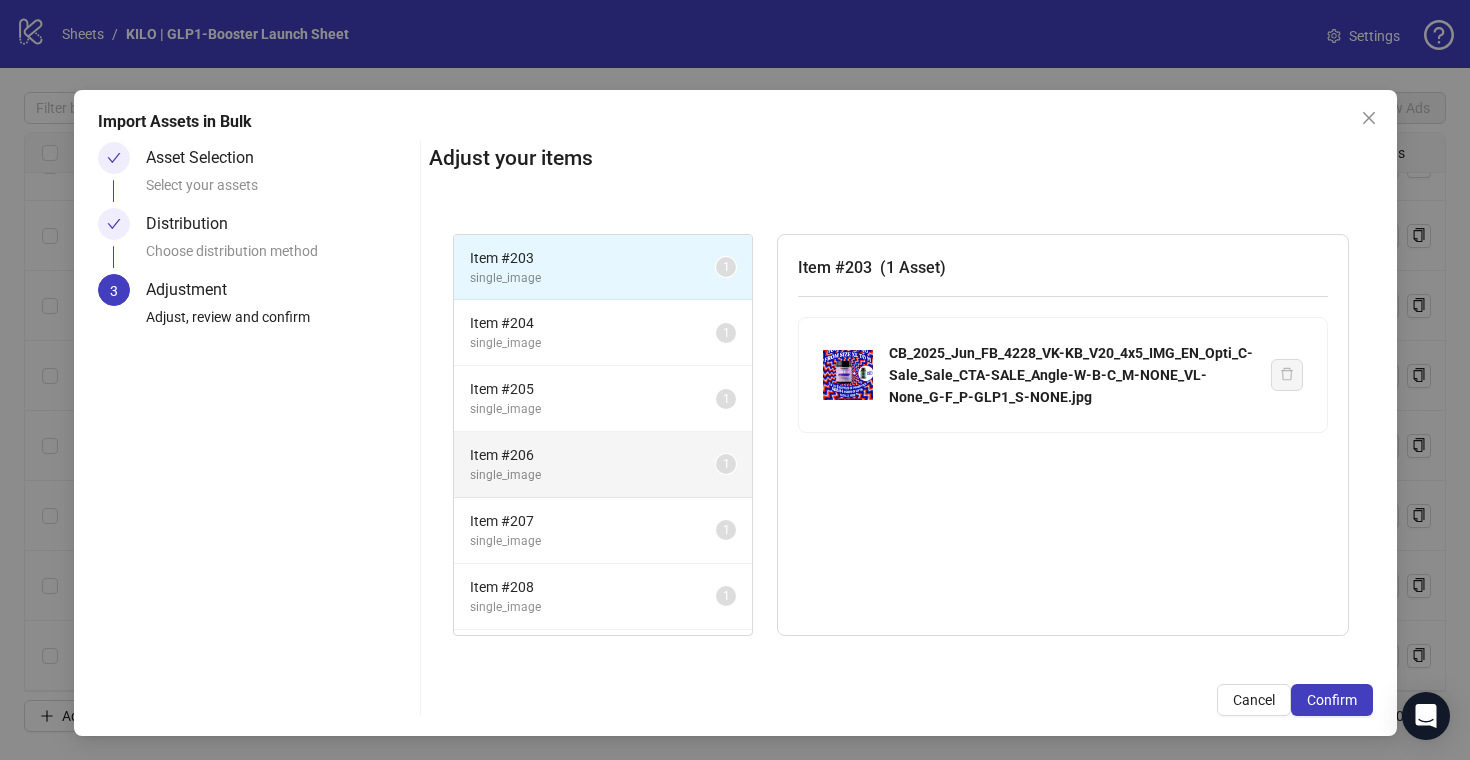 scroll, scrollTop: 59, scrollLeft: 0, axis: vertical 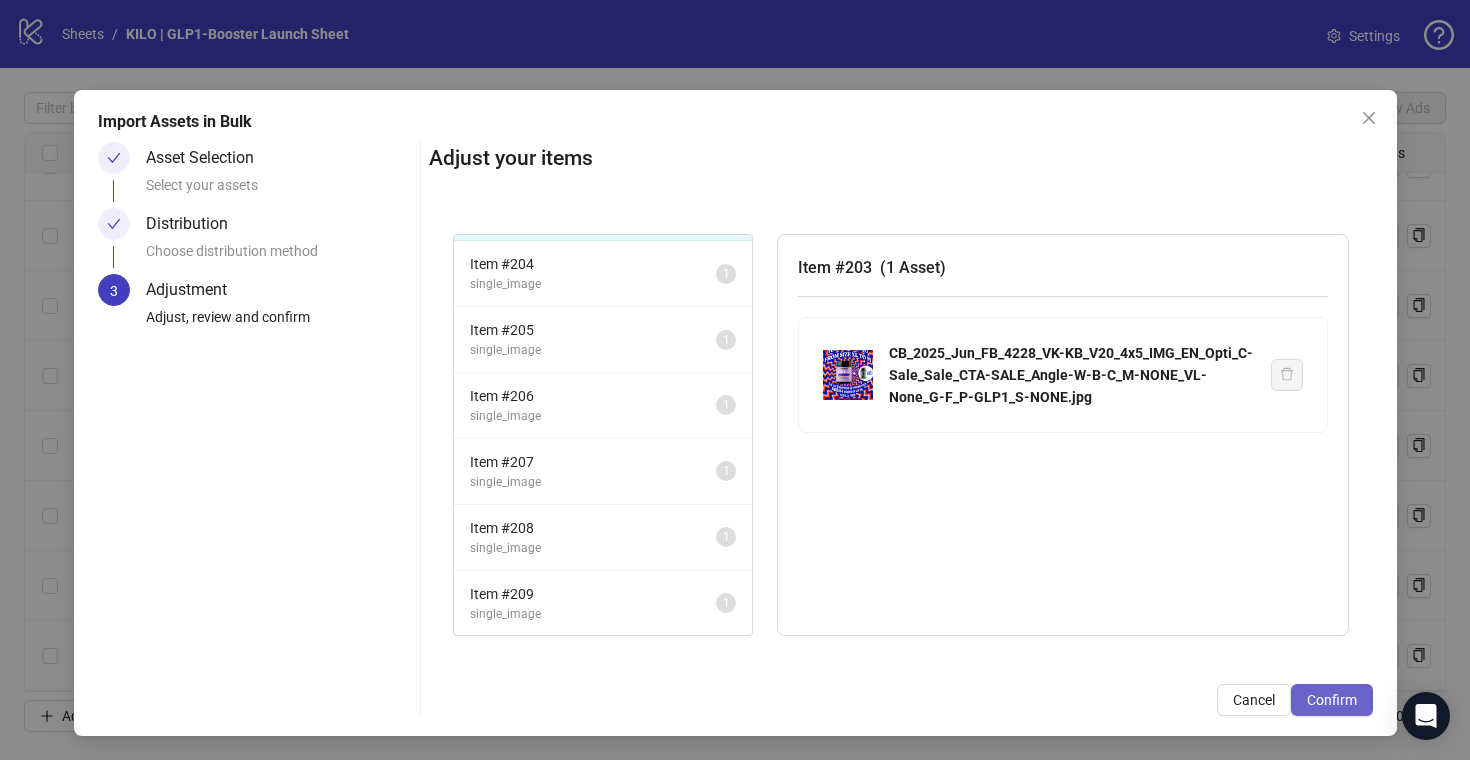 click on "Confirm" at bounding box center [1332, 700] 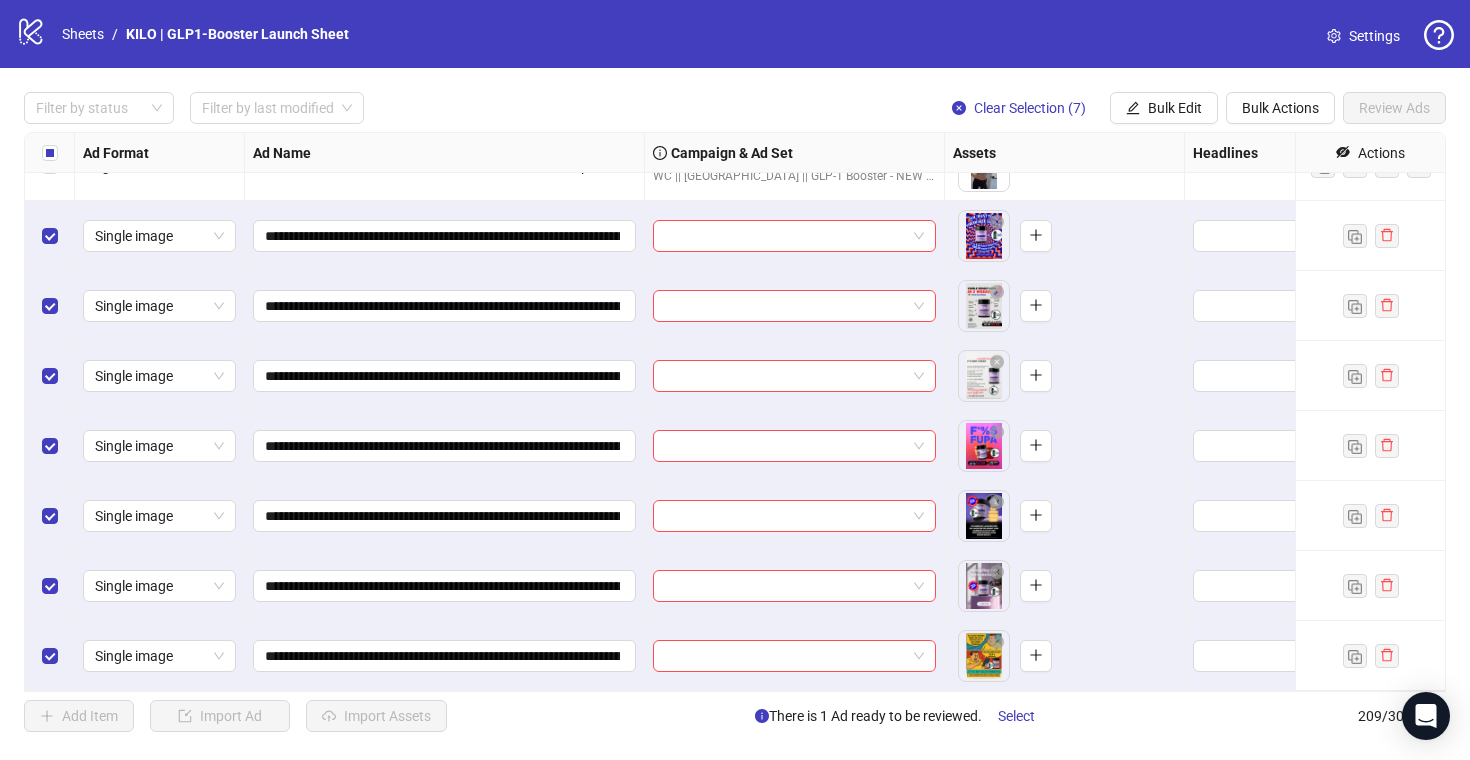 scroll, scrollTop: 14024, scrollLeft: 0, axis: vertical 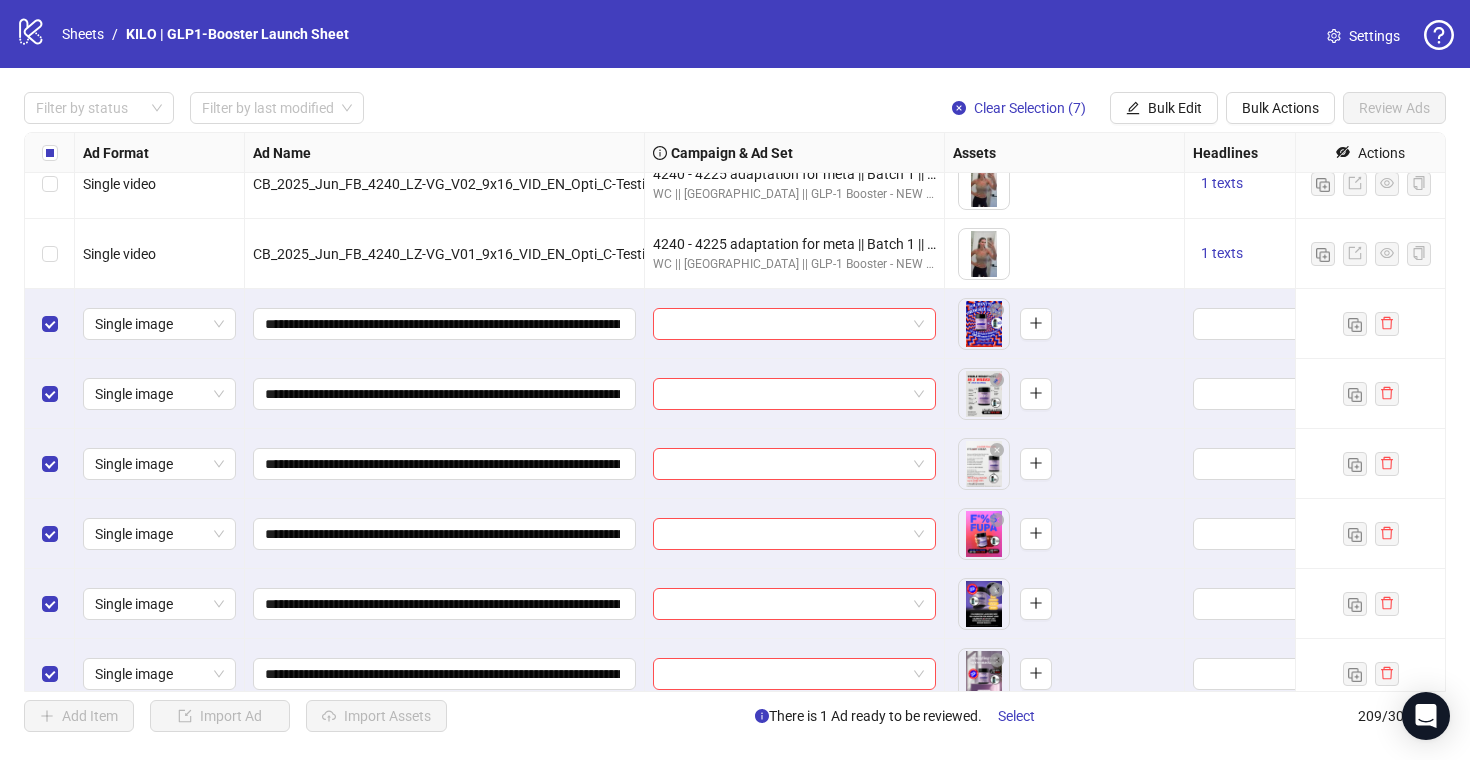 click on "Ad Format Ad Name Campaign & Ad Set Assets Headlines Primary Texts Descriptions Destination URL App Product Page ID Display URL Leadgen Form Product Set ID Call to Action Actions Single image CB_2025_Jun_FB_4238_SO_V07_4x5_IMG_EN_Opti_C-Headline_Evergreen_CTA-NONE_Angle-W_M-NONE_VL-None_G-NONE_P-GLP1_S-NONE_FB3768V04 4238 - FB3768V04 Opti || [DATE] || Batch 3 || Enhancements: OFF || GLP-1 Booster || 7C || 30/06/25w27 WC || [GEOGRAPHIC_DATA] || GLP-1 Booster - NEW ANGLES - Creative Testing | [DATE] 1 texts 1 texts Single video CB_2025_Jun_FB_4240_LZ-VG_V03_9x16_VID_EN_Opti_C-Testimonial_Sale_CTA-4THJULY_Angle-W_M-MAG_VL-45s_G-F_P-OG_S-STARRY_APPLOV4225V03 4240 - 4225 adaptation for meta || Batch 1 || Enhancements: OFF || GLP-1 Booster || 7C || 30/06/25w27 WC || [GEOGRAPHIC_DATA] || GLP-1 Booster - NEW ANGLES - Creative Testing | [DATE] 1 texts 1 texts Single video CB_2025_Jun_FB_4240_LZ-VG_V02_9x16_VID_EN_Opti_C-Testimonial_Sale_CTA-4THJULY_Angle-W_M-MAG_VL-45s_G-F_P-OG_S-STARRY_APPLOV4225V02 1 texts 1 texts Single video 1 texts" at bounding box center [735, 412] 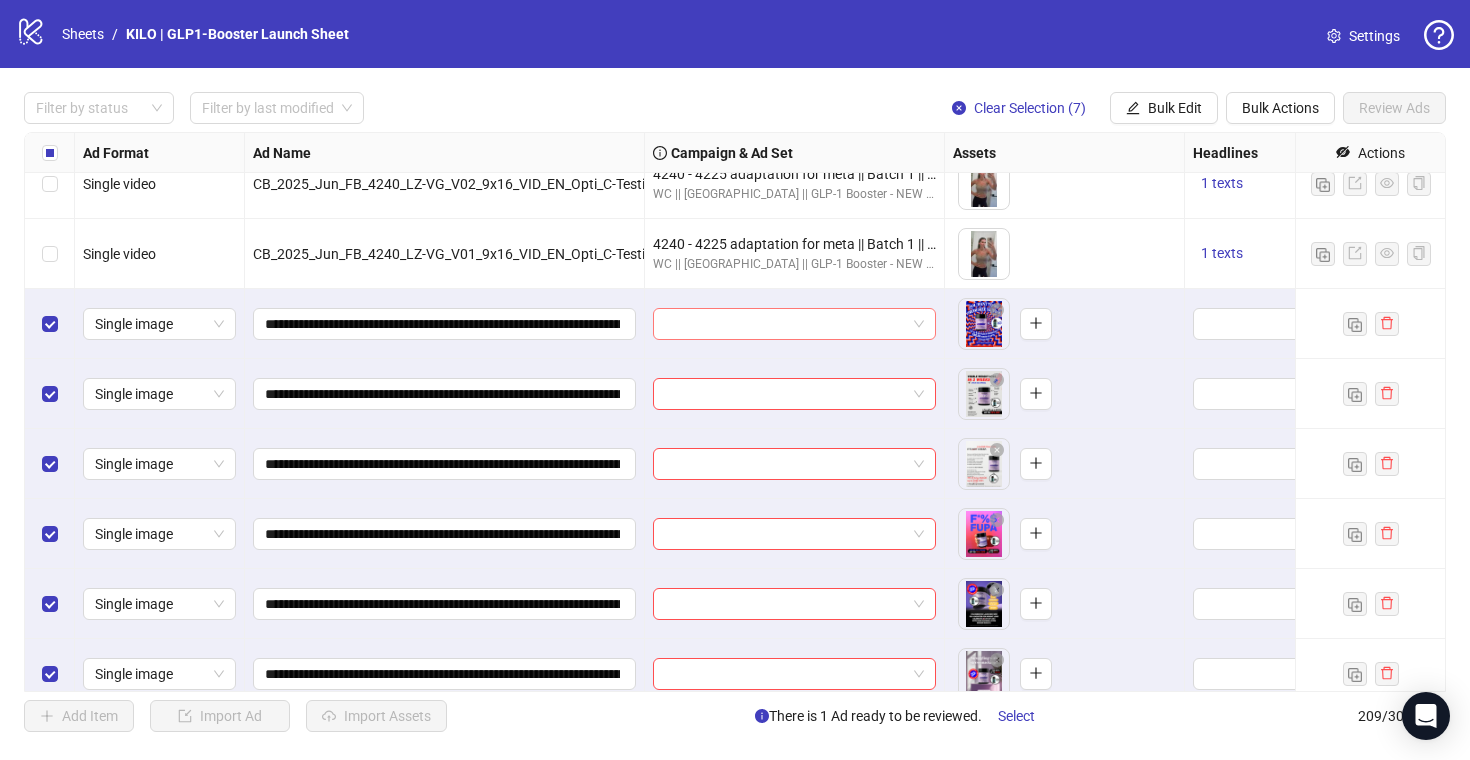 click at bounding box center (785, 324) 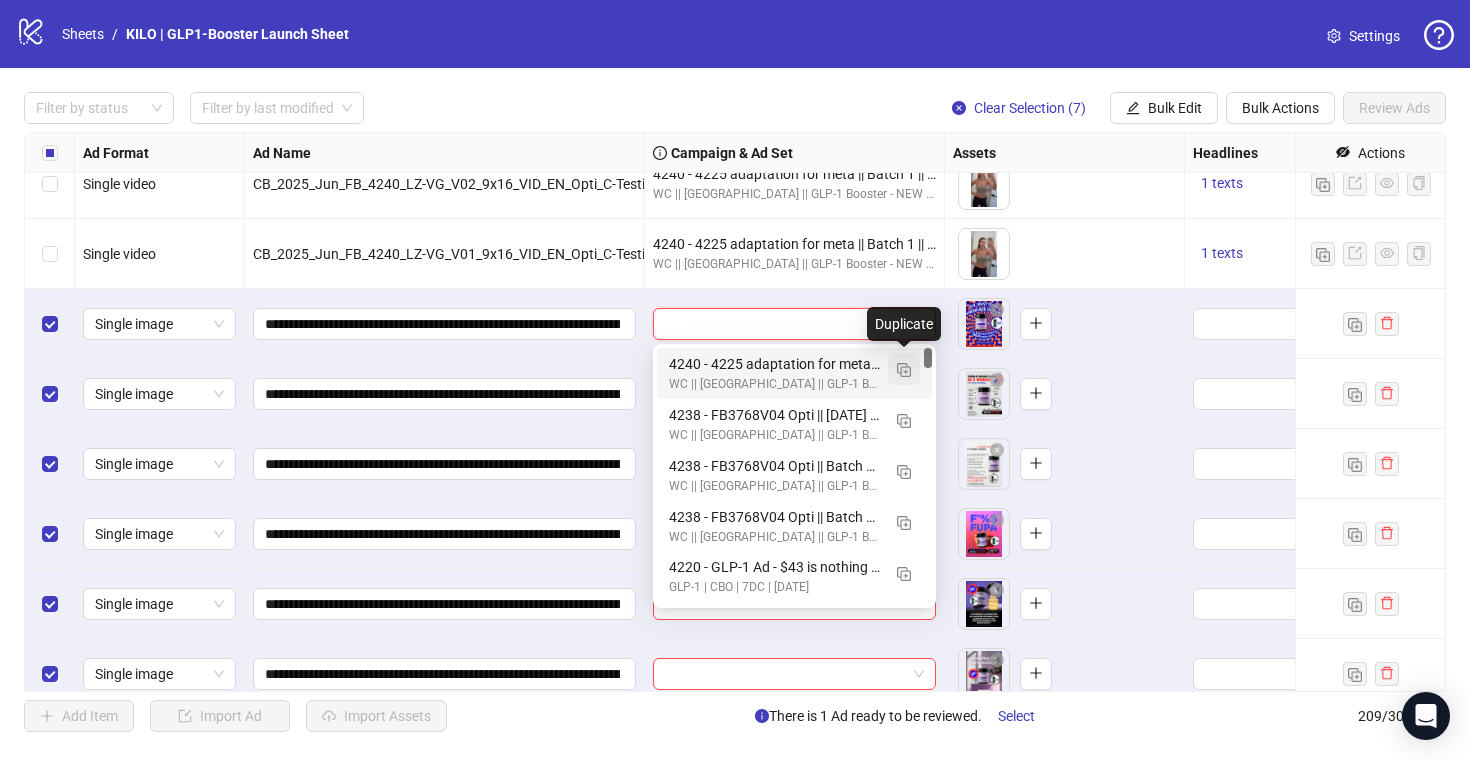 click at bounding box center (904, 370) 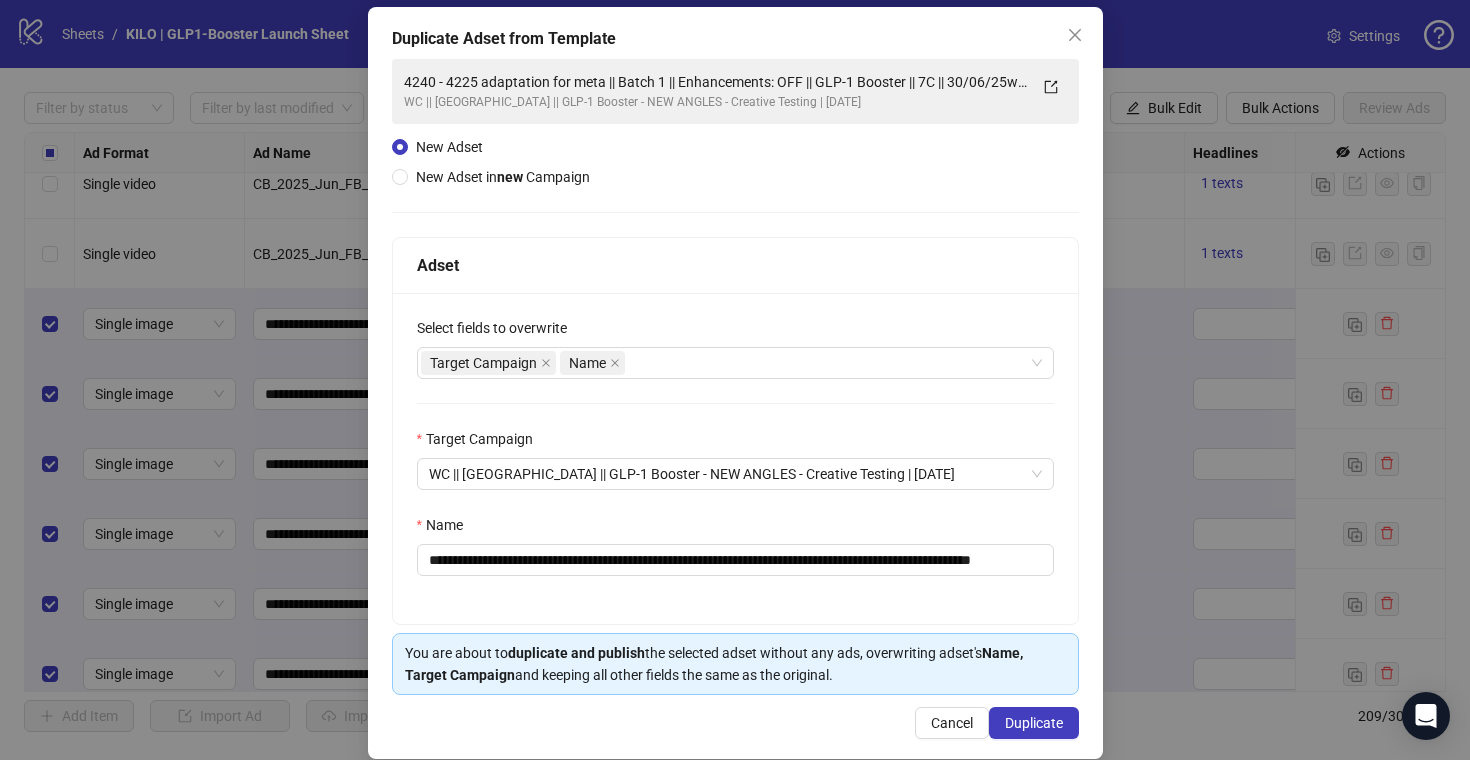 scroll, scrollTop: 117, scrollLeft: 0, axis: vertical 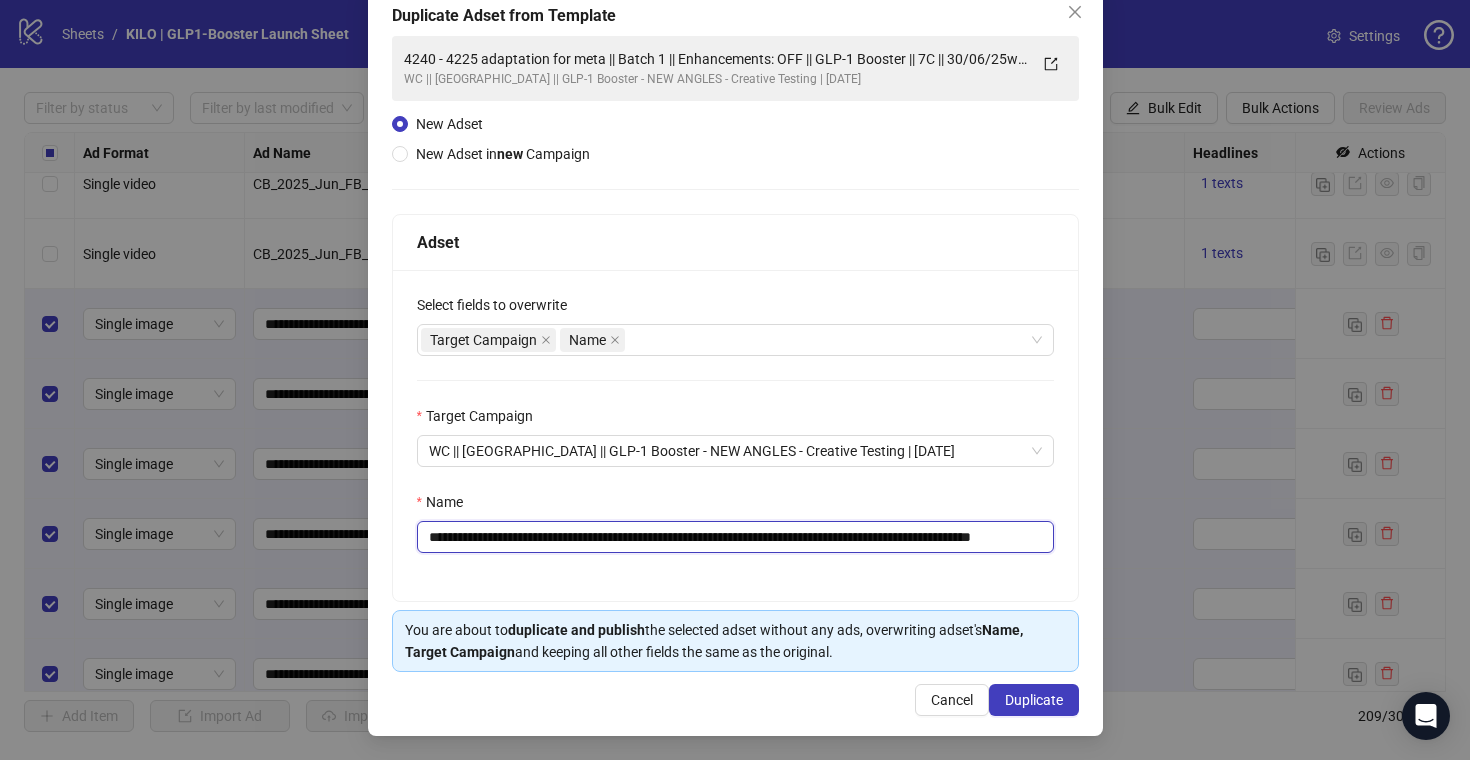 drag, startPoint x: 983, startPoint y: 533, endPoint x: 1044, endPoint y: 533, distance: 61 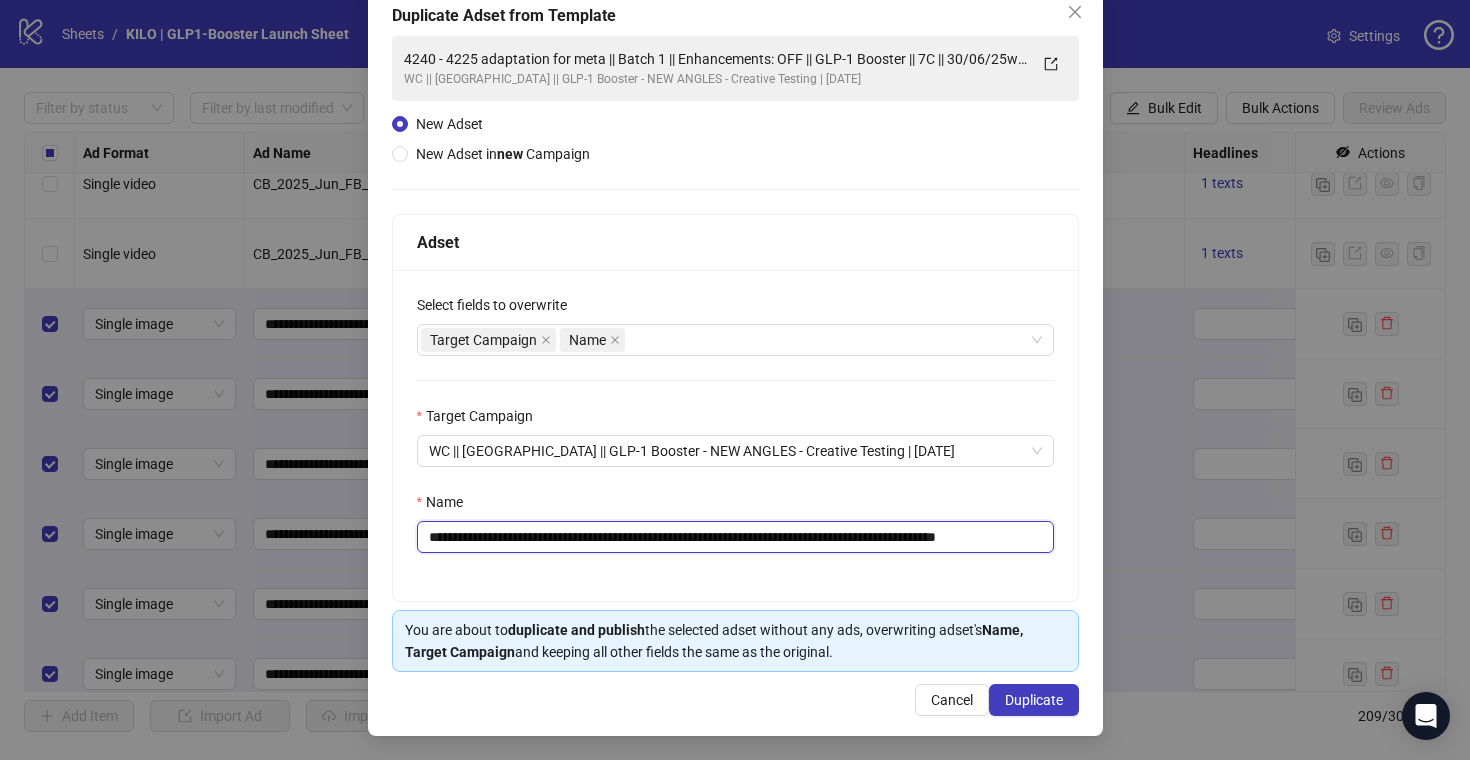 scroll, scrollTop: 0, scrollLeft: 20, axis: horizontal 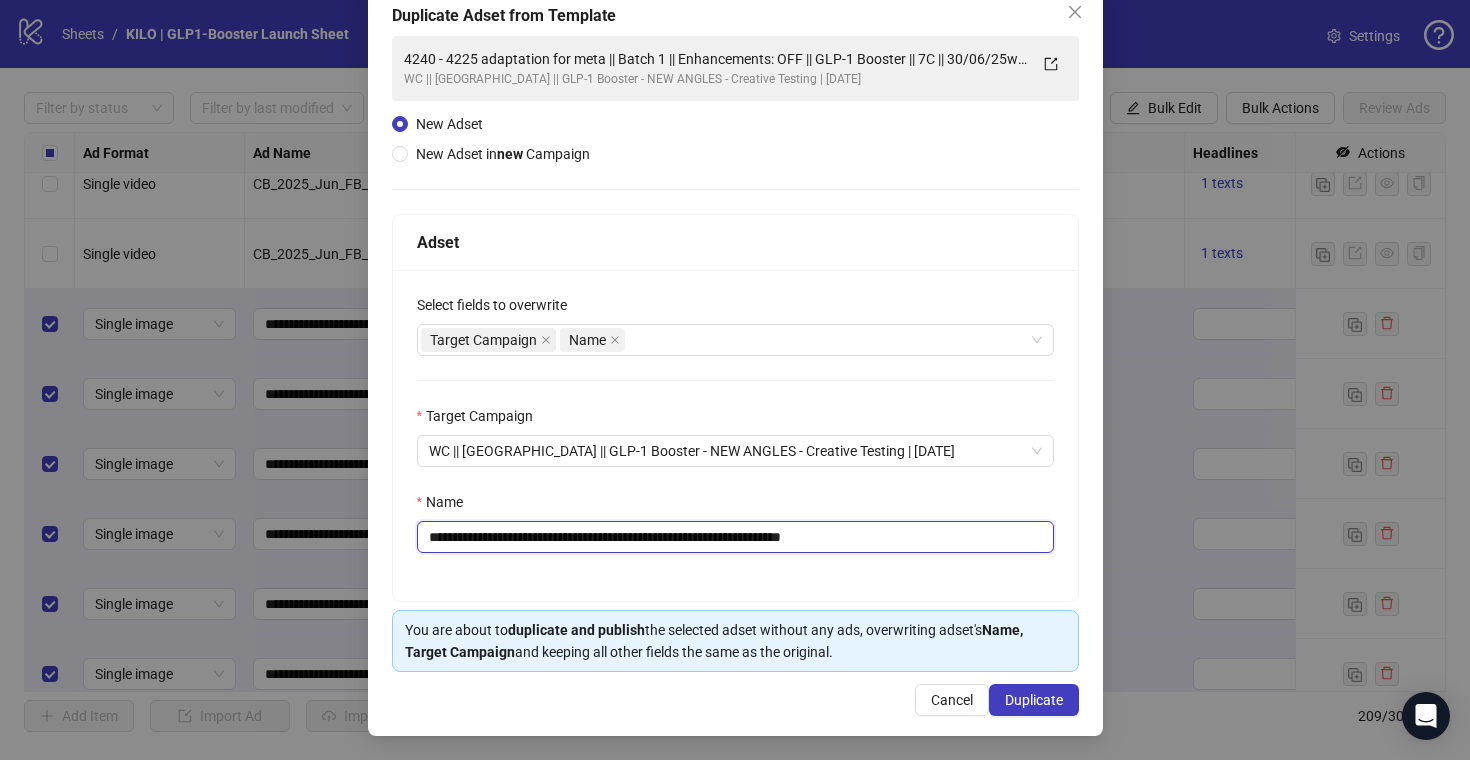 paste on "**********" 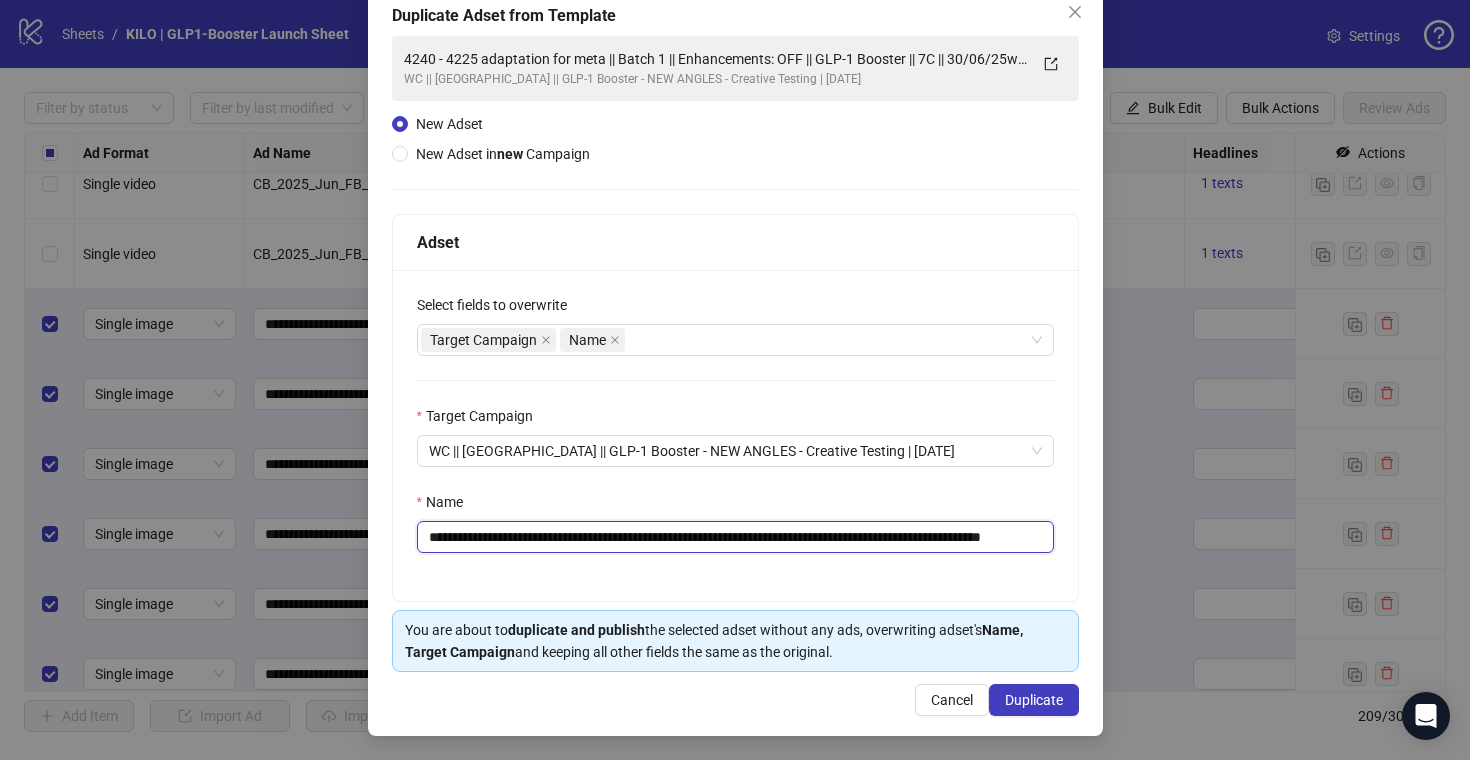 drag, startPoint x: 713, startPoint y: 533, endPoint x: 654, endPoint y: 533, distance: 59 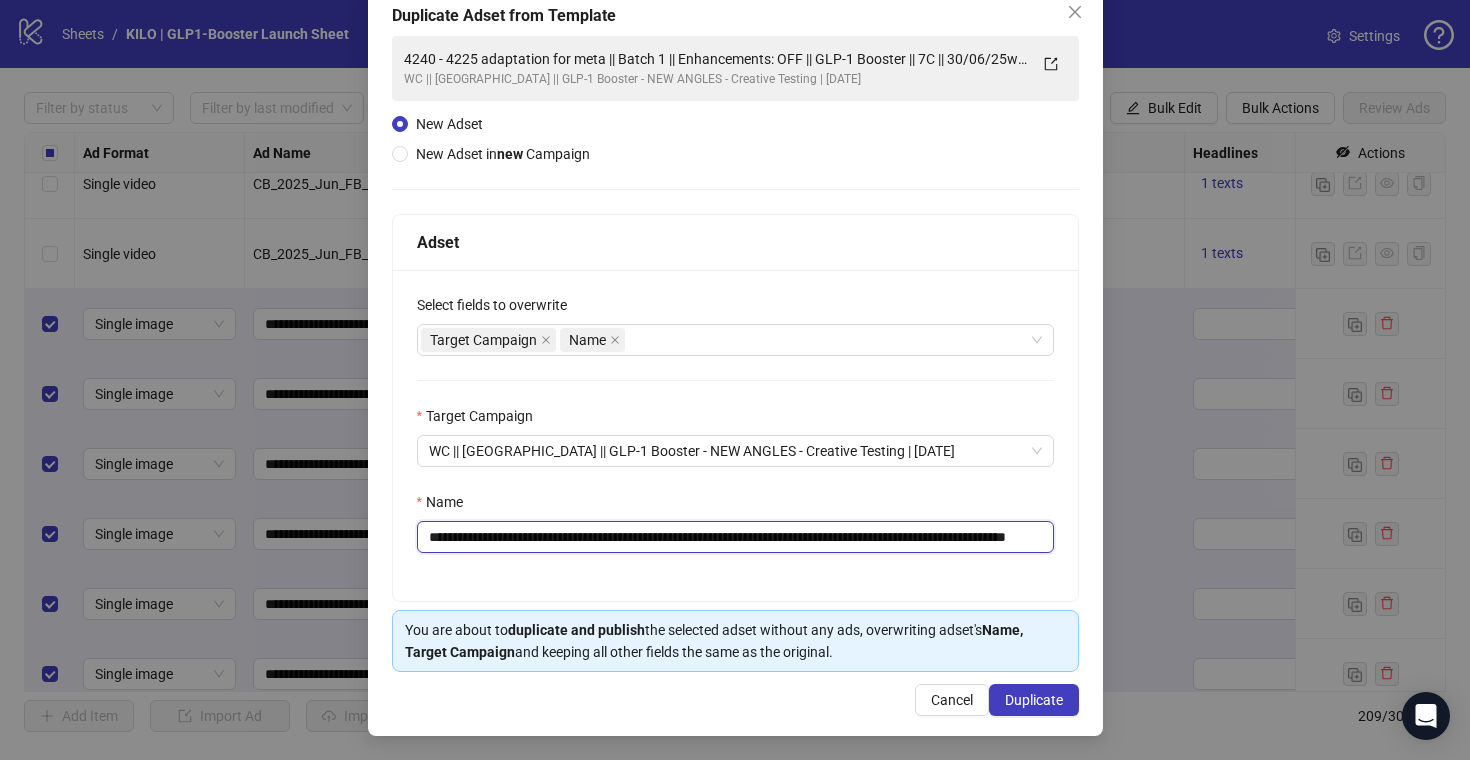 click on "**********" at bounding box center [735, 537] 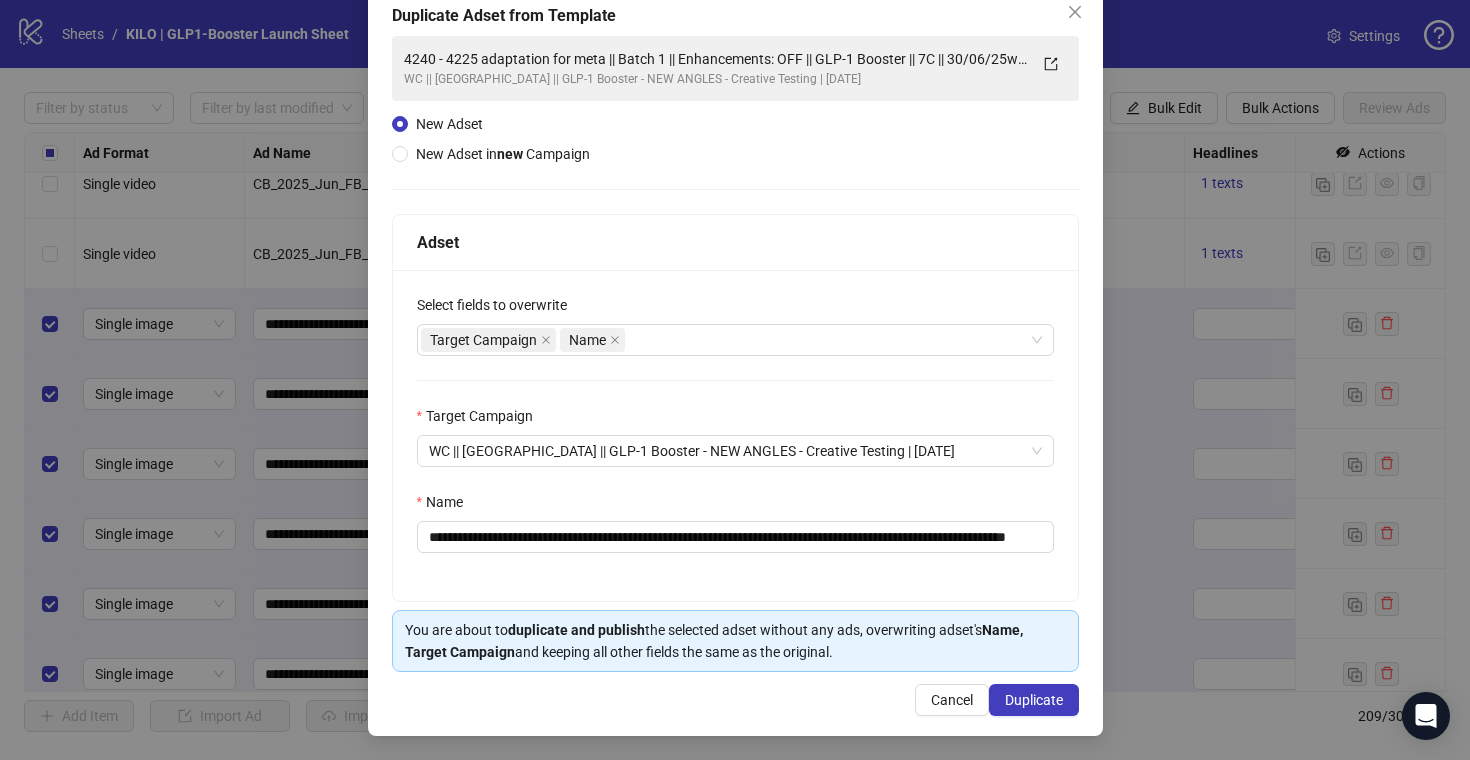 click on "**********" at bounding box center (735, 435) 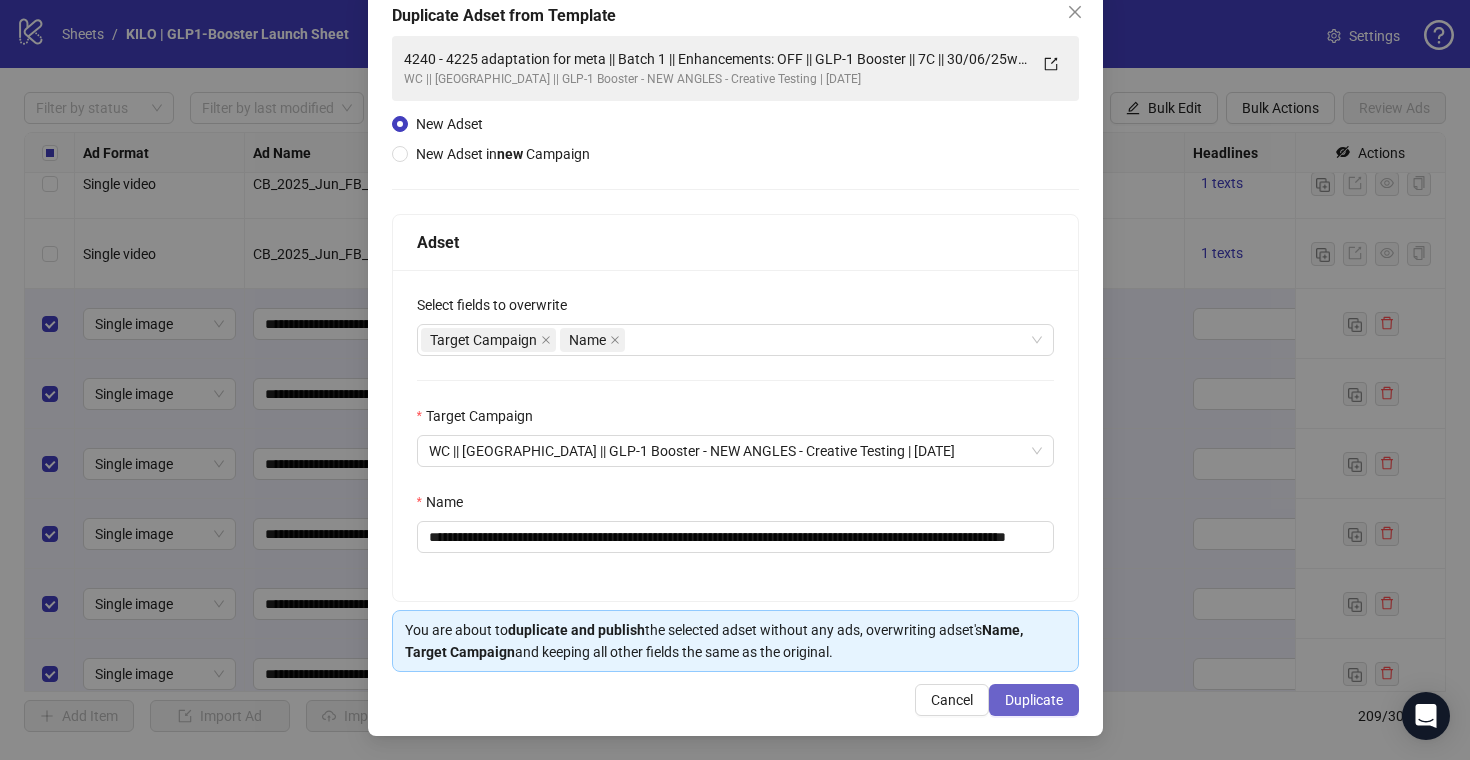 click on "Duplicate" at bounding box center [1034, 700] 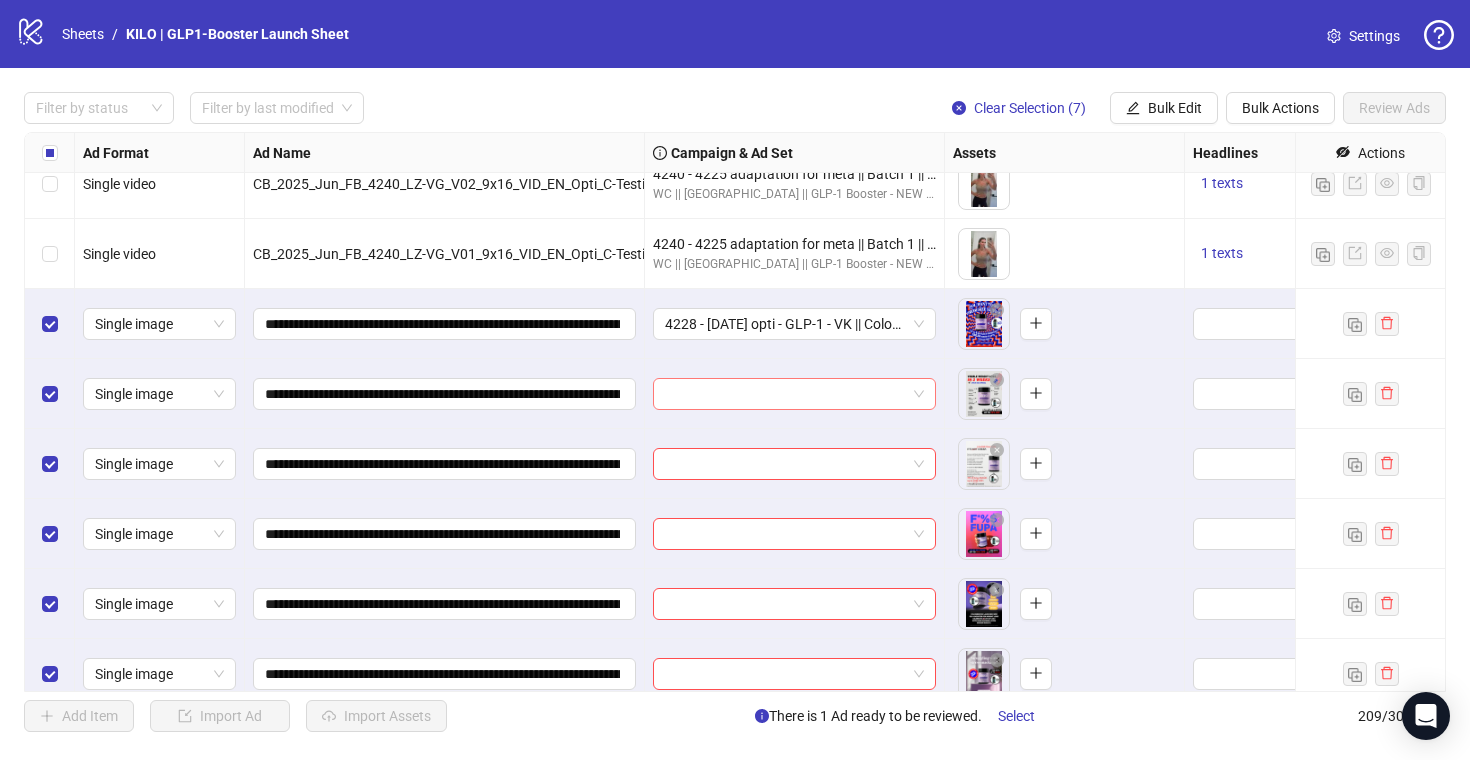 click at bounding box center [785, 394] 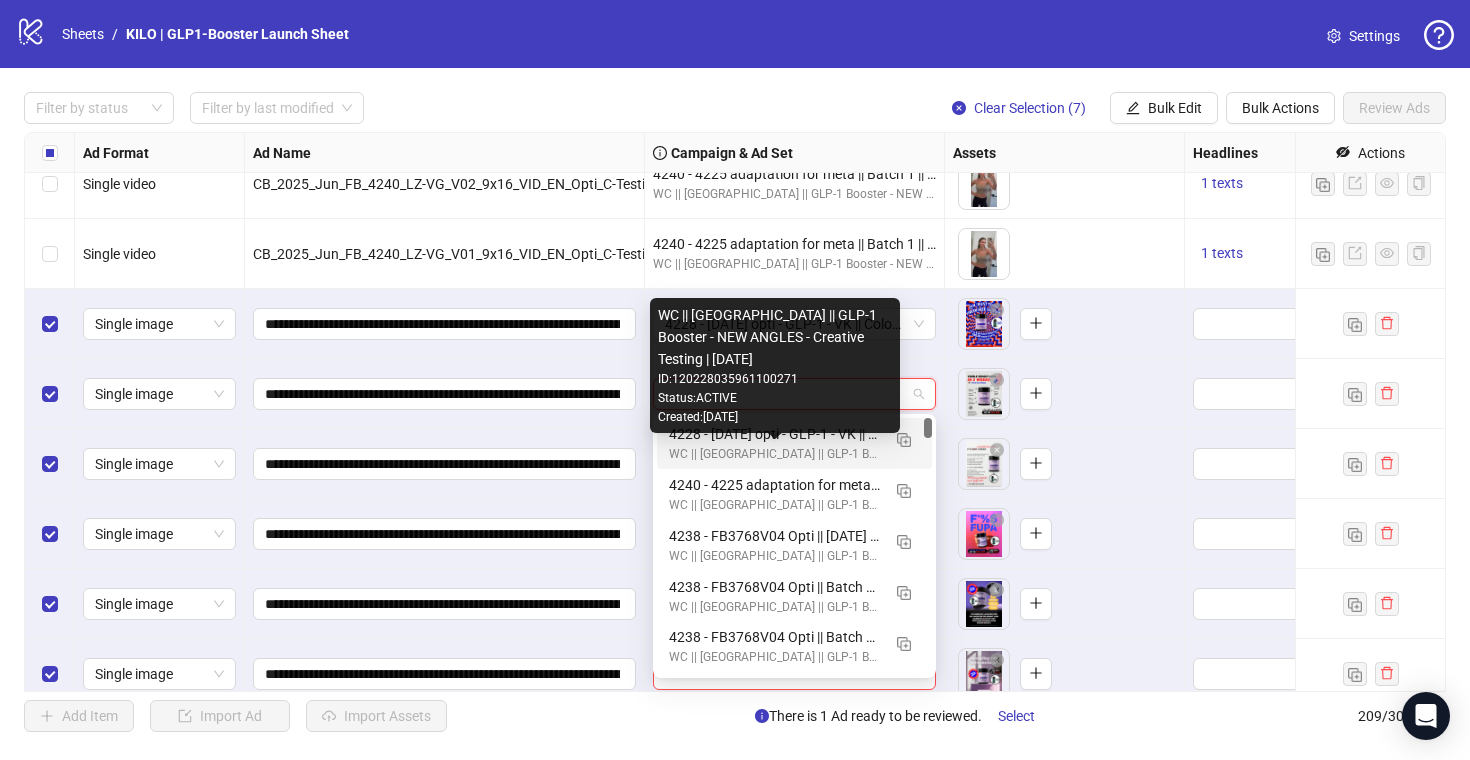 click on "4228 - [DATE] opti - GLP-1 - VK || ColonCleanse gift|| Enhancements: OFF || GLP-1 Booster || 7C || 01/07/25w27" at bounding box center [774, 434] 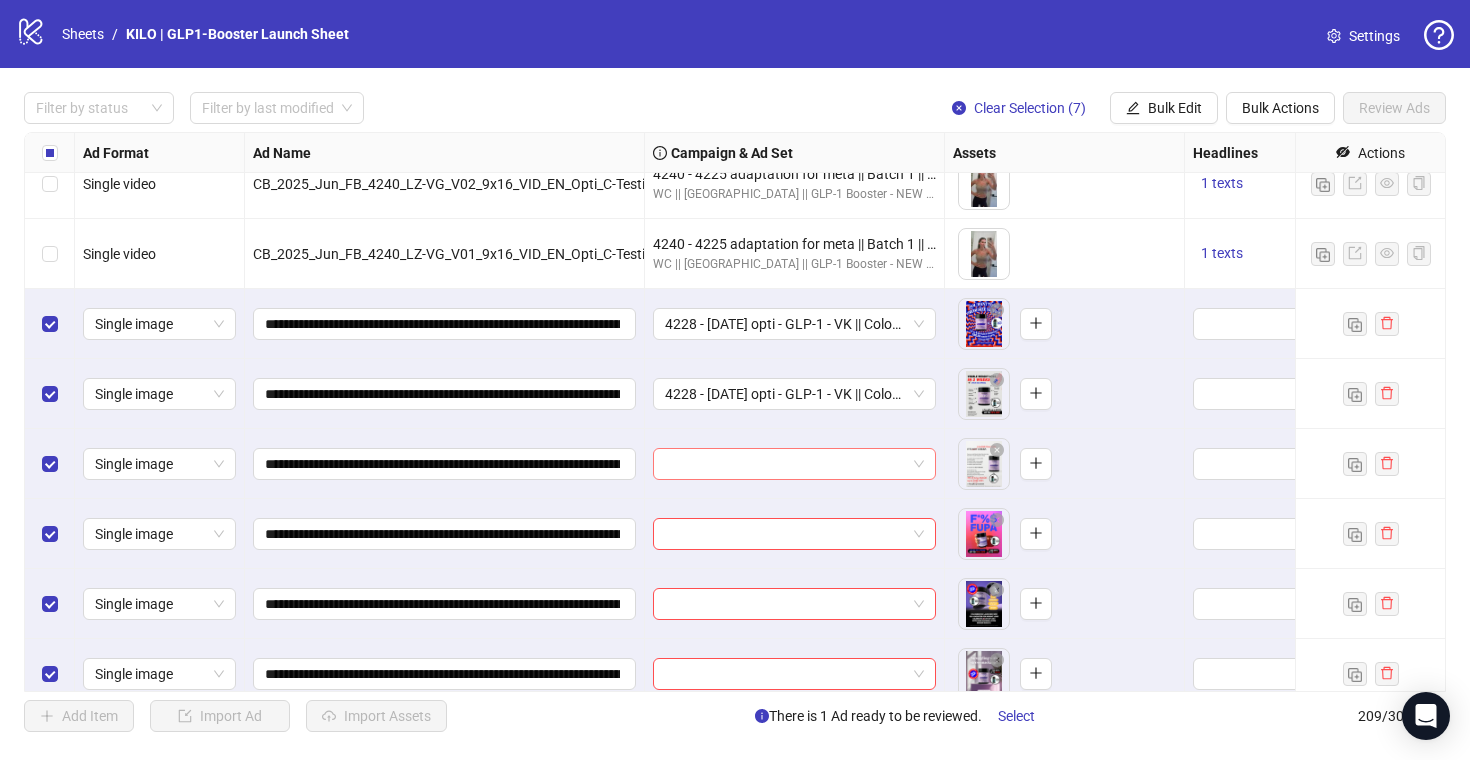 click at bounding box center [785, 464] 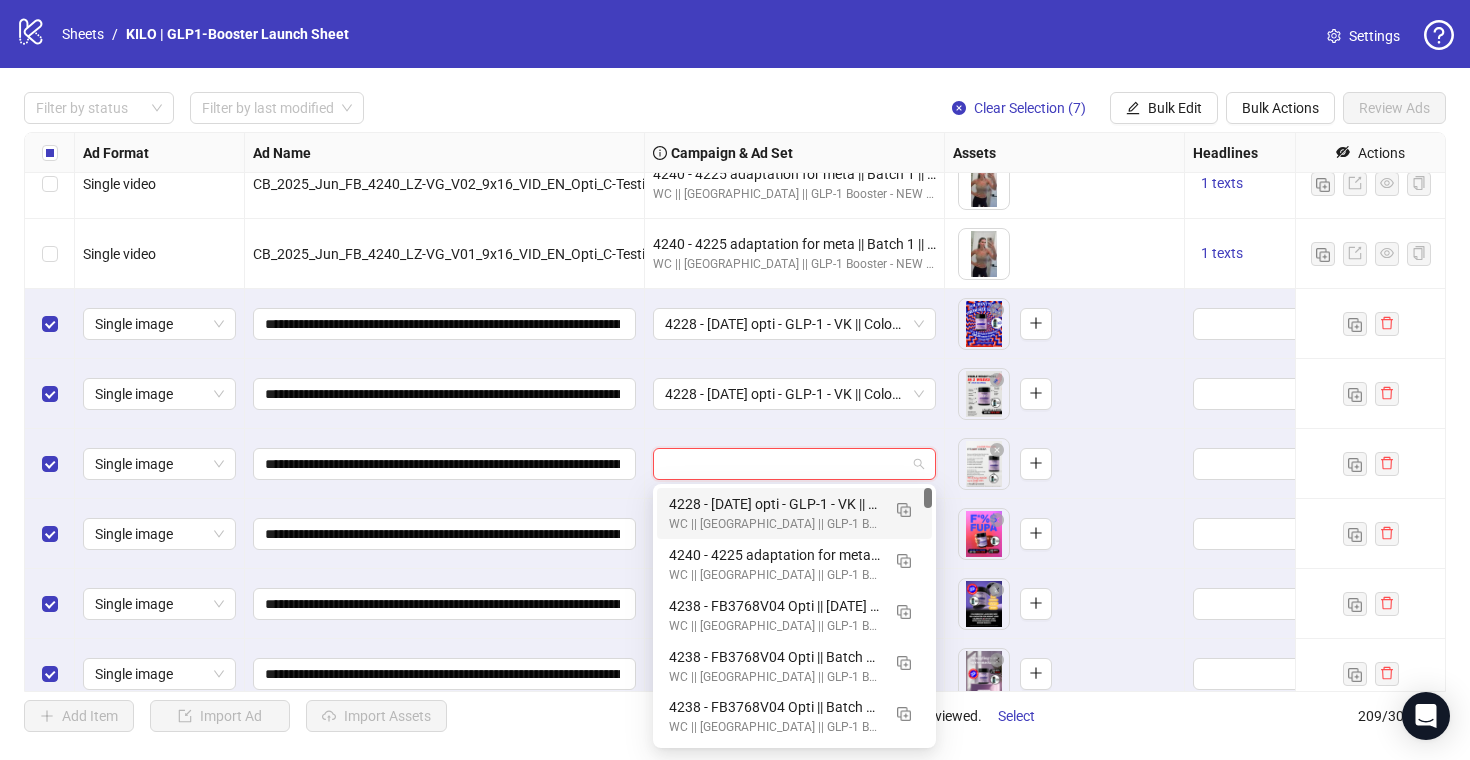 click on "4228 - [DATE] opti - GLP-1 - VK || ColonCleanse gift|| Enhancements: OFF || GLP-1 Booster || 7C || 01/07/25w27" at bounding box center (774, 504) 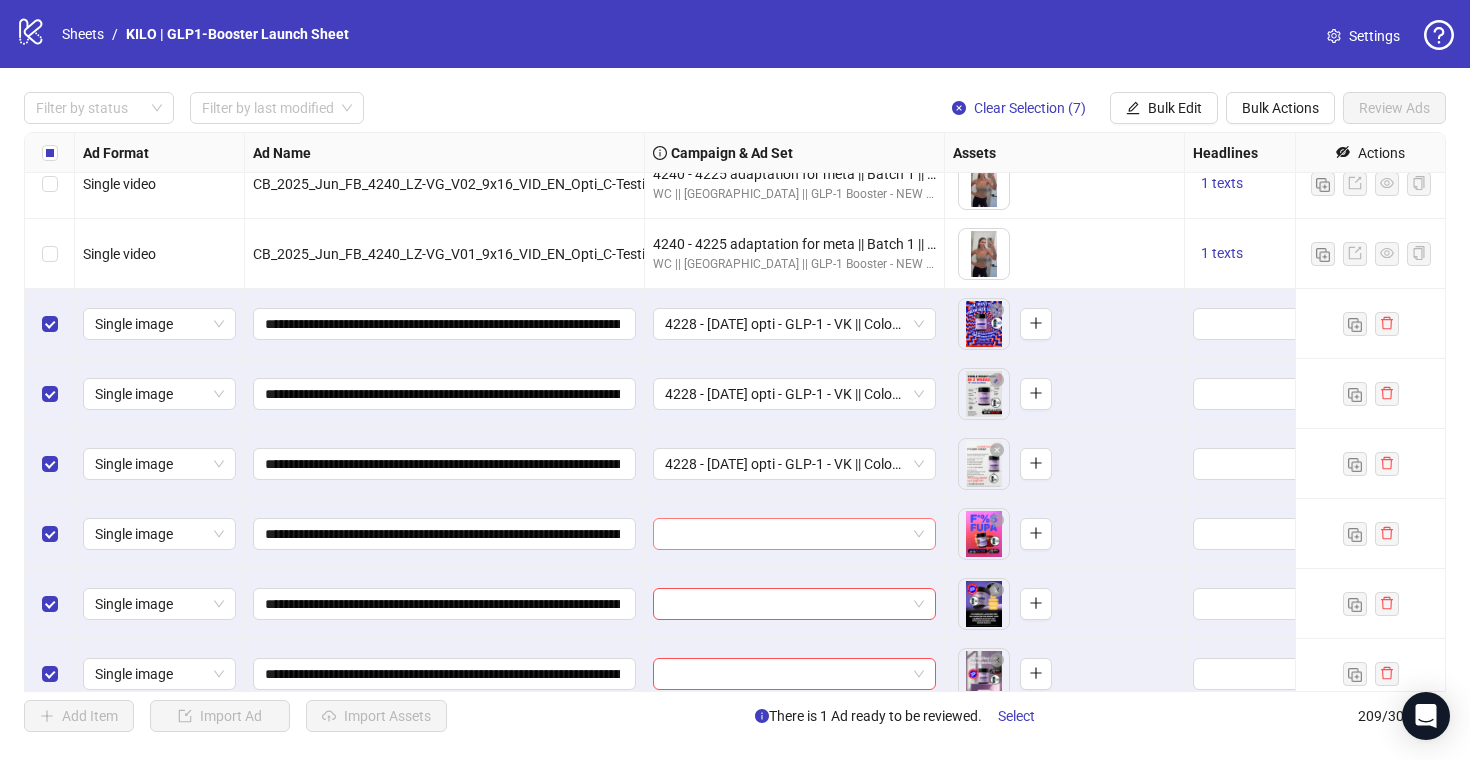 click at bounding box center (785, 534) 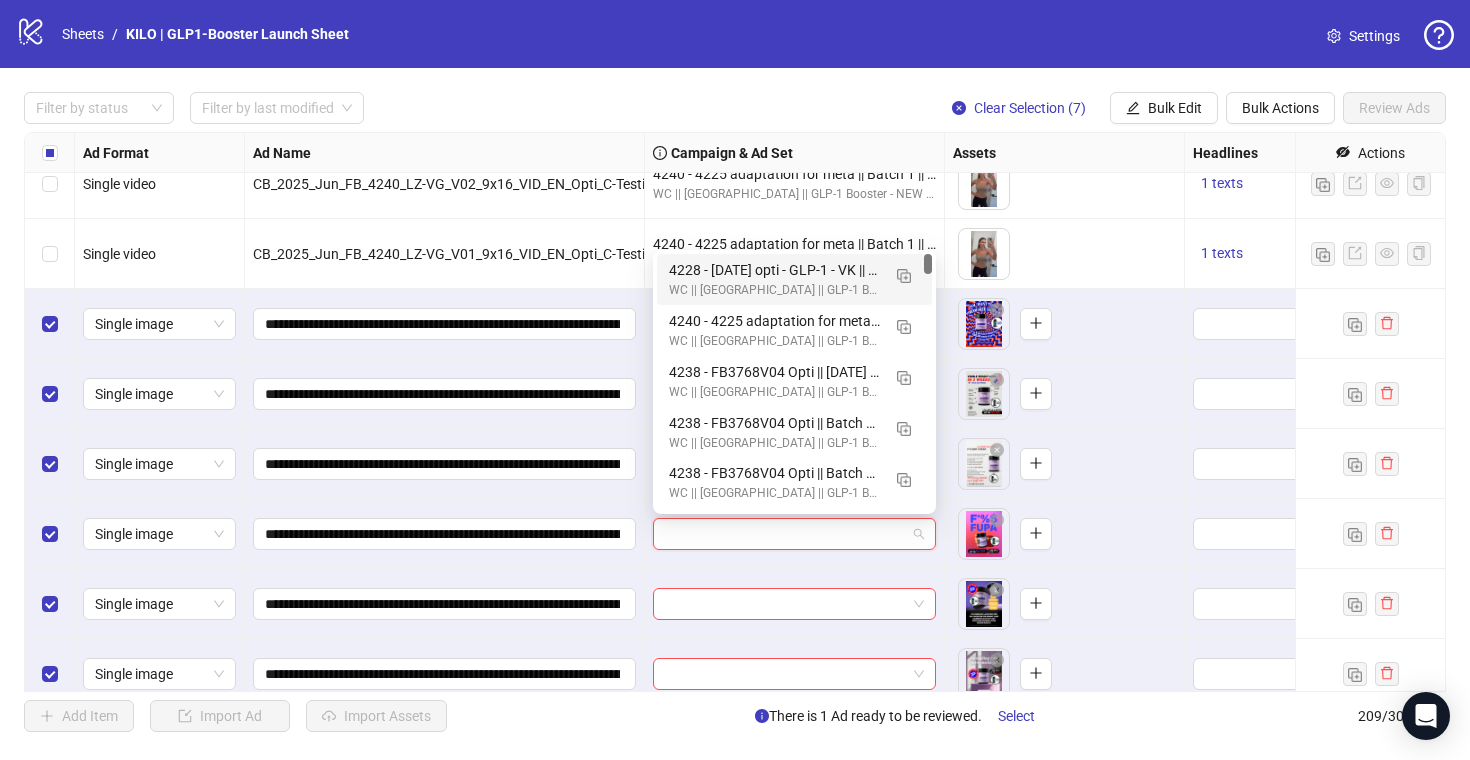 click on "WC || [GEOGRAPHIC_DATA] || GLP-1 Booster - NEW ANGLES - Creative Testing | [DATE]" at bounding box center (774, 290) 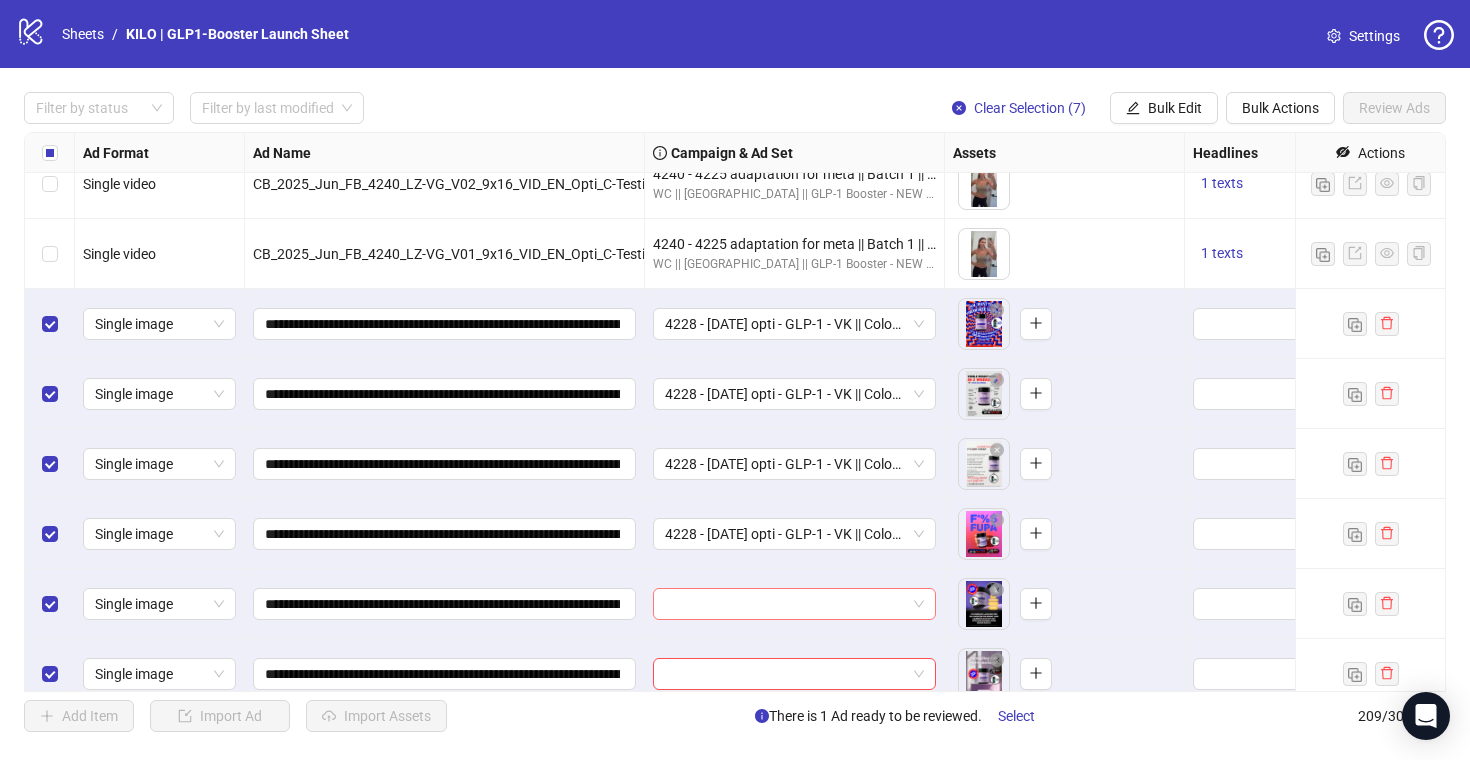 click at bounding box center (785, 604) 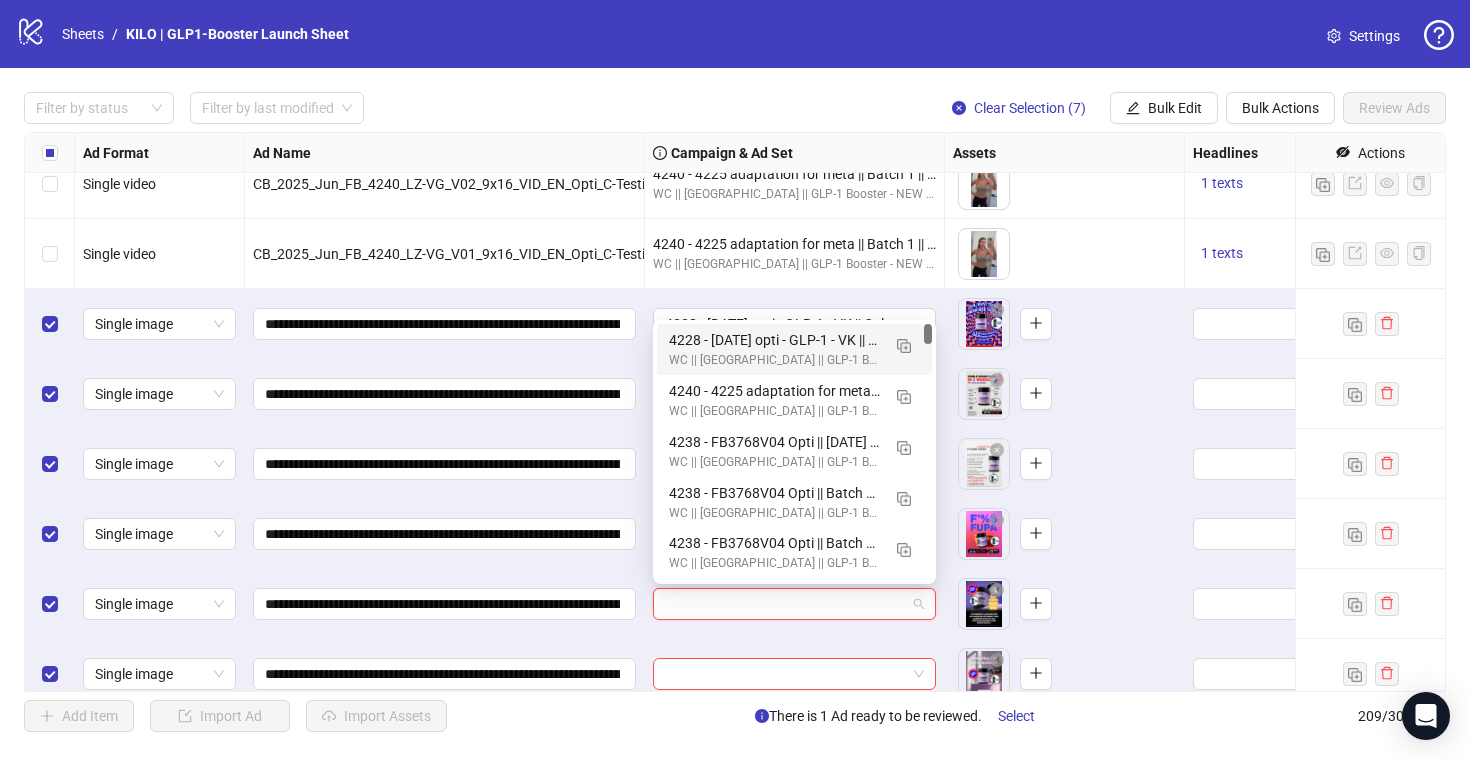click on "4228 - [DATE] opti - GLP-1 - VK || ColonCleanse gift|| Enhancements: OFF || GLP-1 Booster || 7C || 01/07/25w27" at bounding box center (774, 340) 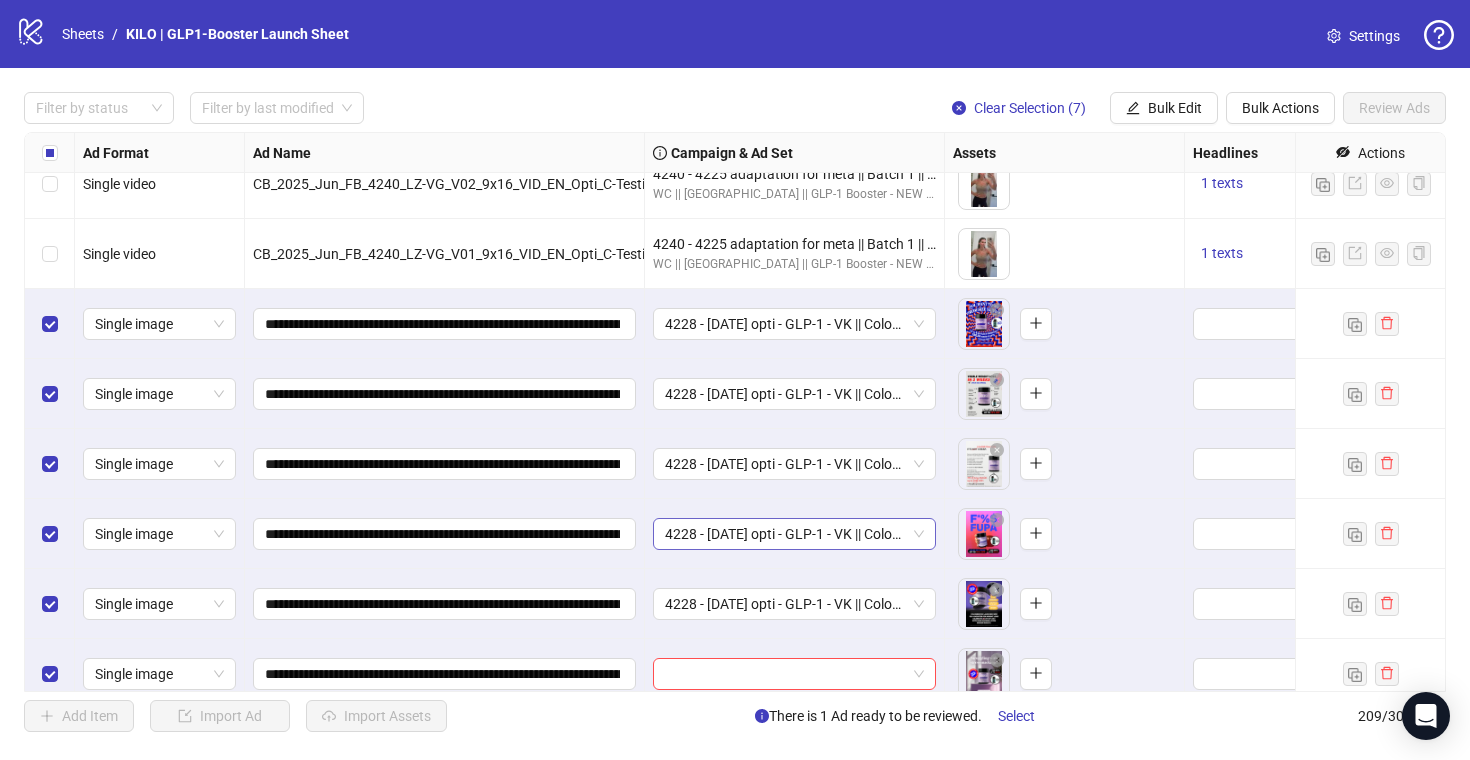 scroll, scrollTop: 14112, scrollLeft: 0, axis: vertical 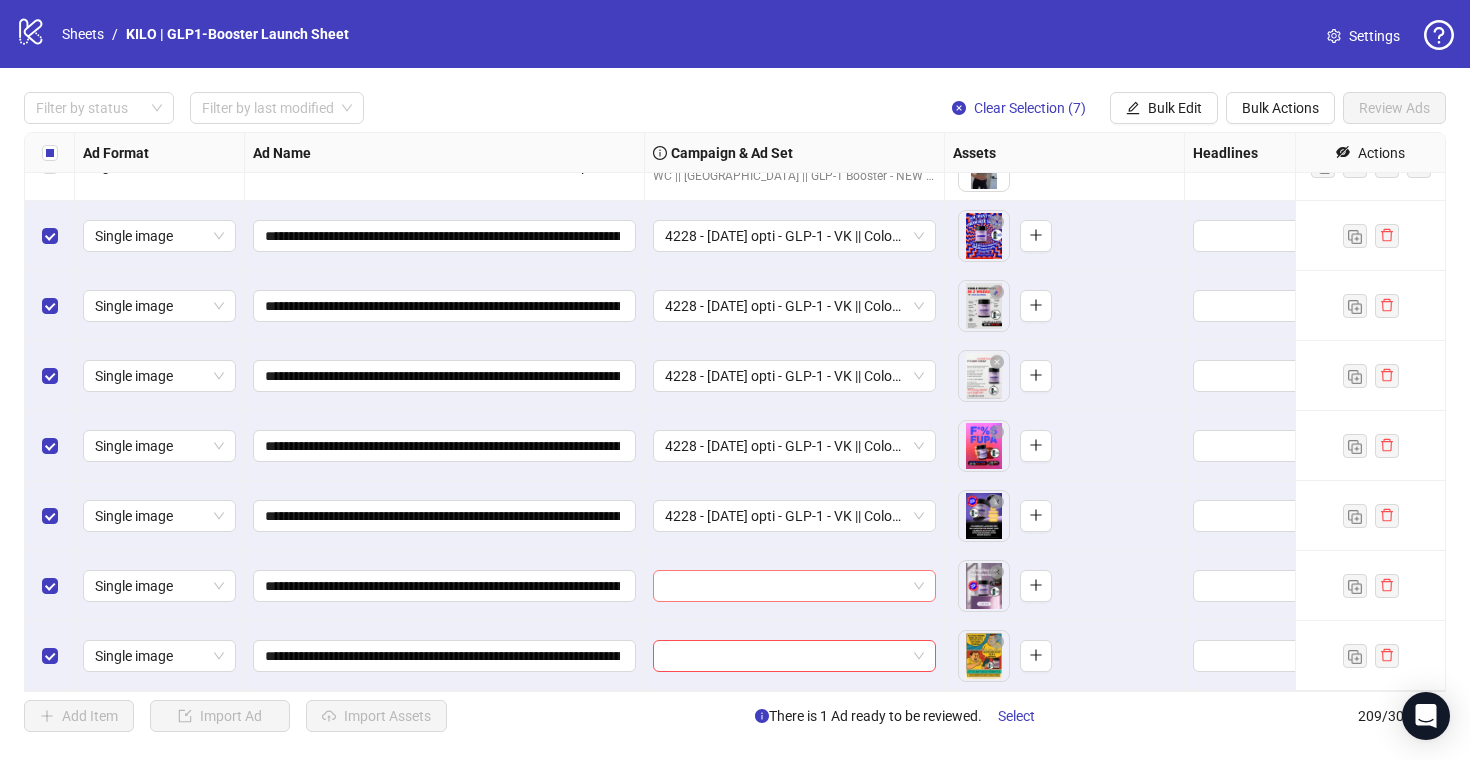 click at bounding box center [785, 586] 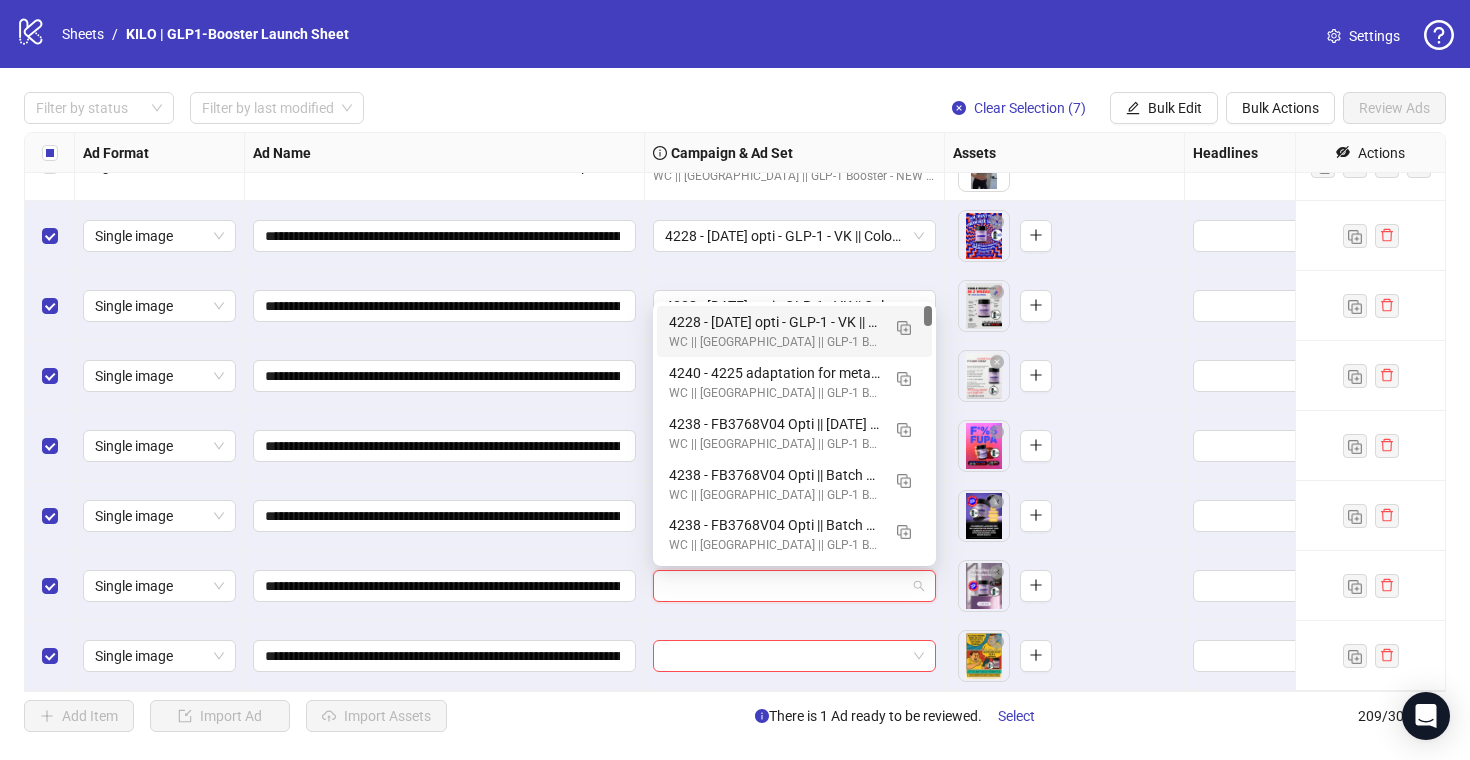 click on "WC || [GEOGRAPHIC_DATA] || GLP-1 Booster - NEW ANGLES - Creative Testing | [DATE]" at bounding box center [774, 342] 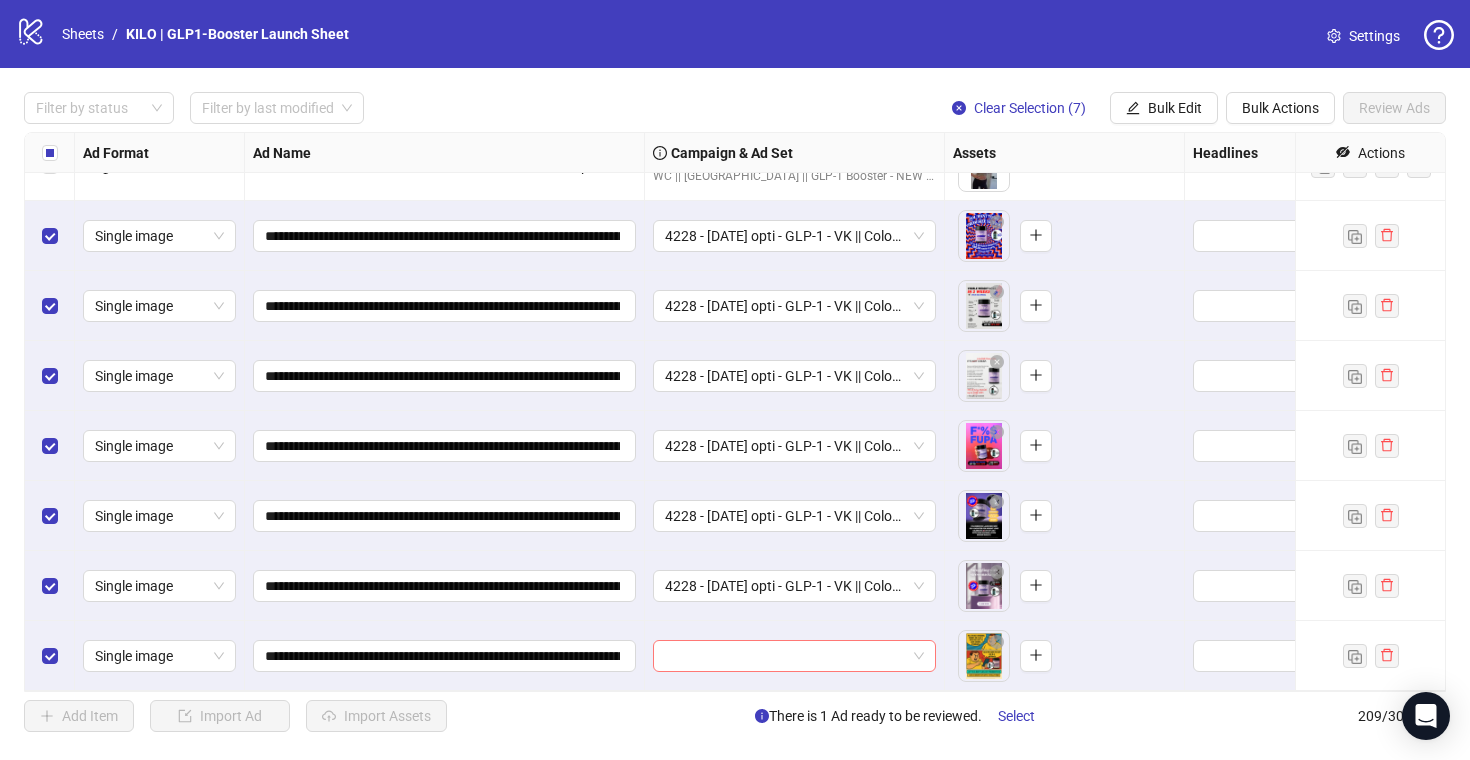click at bounding box center (785, 656) 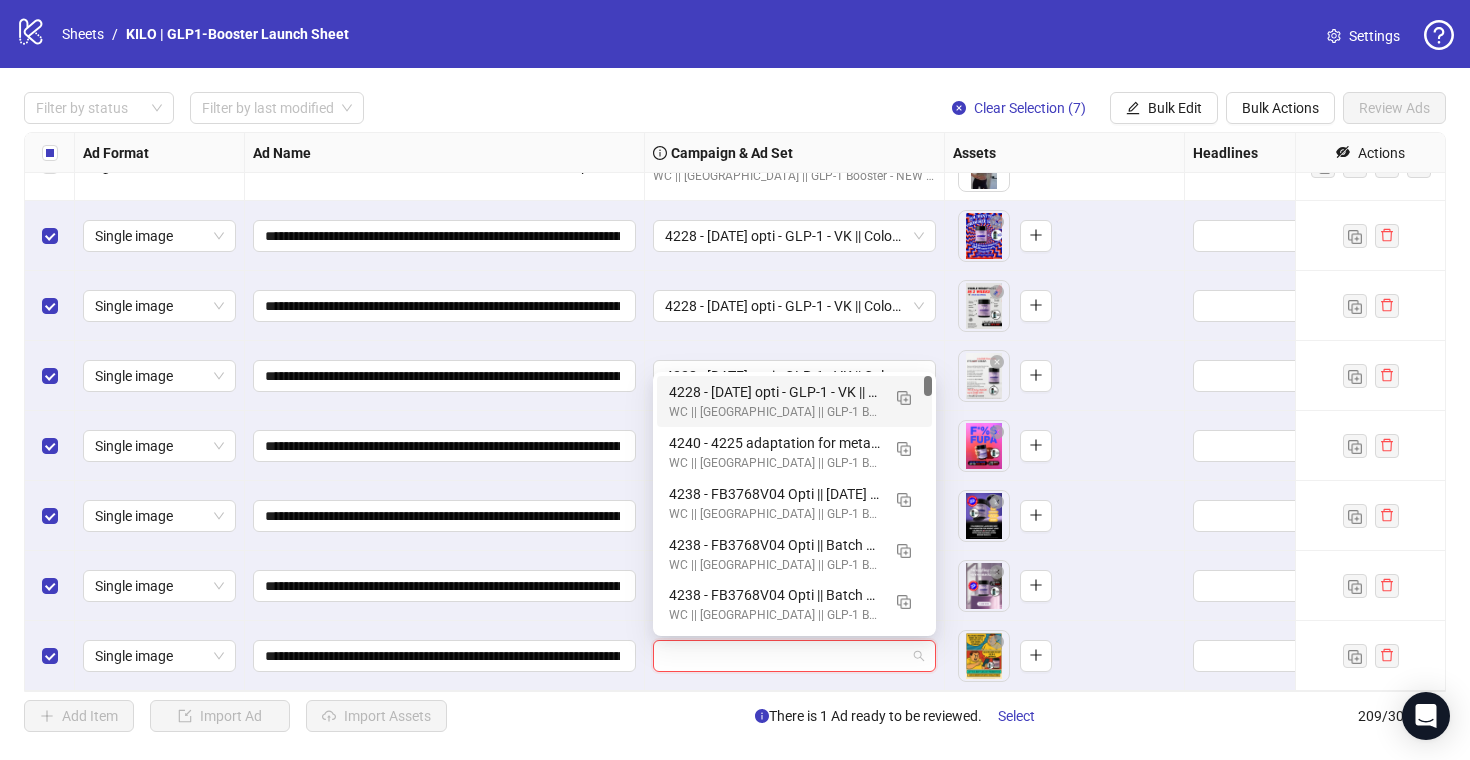 click on "WC || [GEOGRAPHIC_DATA] || GLP-1 Booster - NEW ANGLES - Creative Testing | [DATE]" at bounding box center (774, 412) 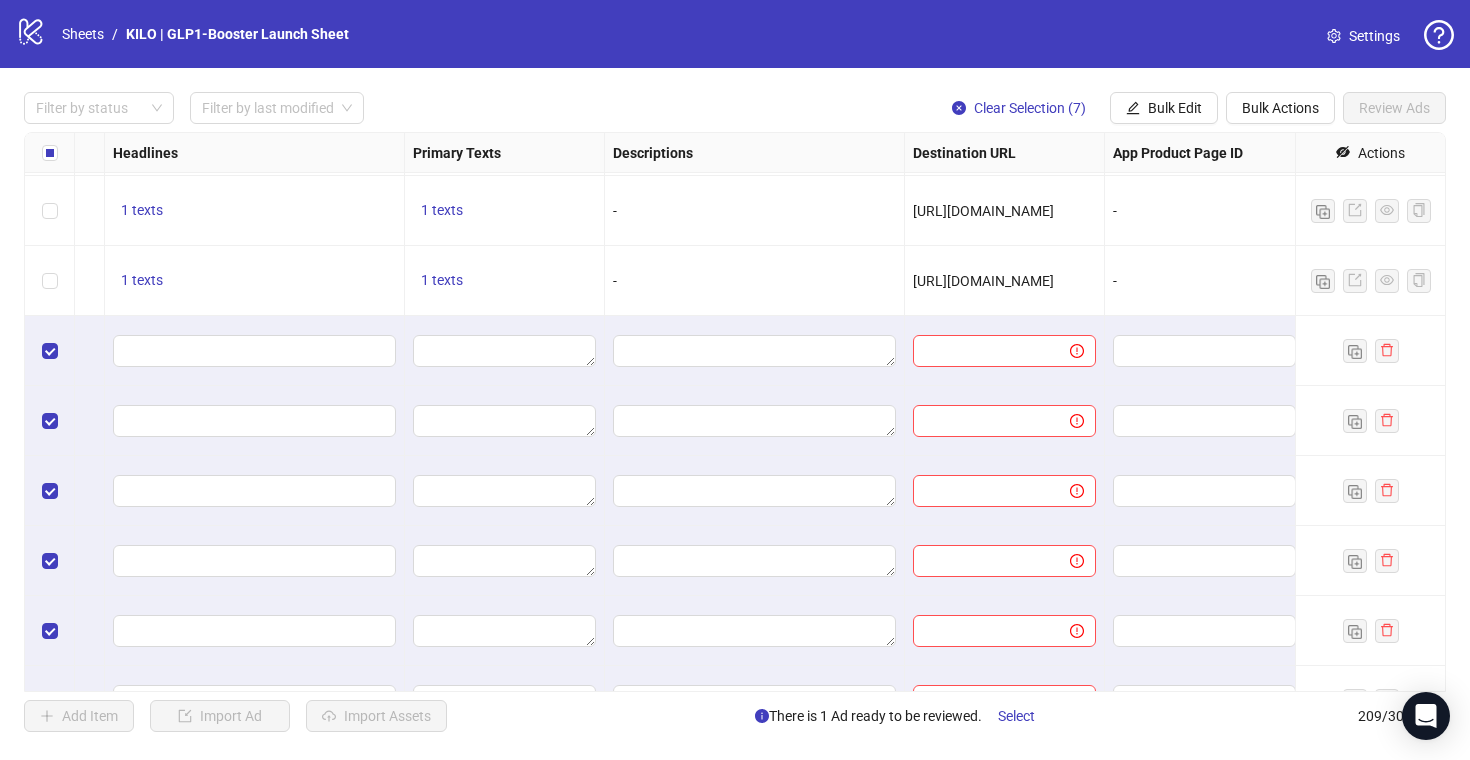 scroll, scrollTop: 13997, scrollLeft: 1108, axis: both 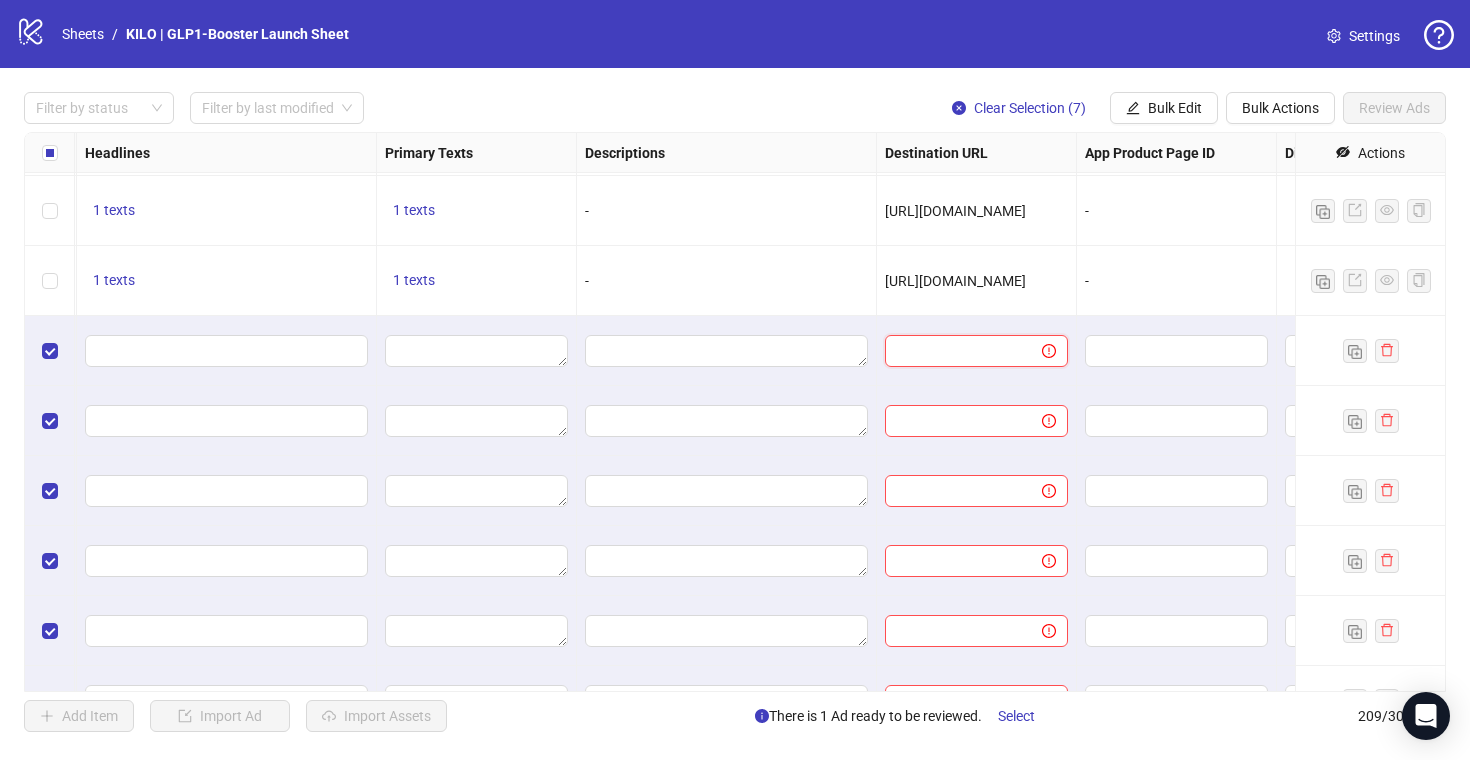 click at bounding box center (955, 351) 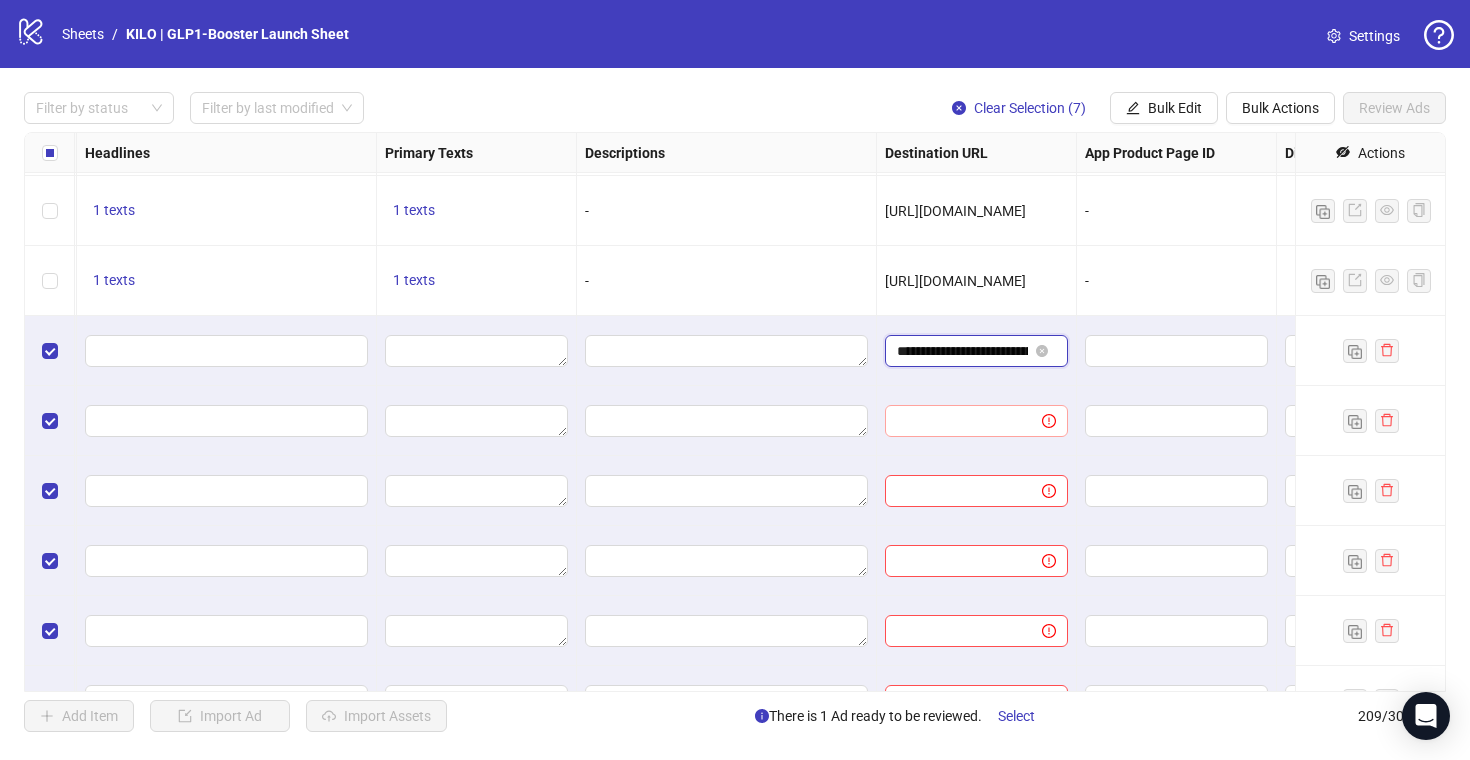 scroll, scrollTop: 0, scrollLeft: 92, axis: horizontal 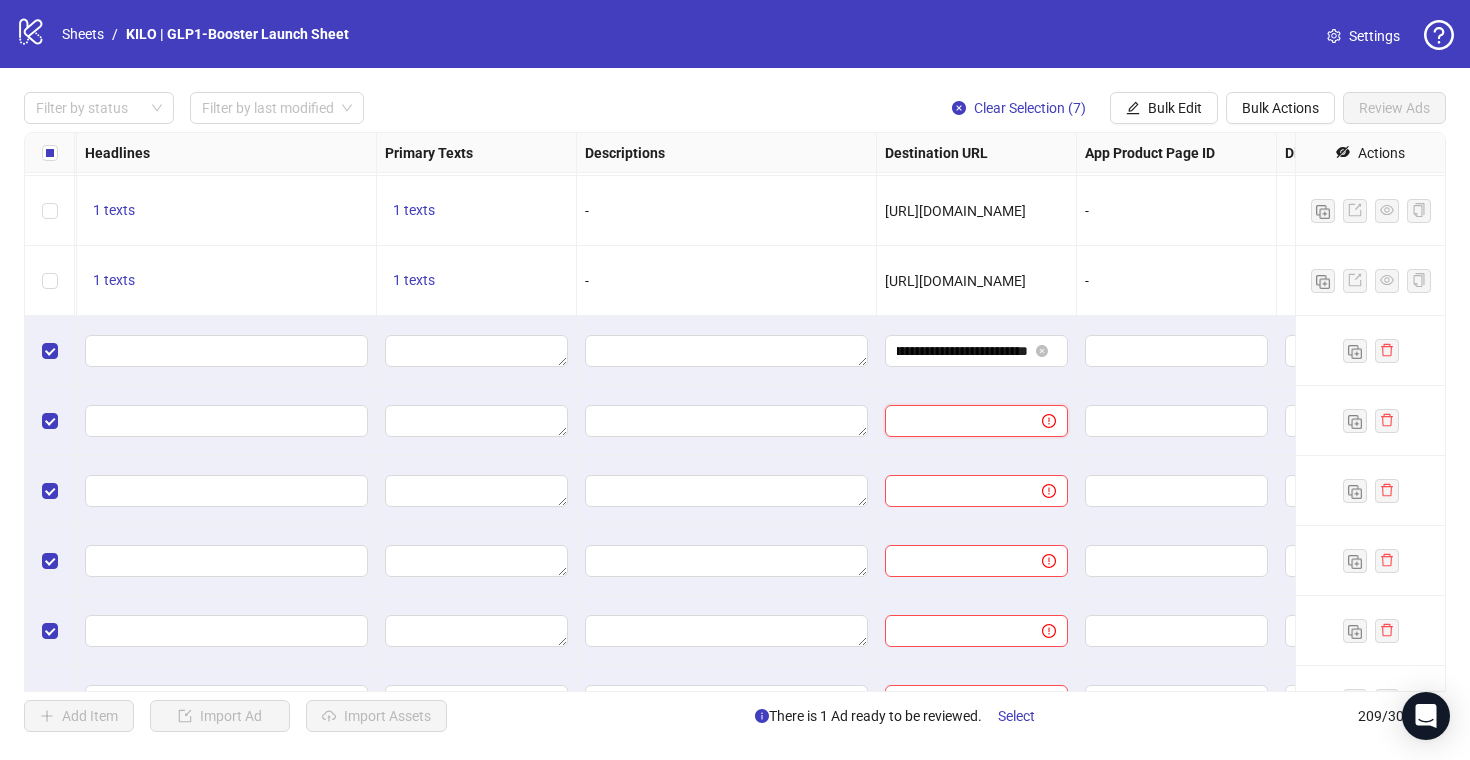 click at bounding box center (955, 421) 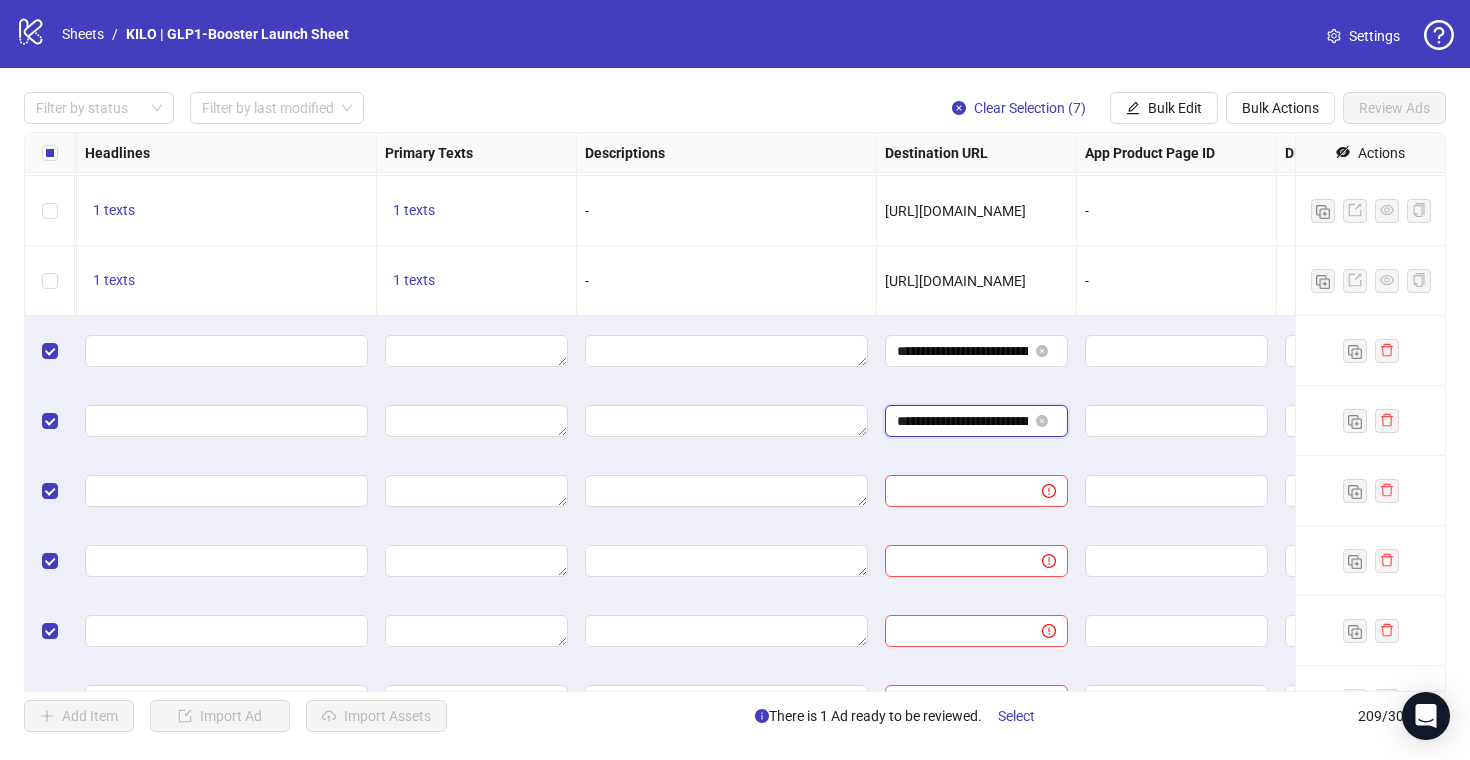 type on "**********" 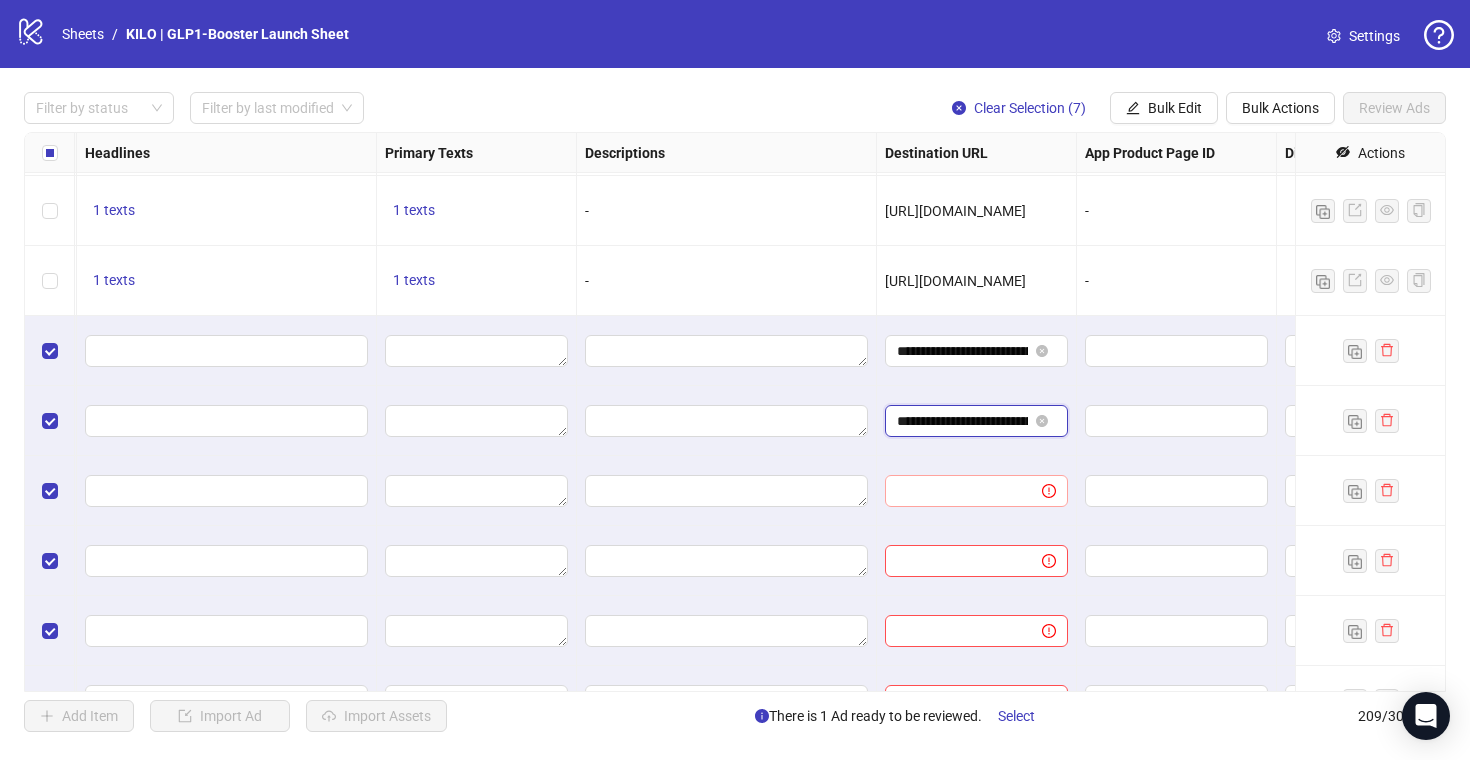 scroll, scrollTop: 0, scrollLeft: 92, axis: horizontal 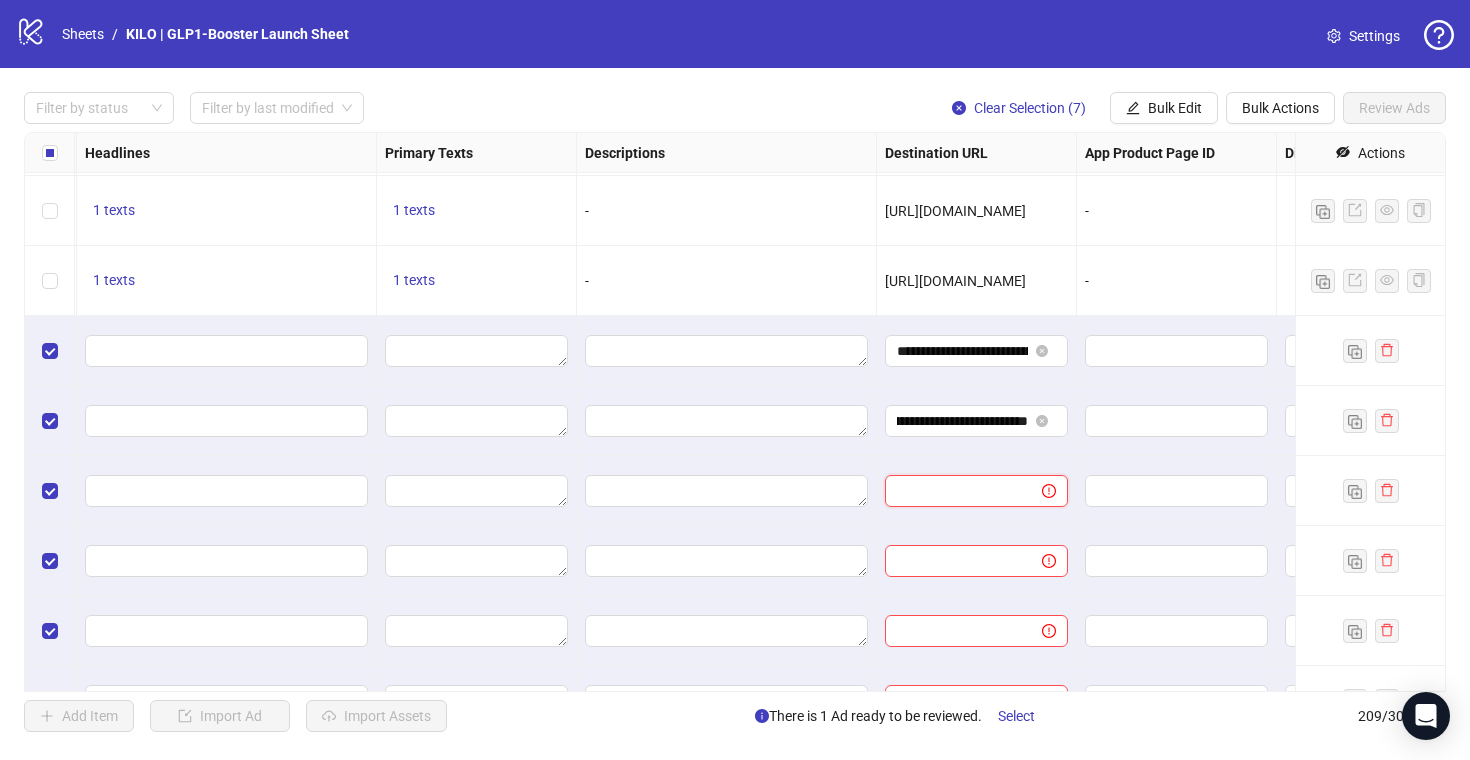 click at bounding box center (955, 491) 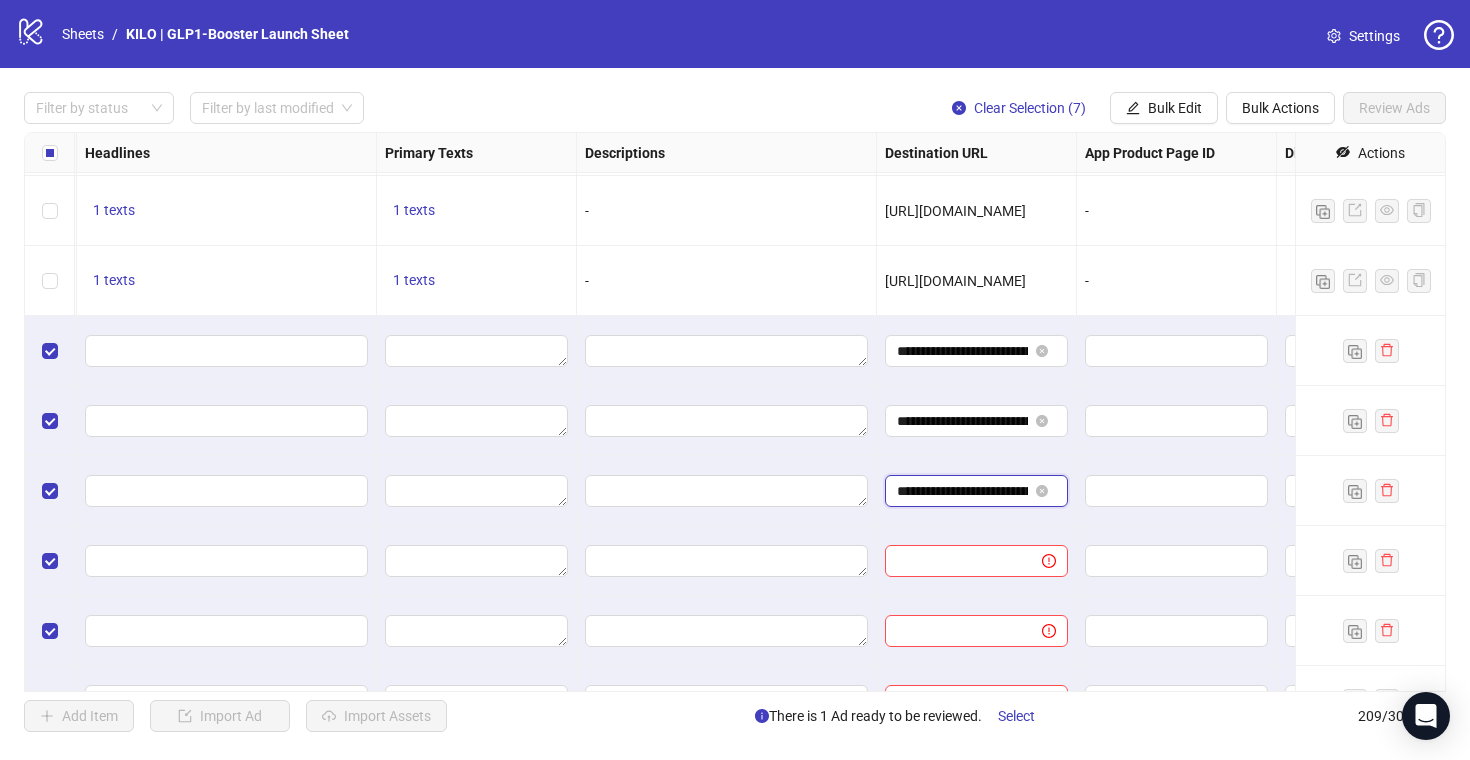 type on "**********" 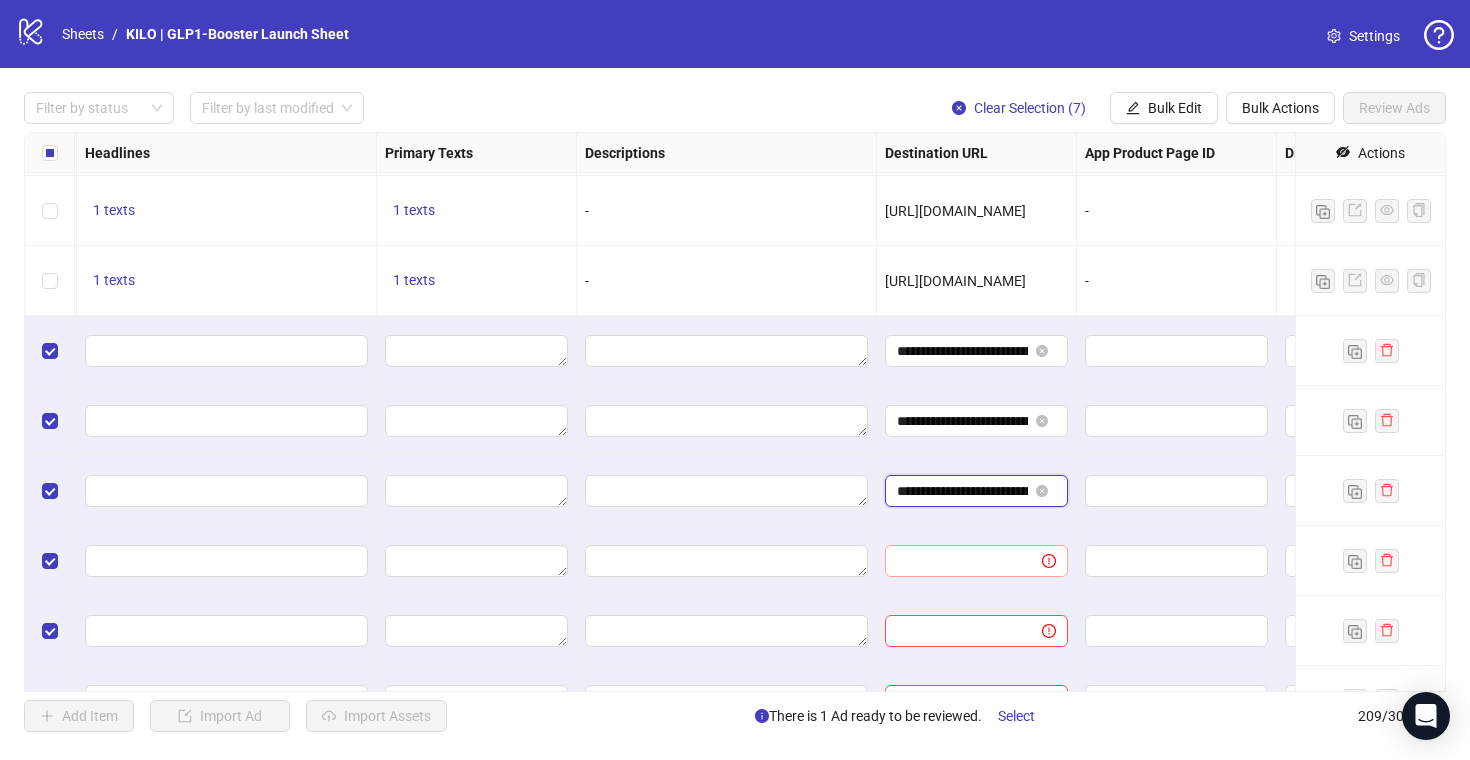 scroll, scrollTop: 0, scrollLeft: 92, axis: horizontal 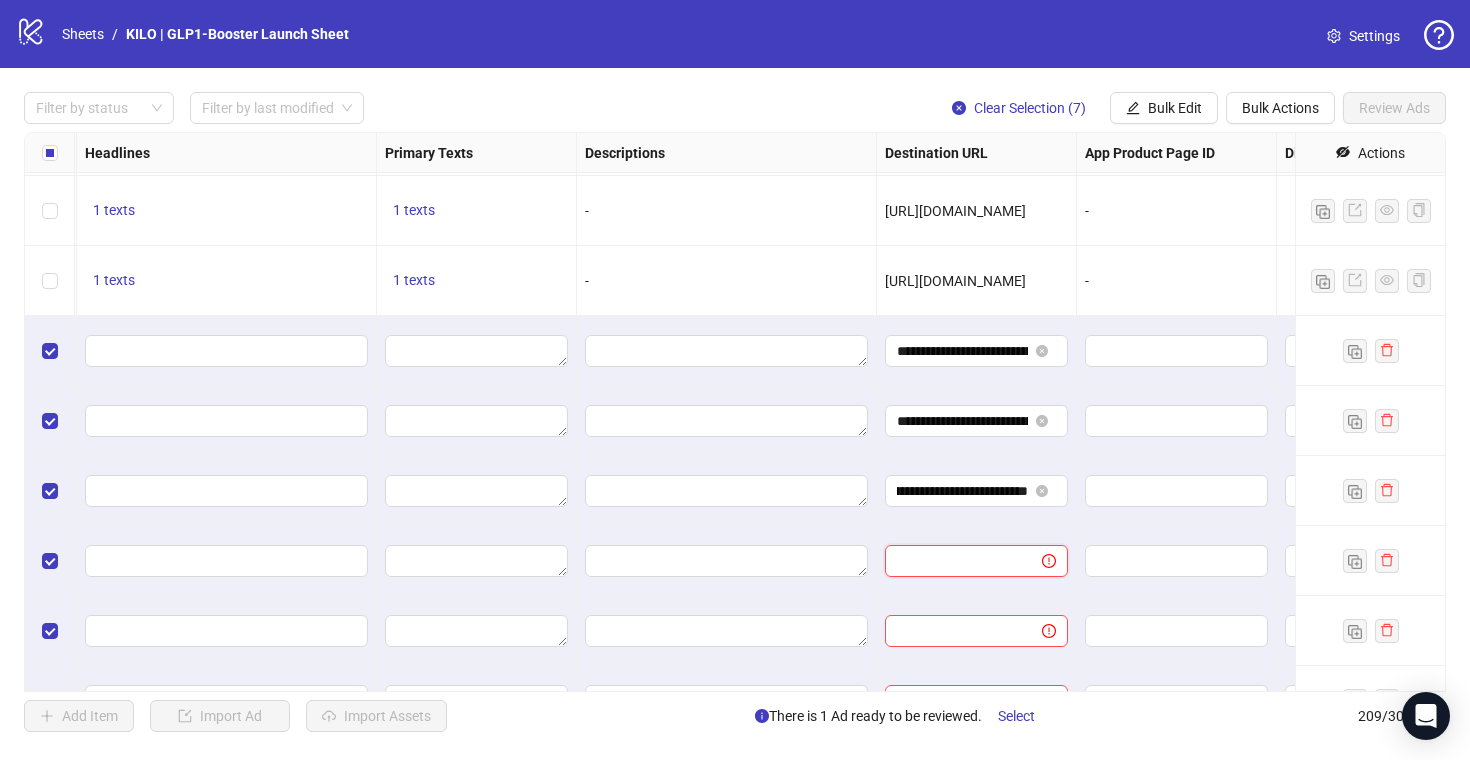 click at bounding box center (955, 561) 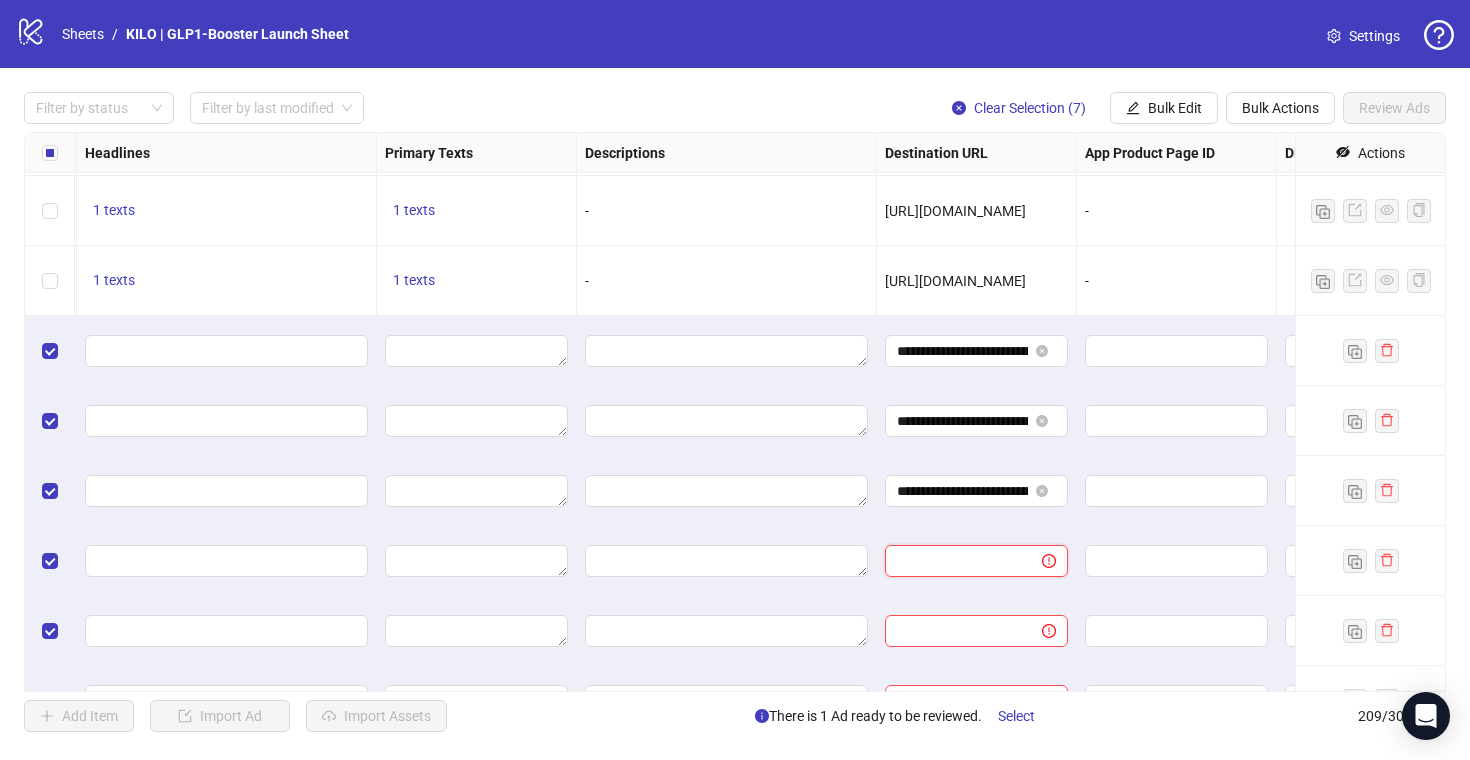 paste on "**********" 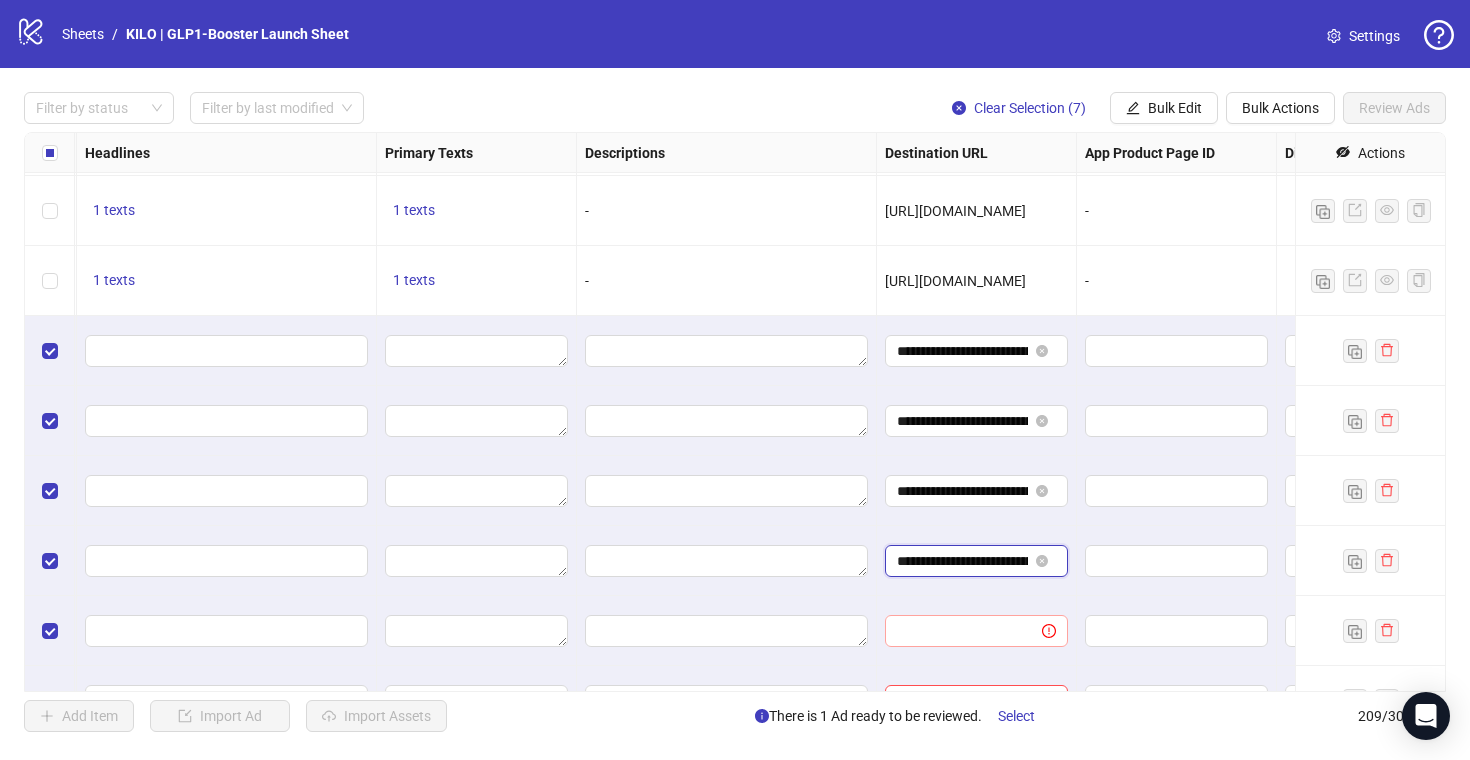 scroll, scrollTop: 0, scrollLeft: 92, axis: horizontal 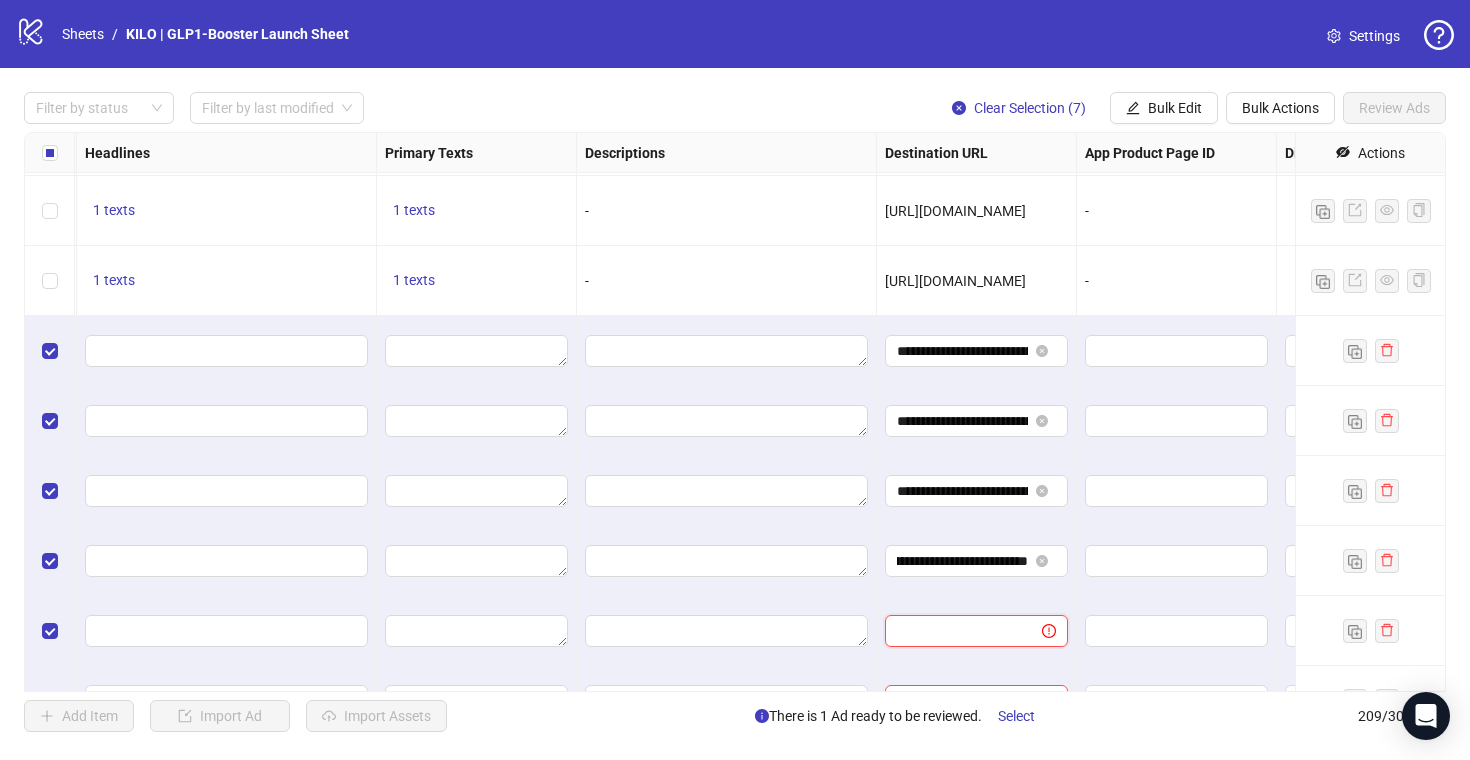 click at bounding box center (955, 631) 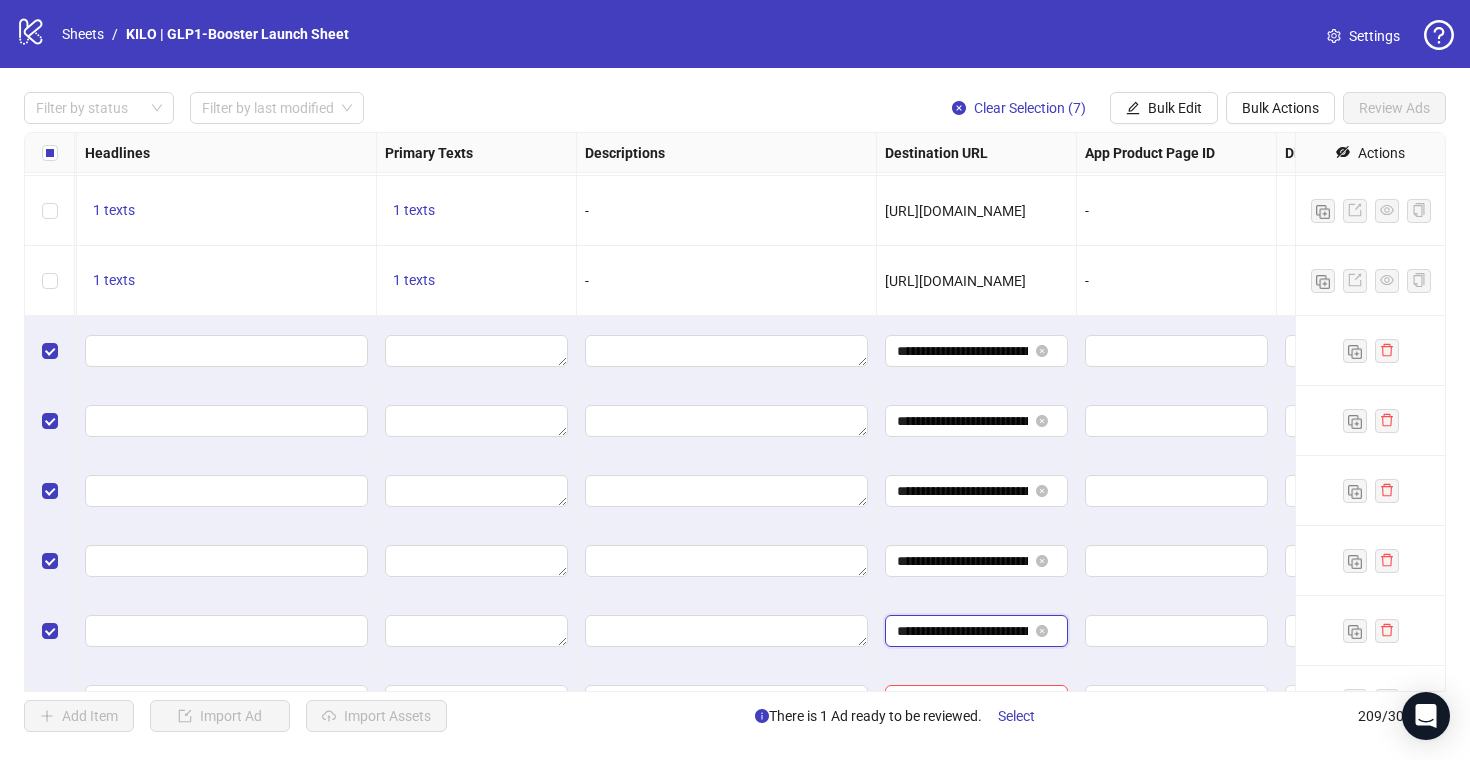 type on "**********" 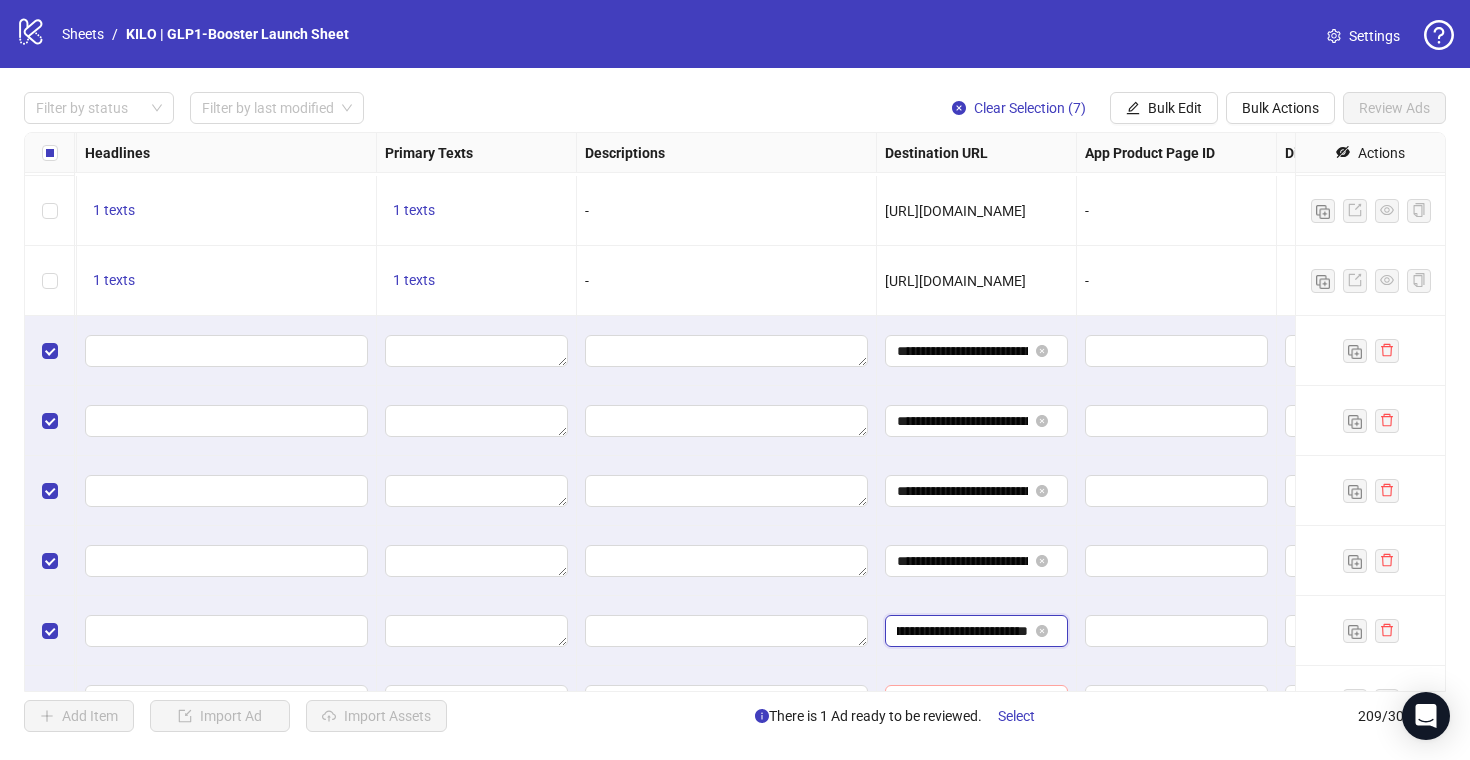 scroll, scrollTop: 14112, scrollLeft: 1108, axis: both 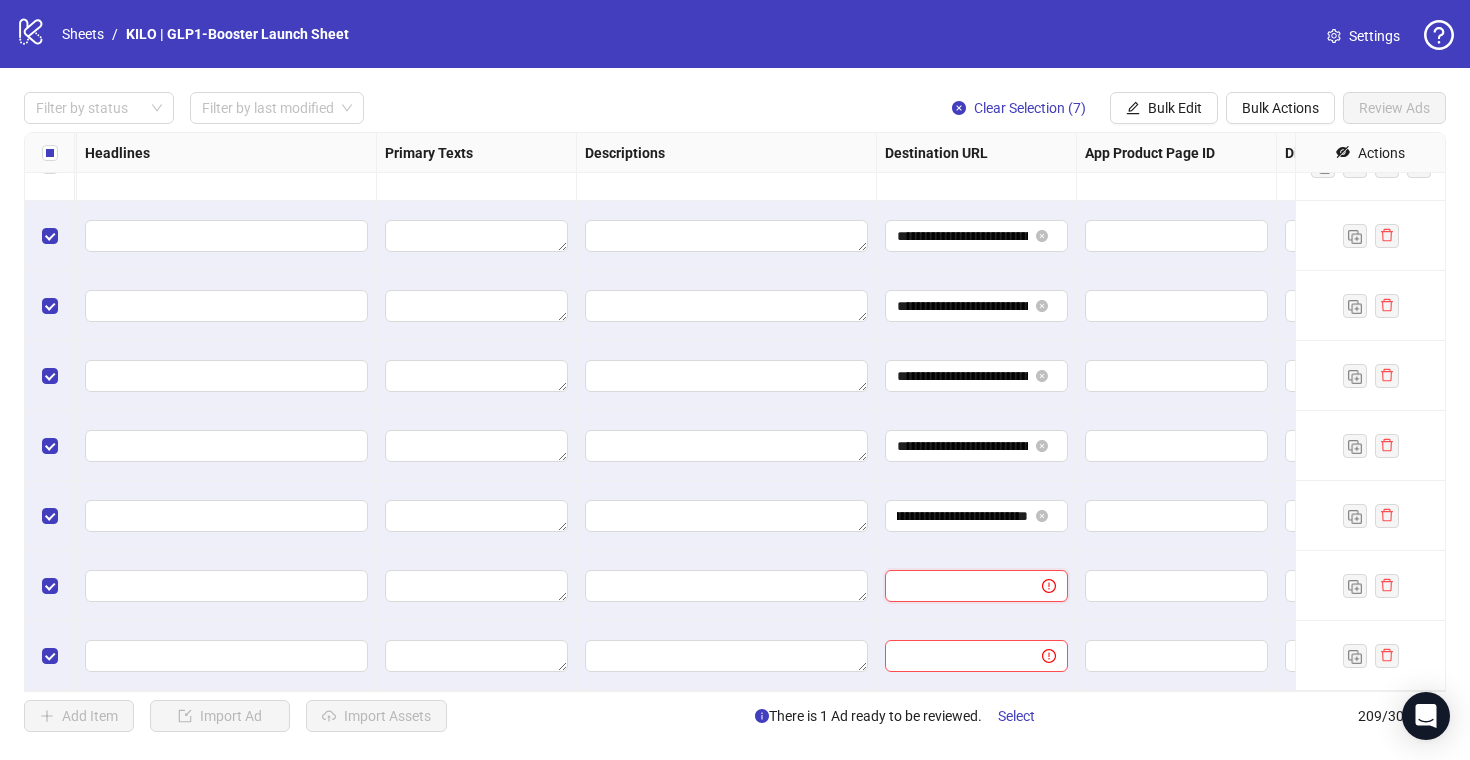 click at bounding box center [955, 586] 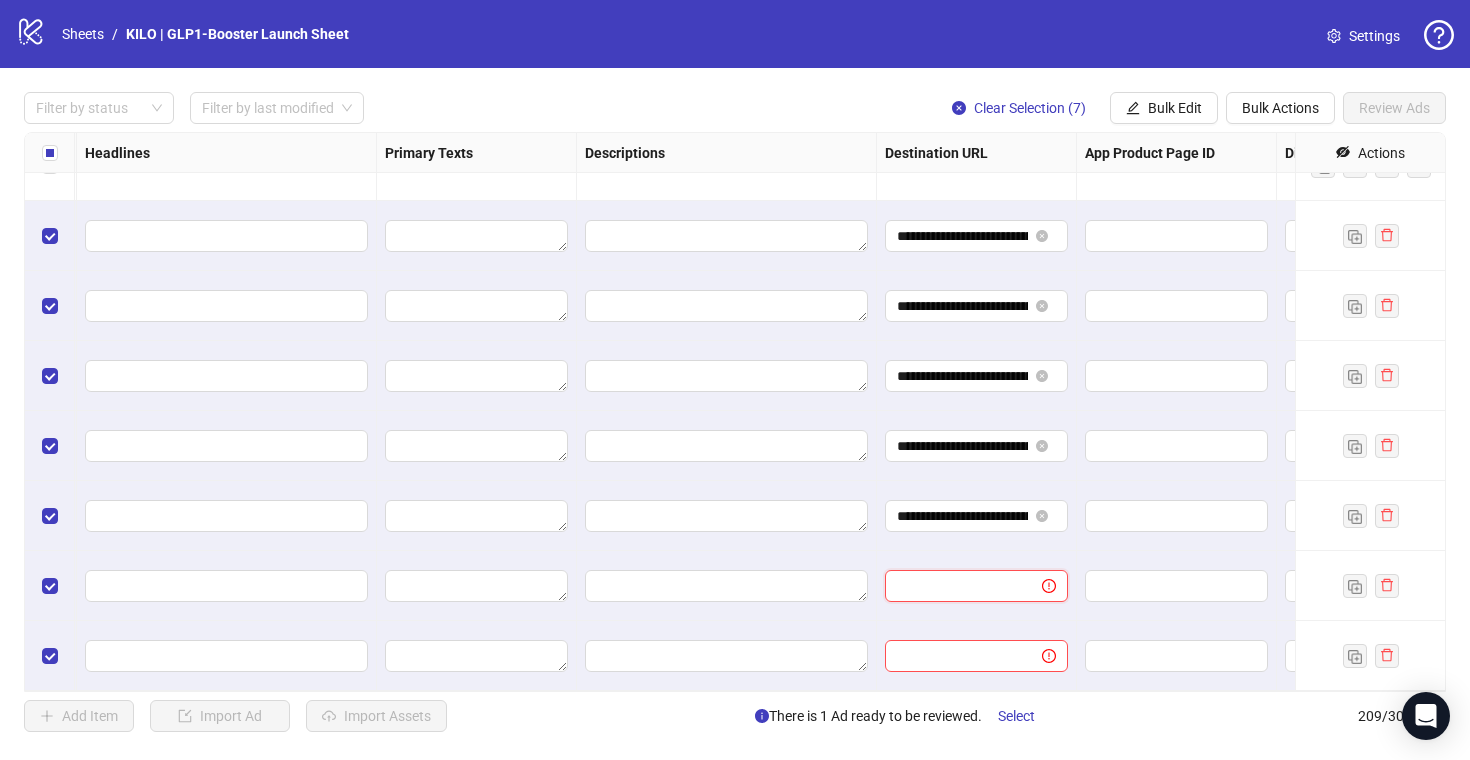 paste on "**********" 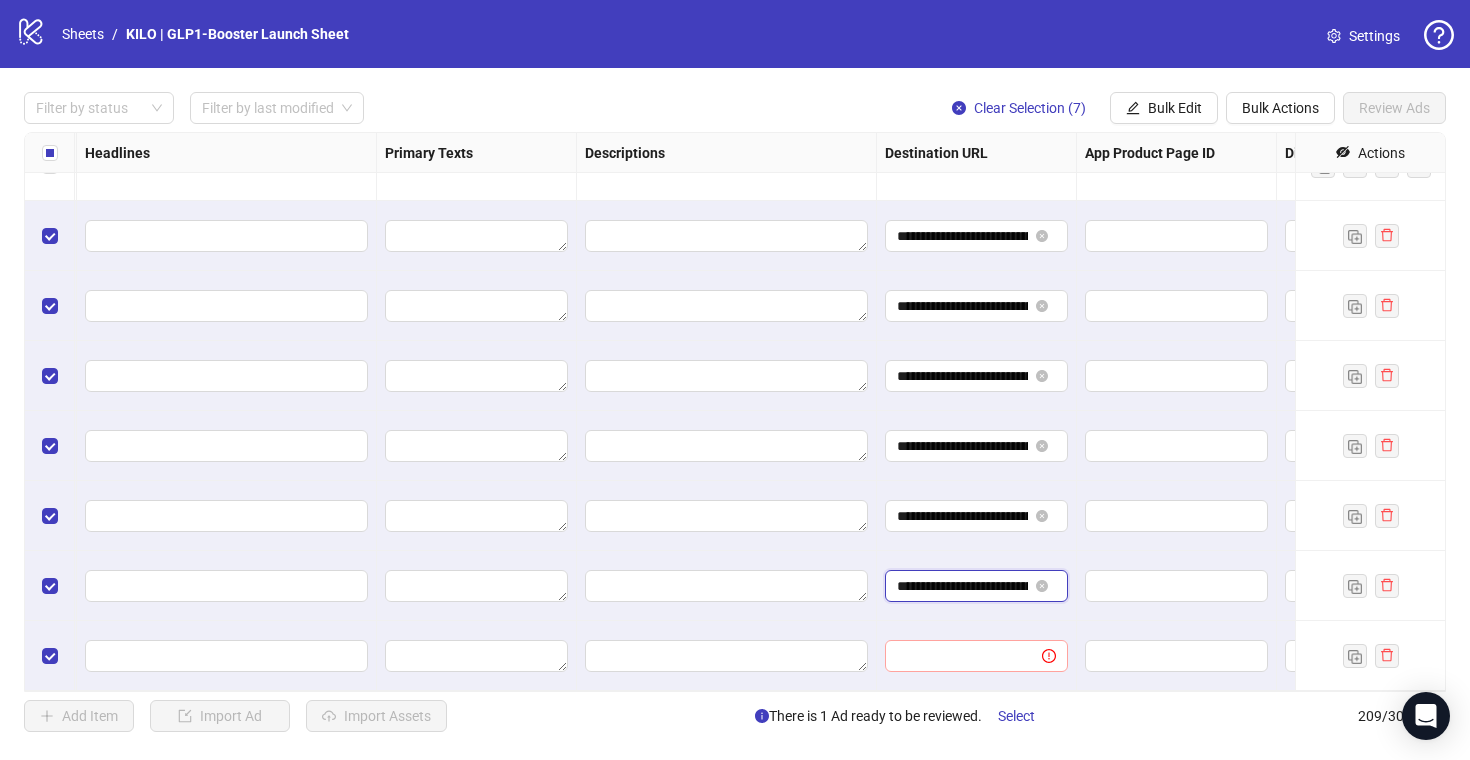 type on "**********" 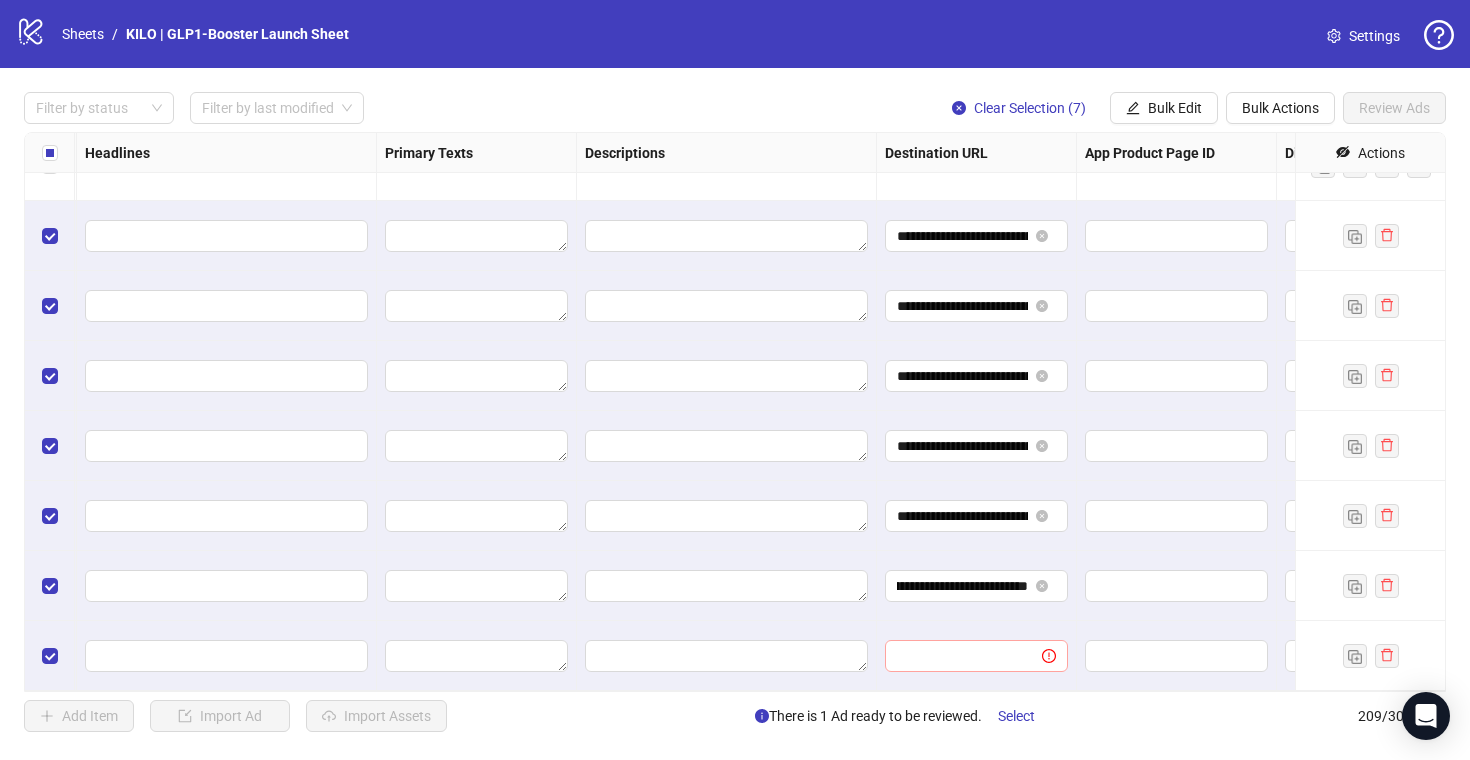 click at bounding box center (976, 656) 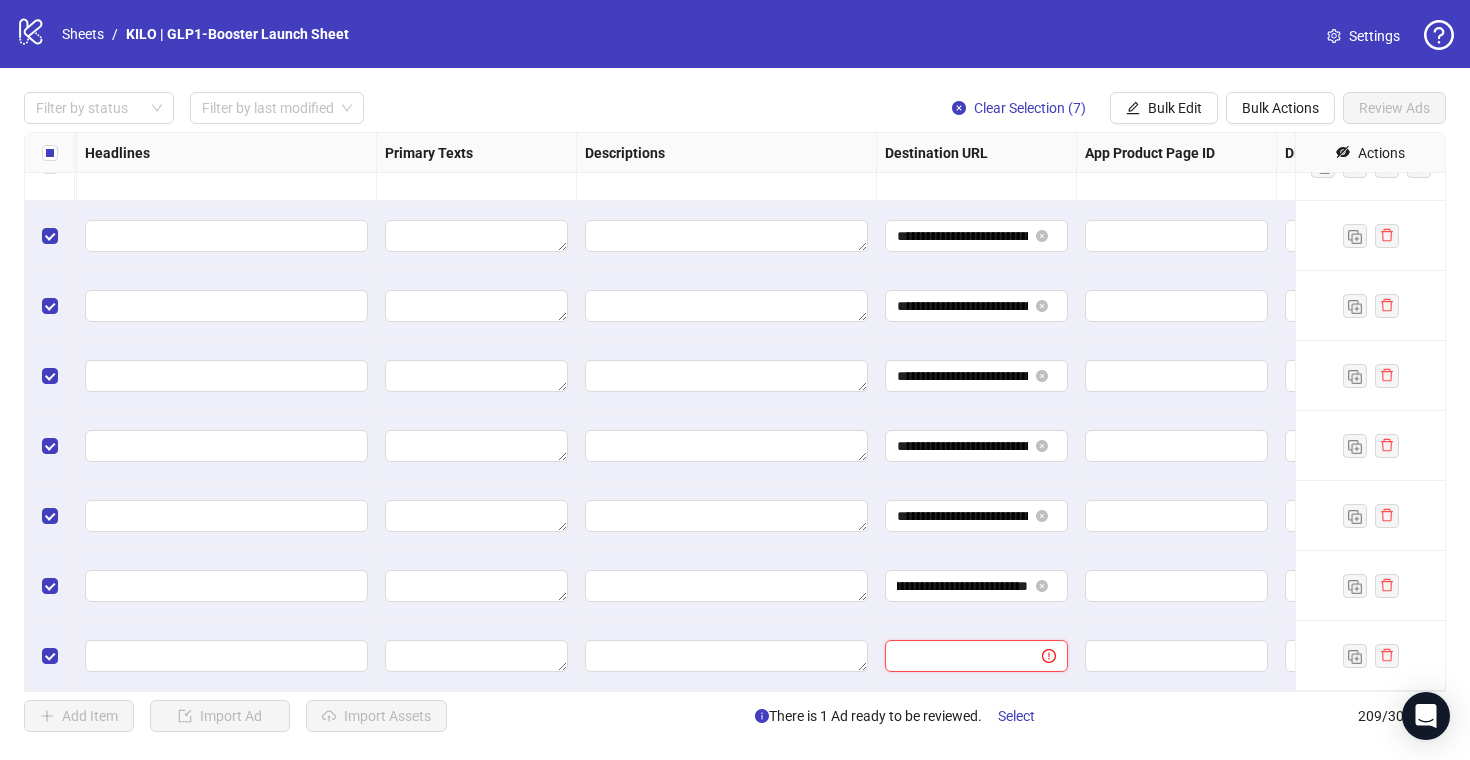 paste on "**********" 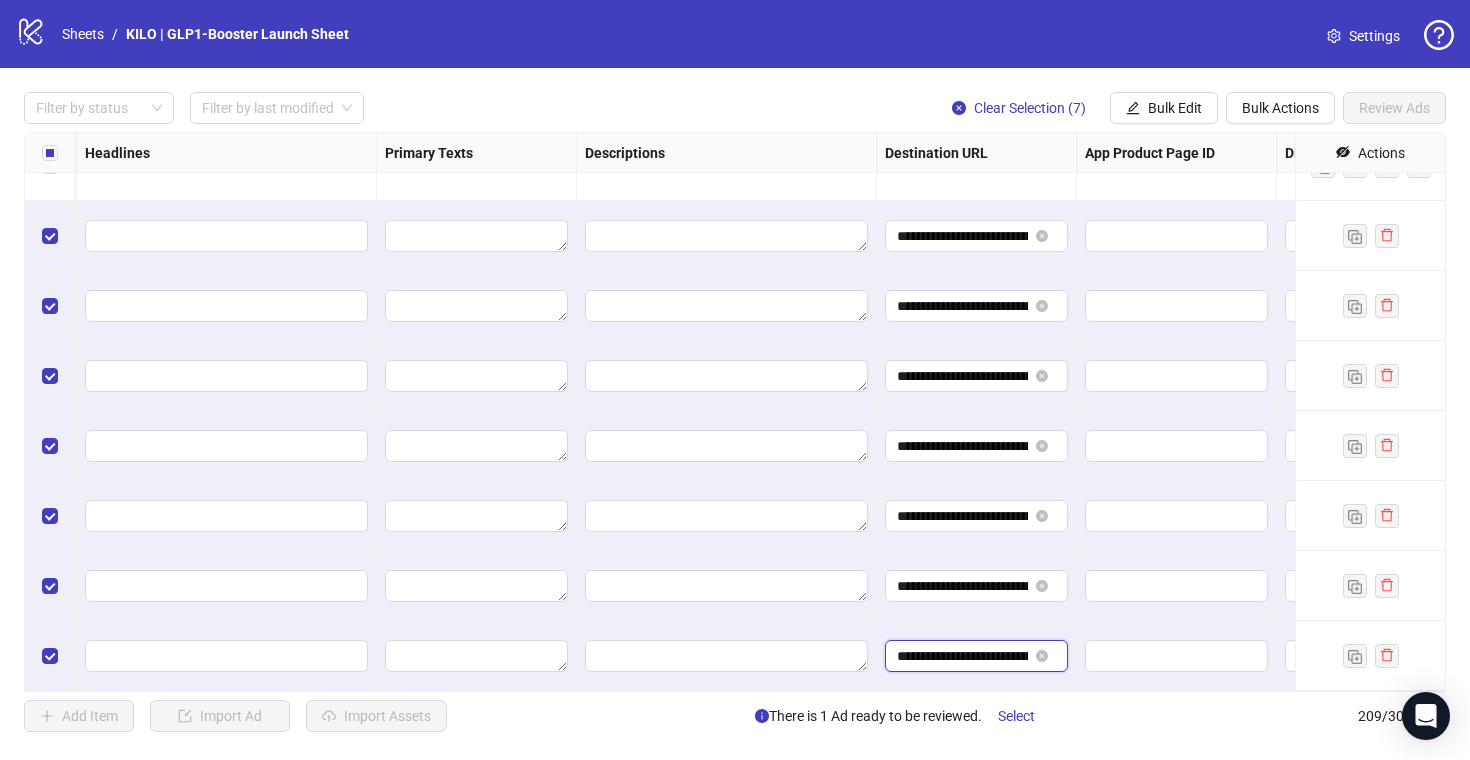 type on "**********" 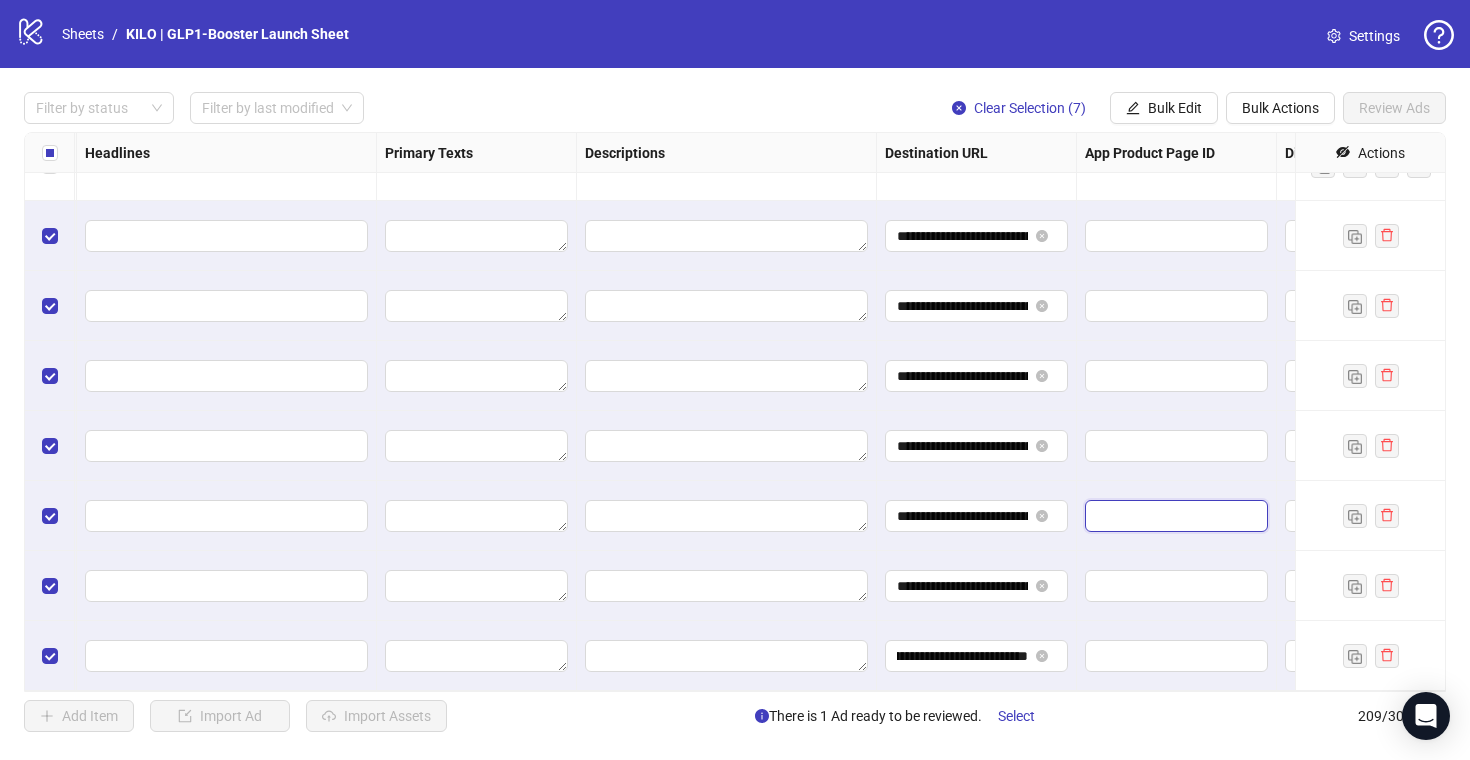 click at bounding box center (1162, 516) 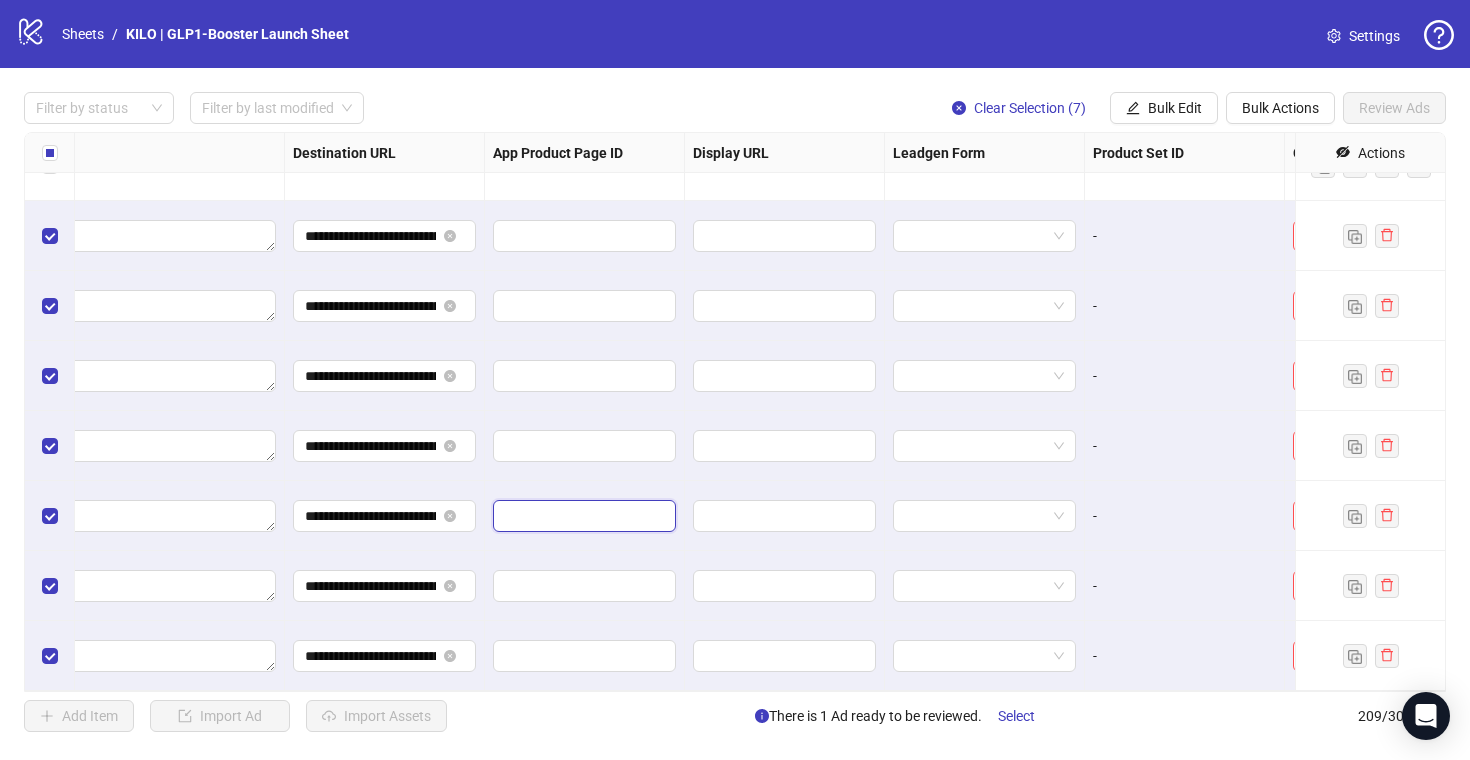 scroll, scrollTop: 14112, scrollLeft: 1850, axis: both 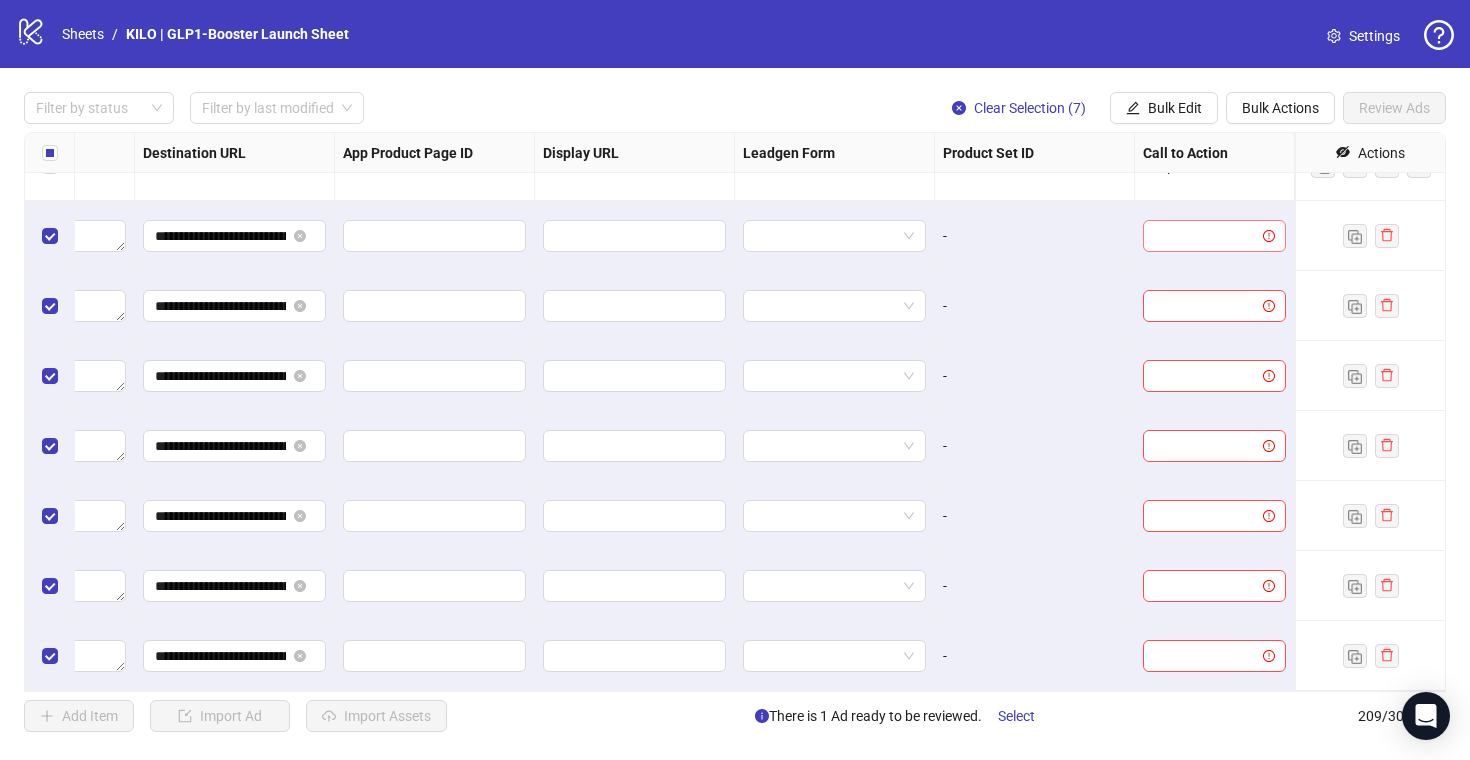 click at bounding box center (1205, 236) 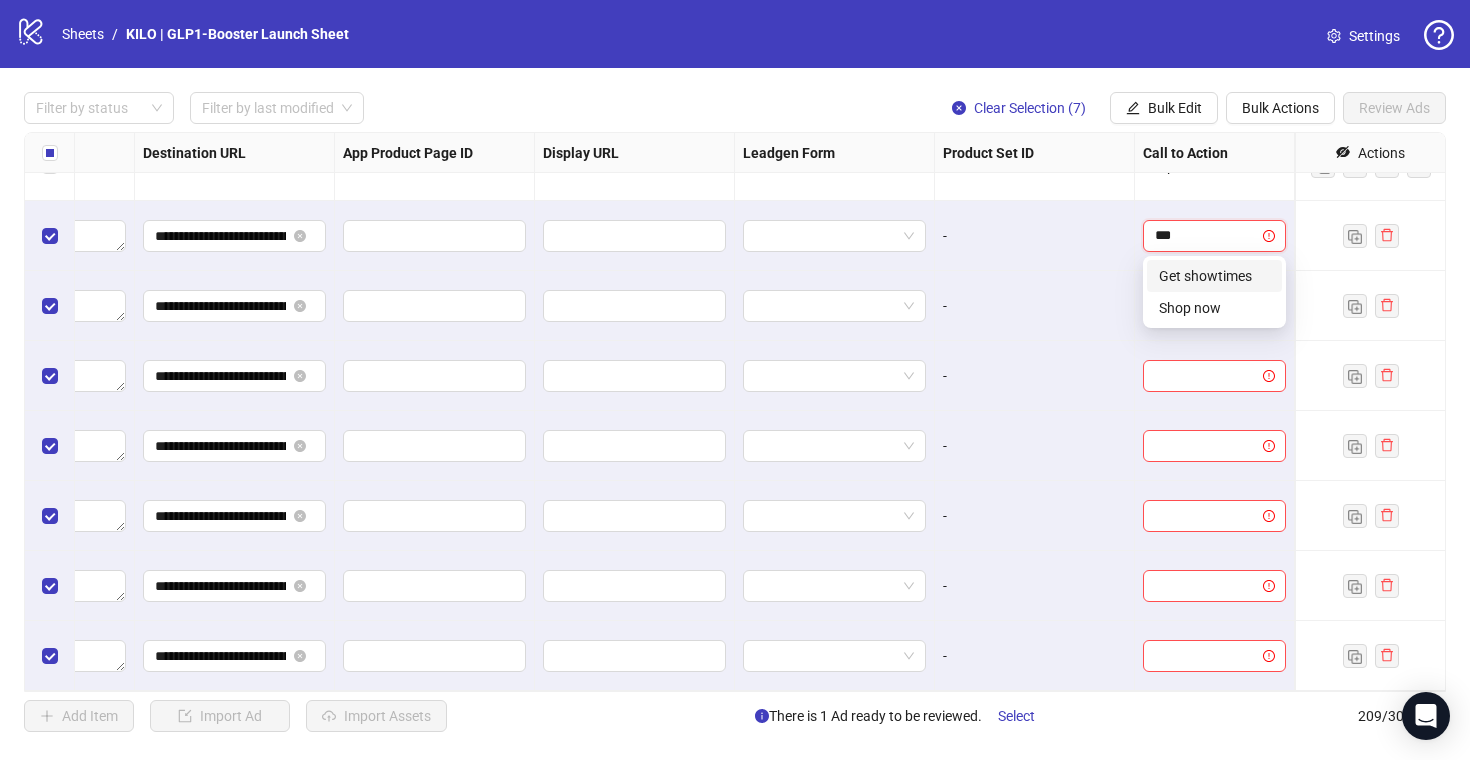 type on "****" 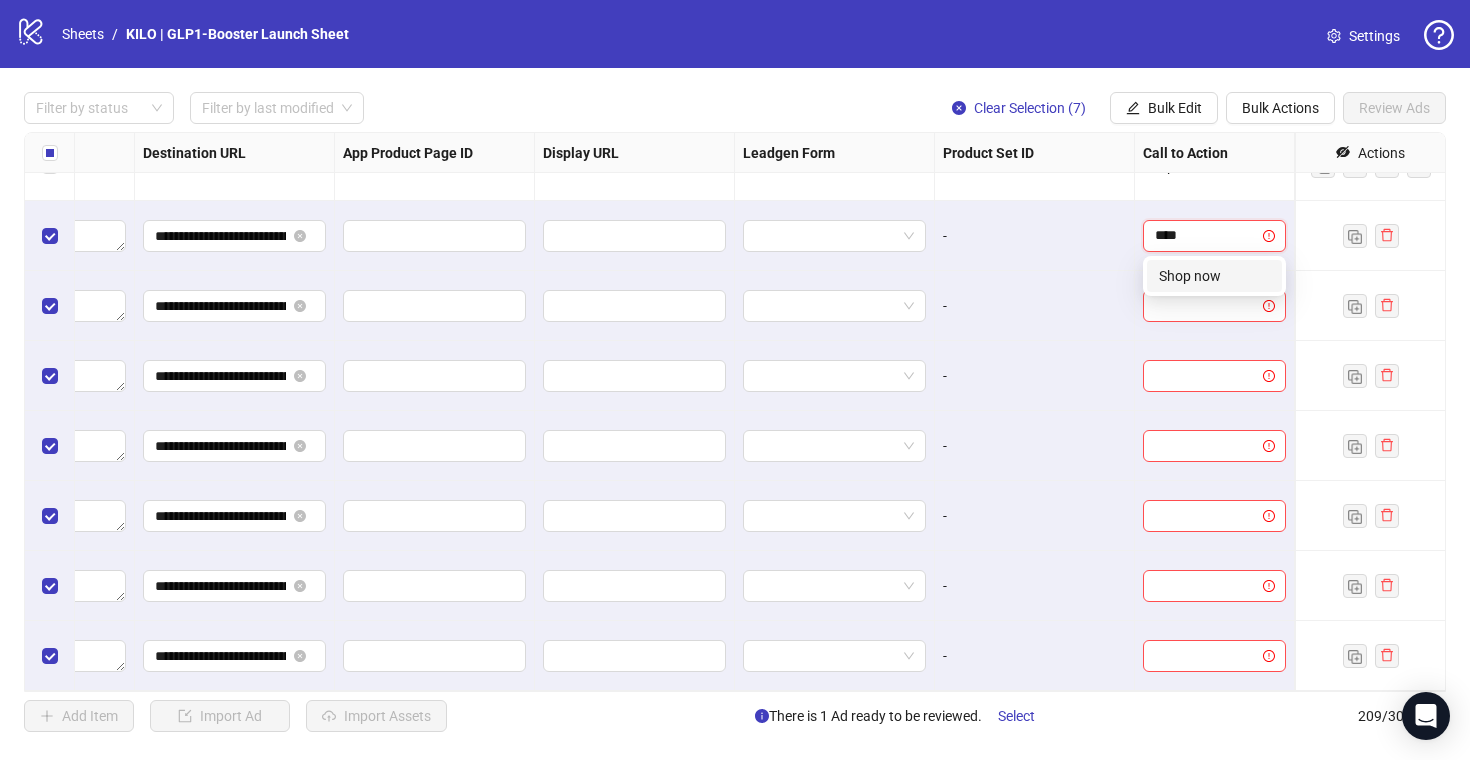 click on "Shop now" at bounding box center (1214, 276) 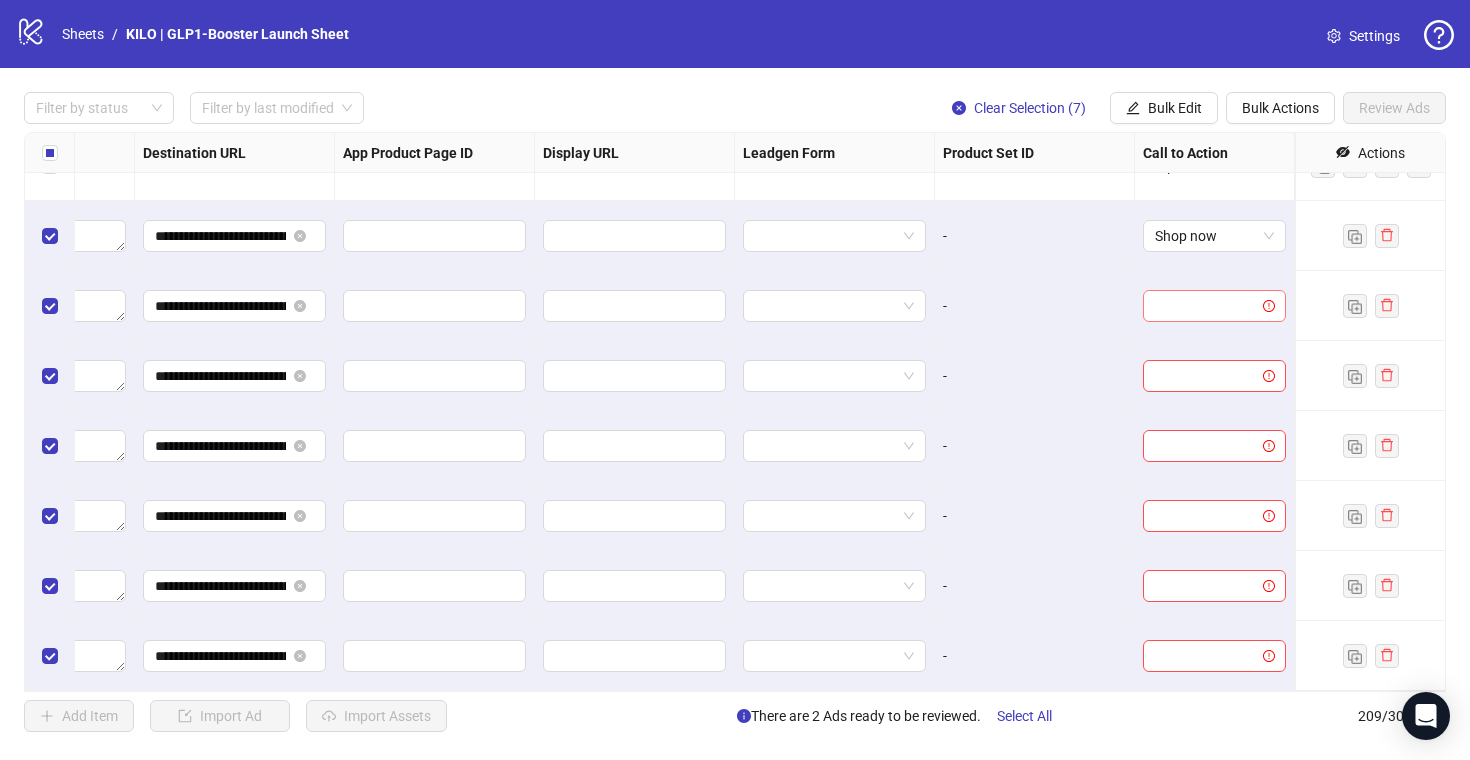 click at bounding box center (1205, 306) 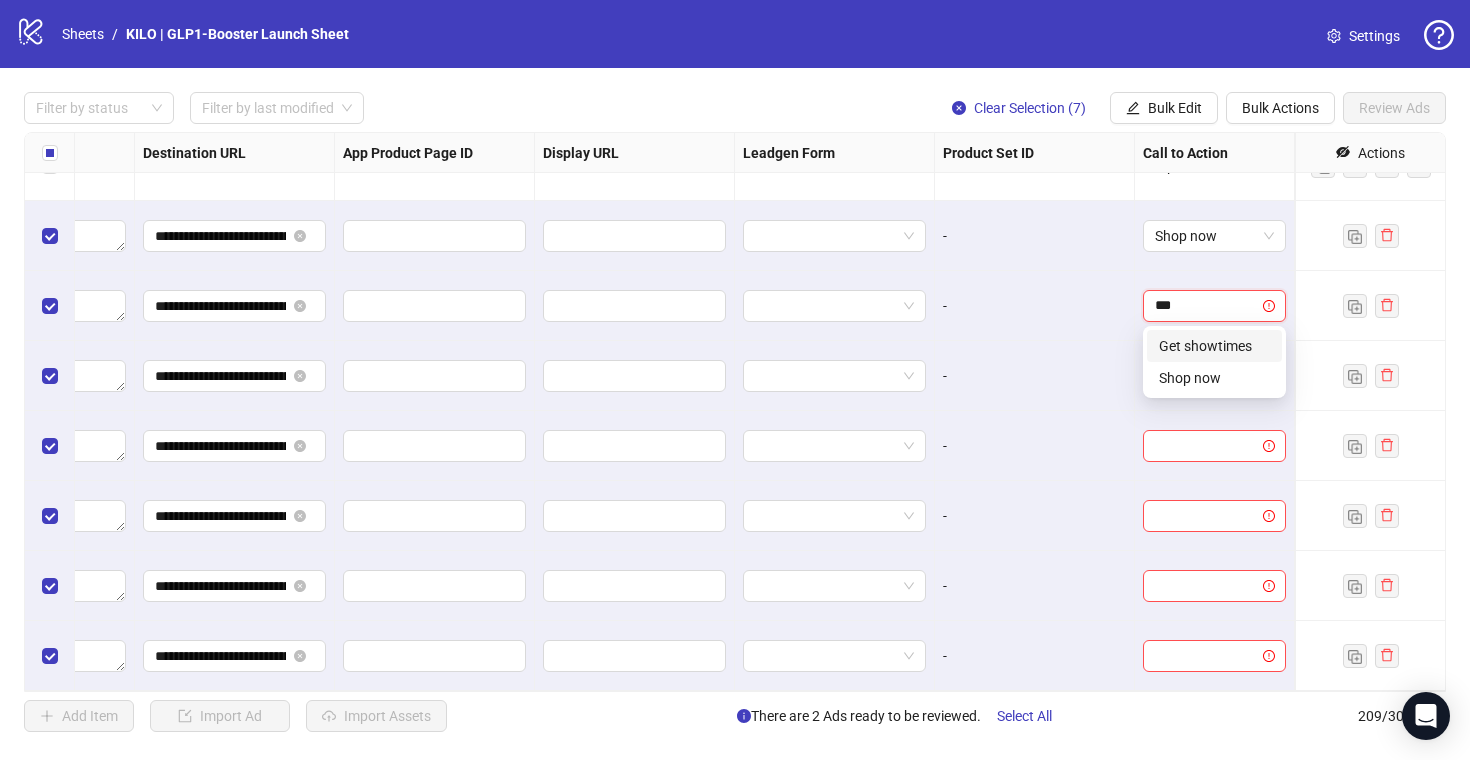 type on "****" 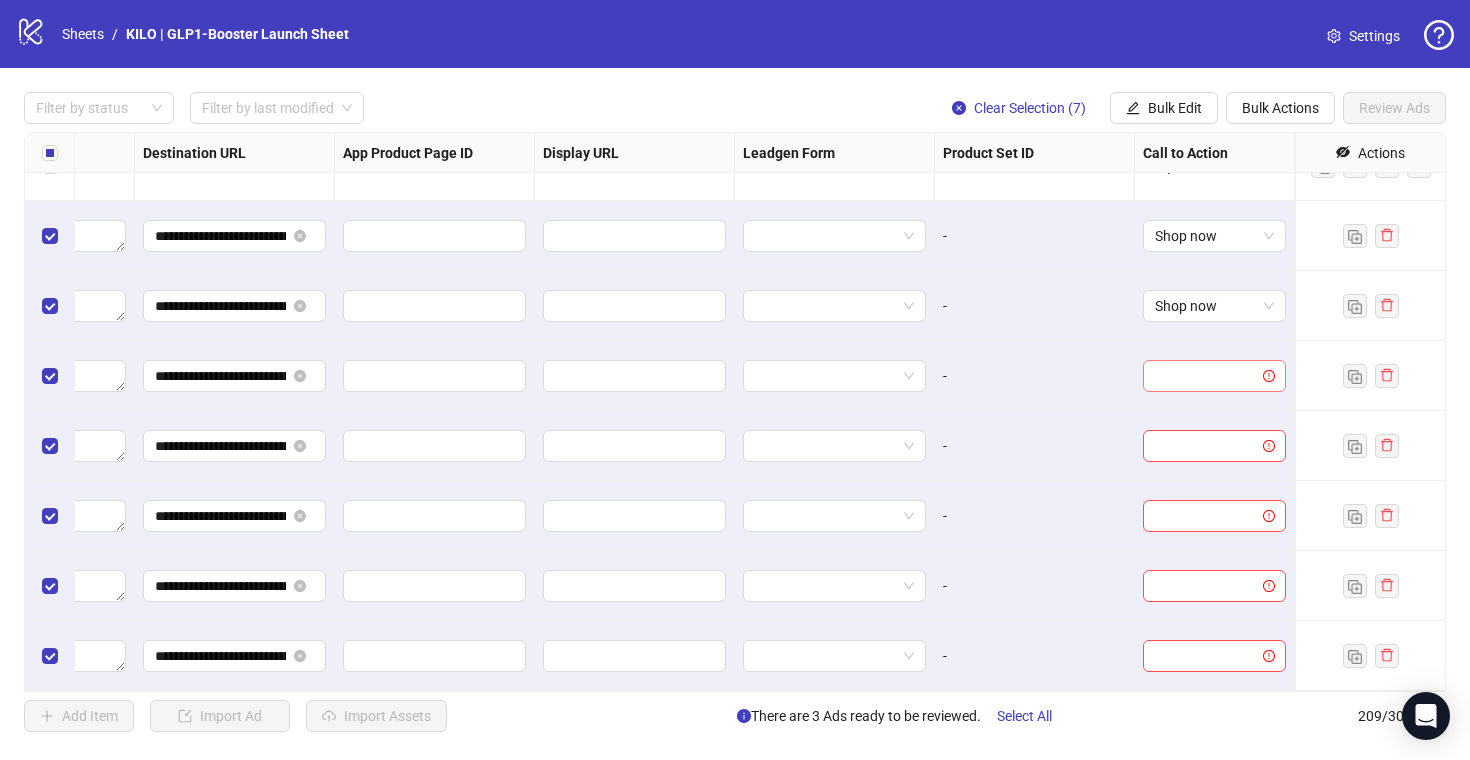 click at bounding box center (1205, 376) 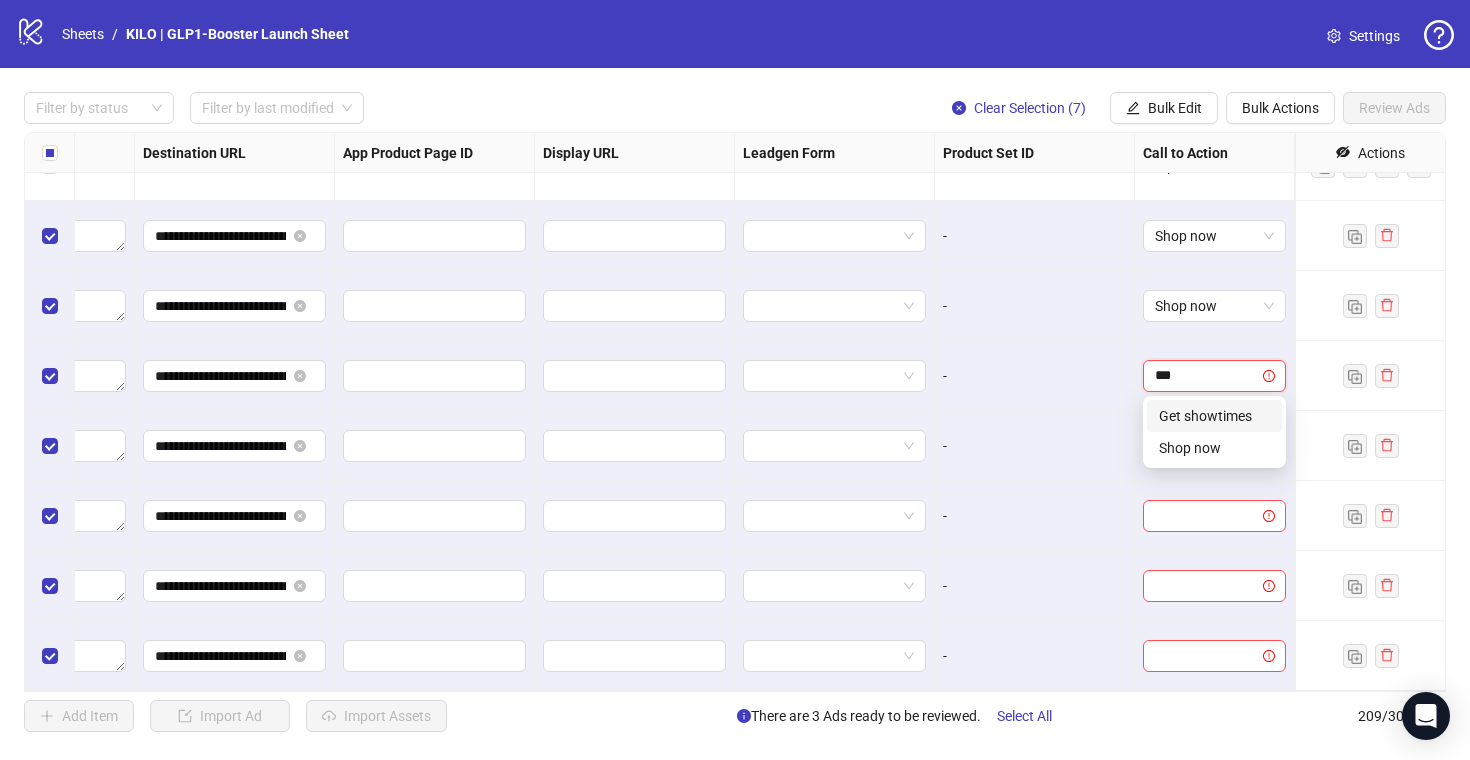 type on "****" 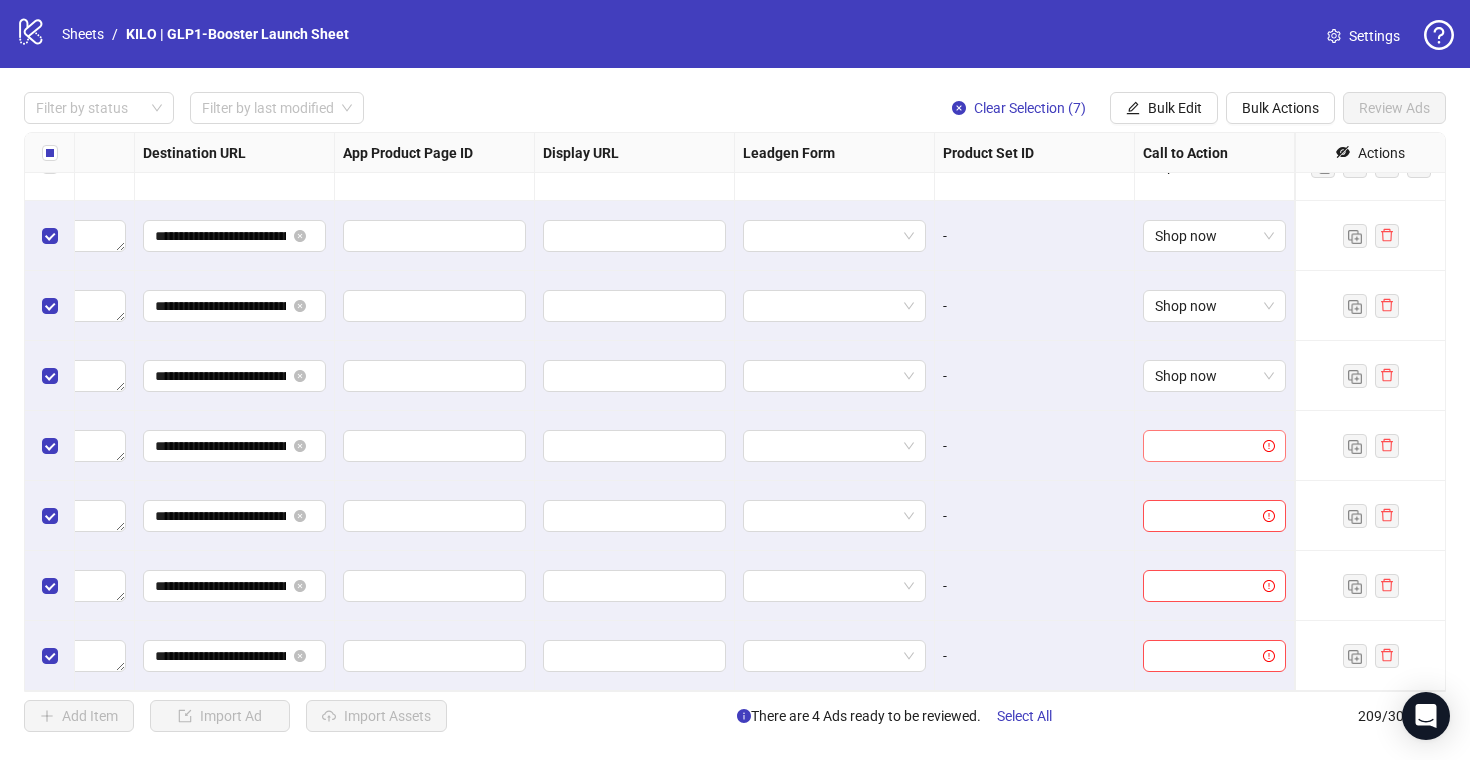 click at bounding box center [1205, 446] 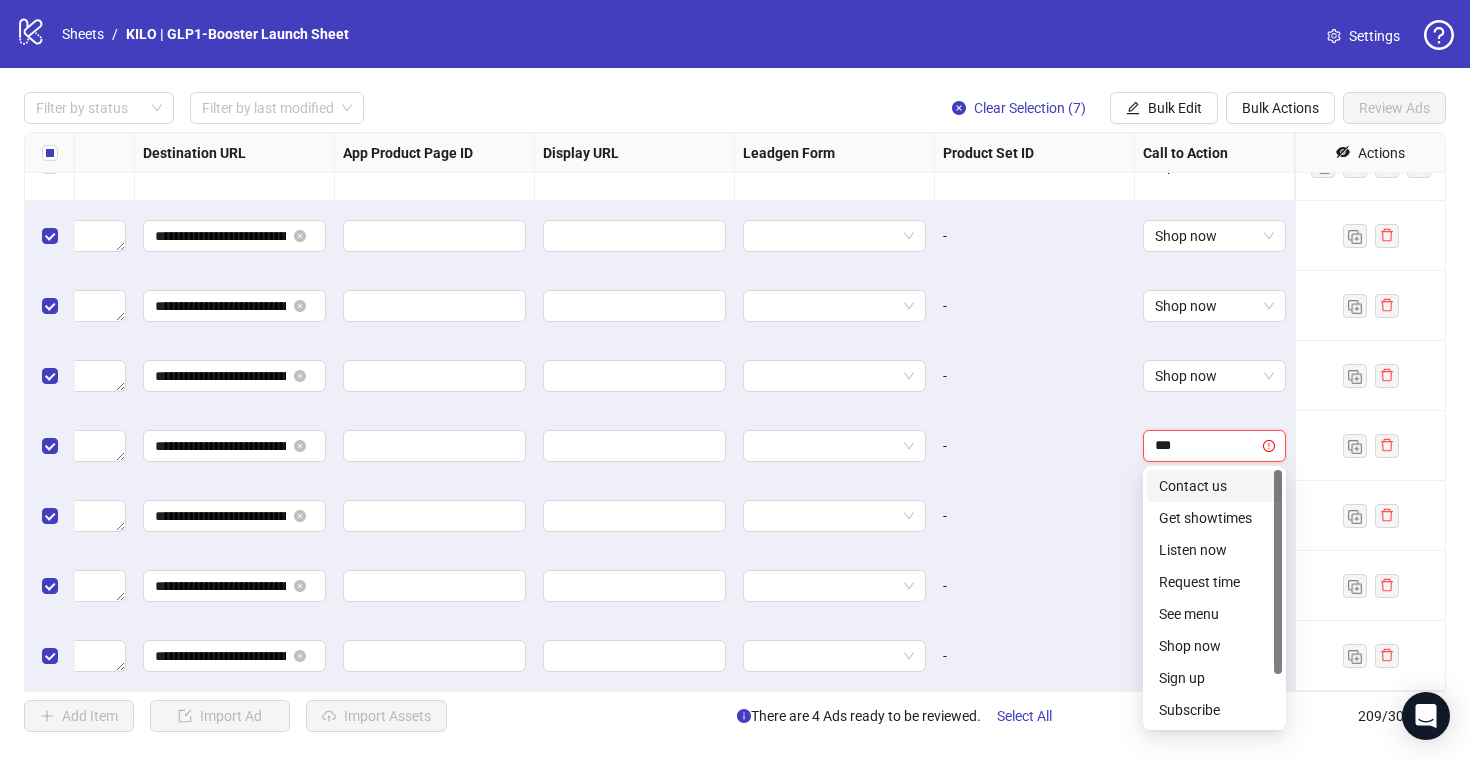 type on "****" 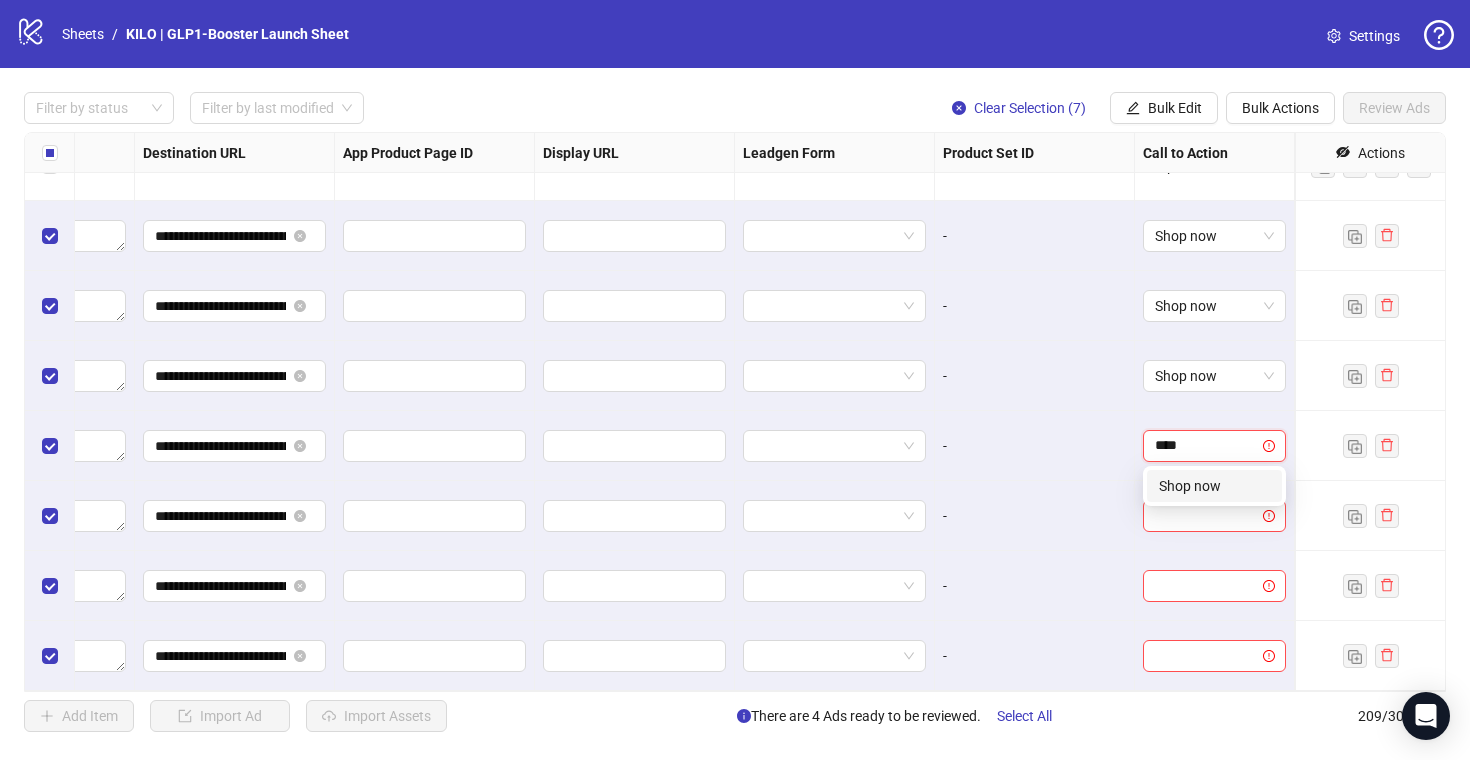 click on "Shop now" at bounding box center [1214, 486] 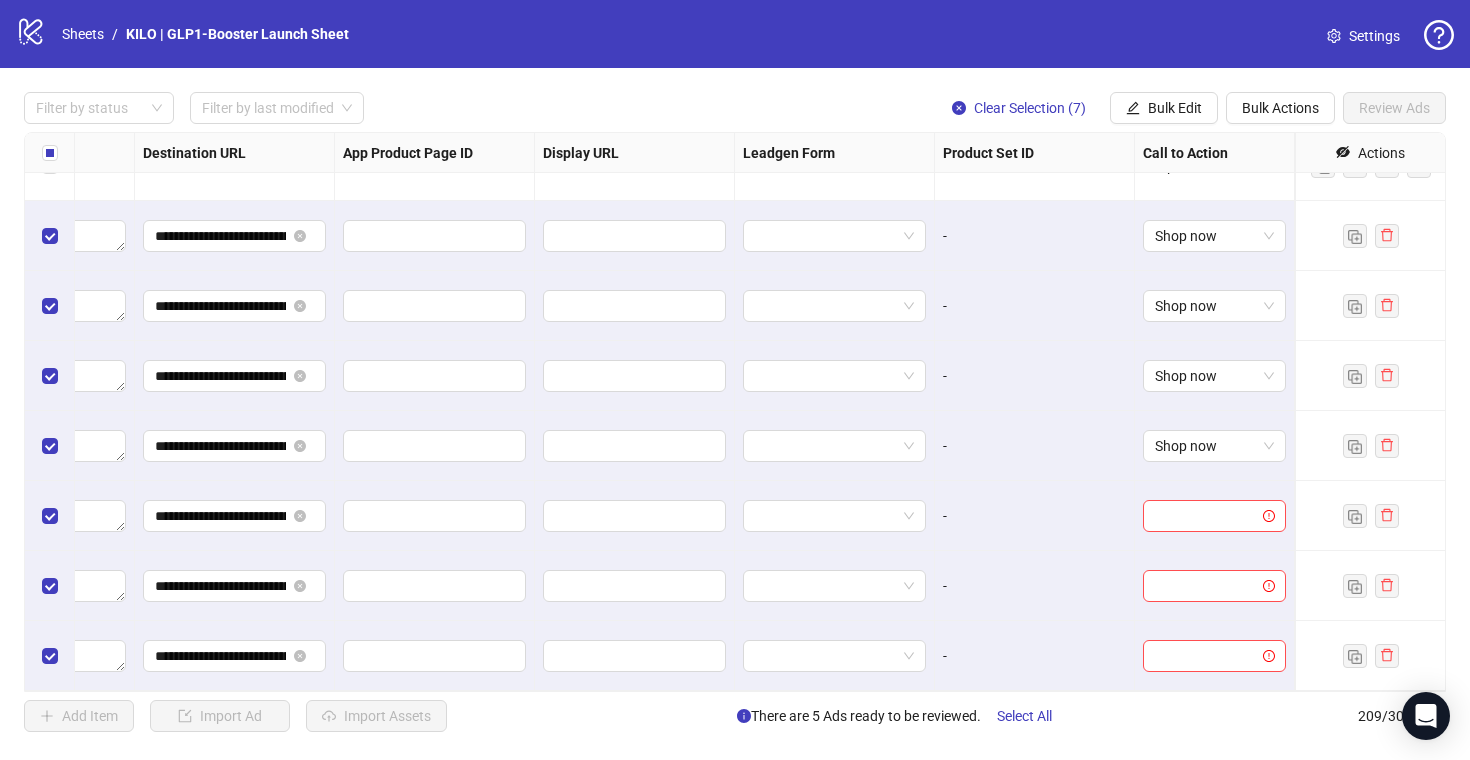 click at bounding box center (1215, 586) 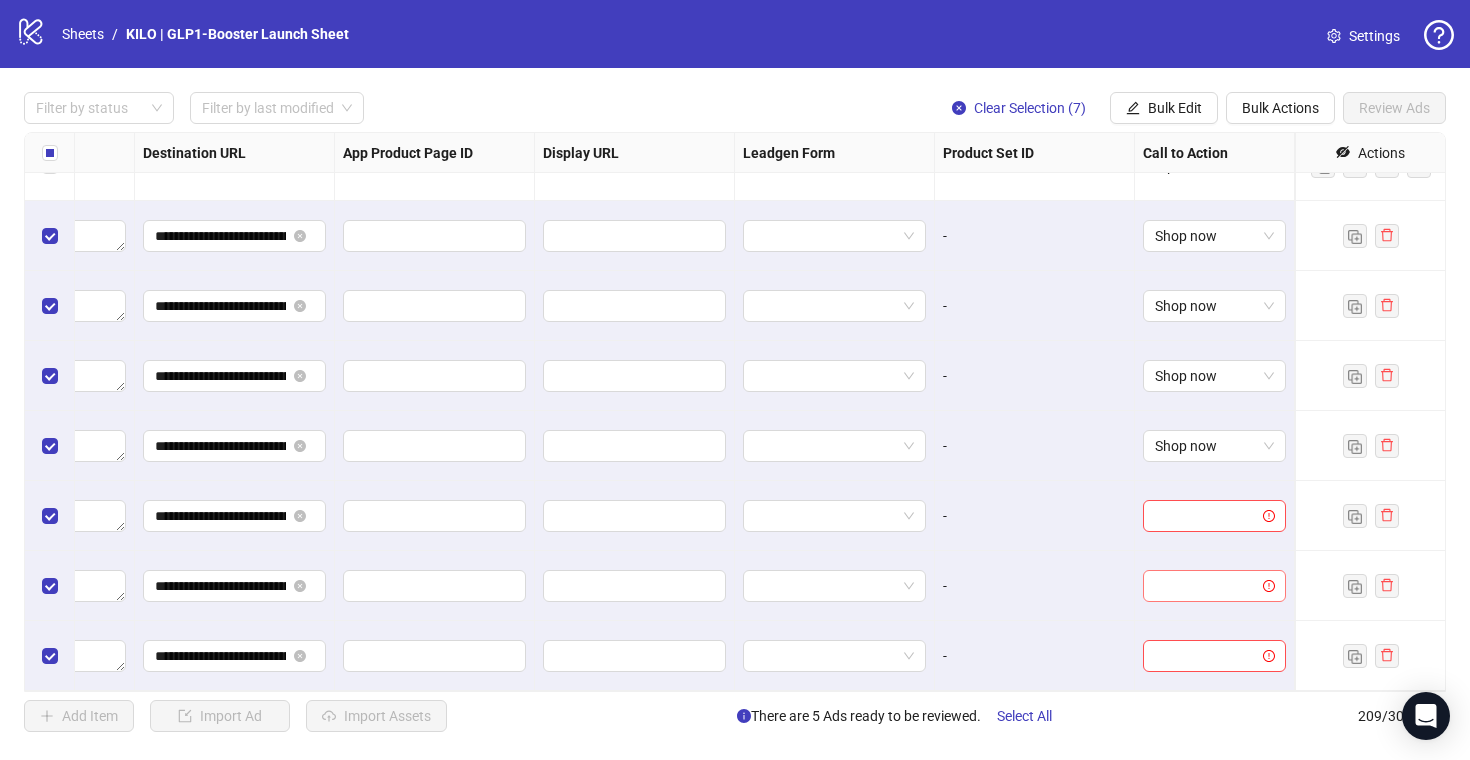 click at bounding box center (1205, 586) 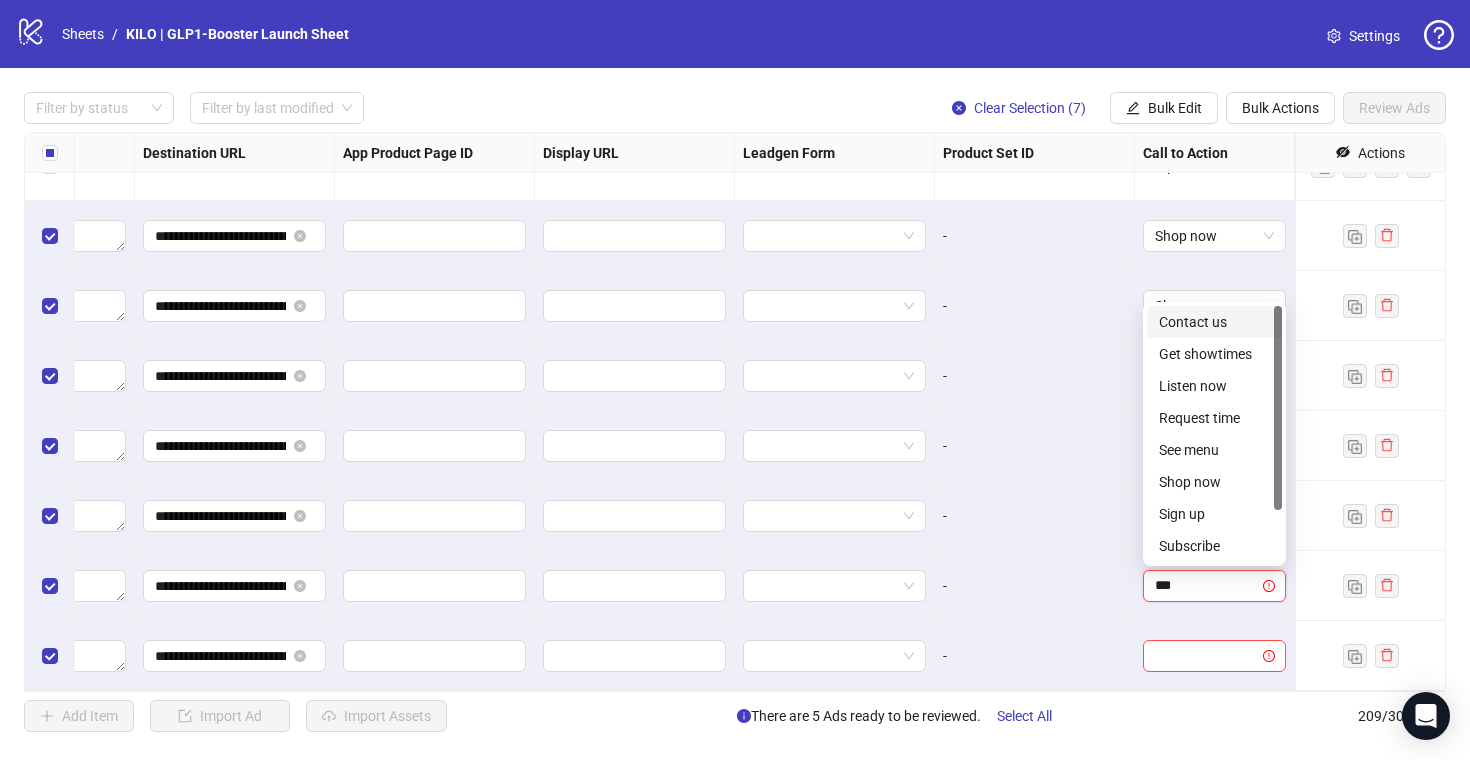 type on "****" 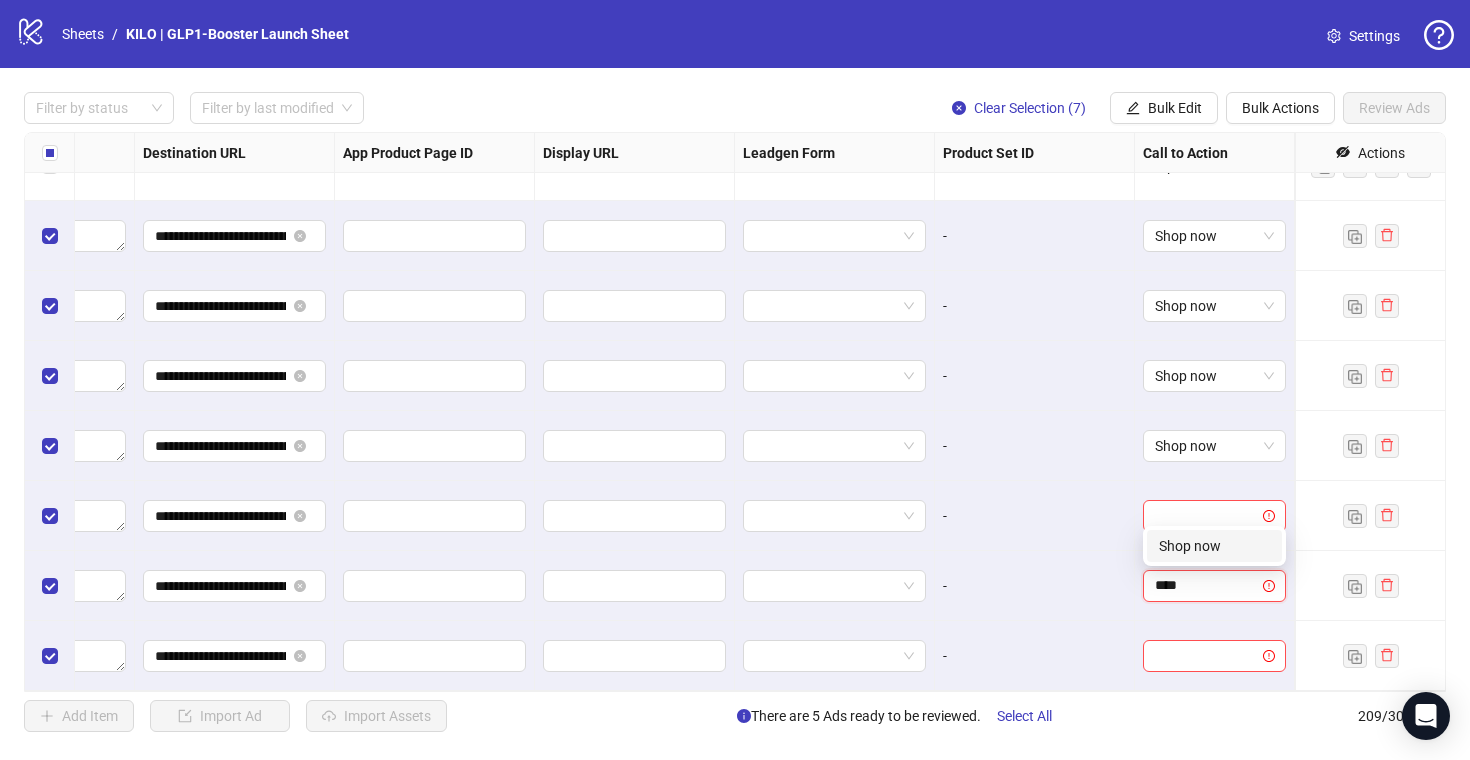 click on "Shop now" at bounding box center [1214, 546] 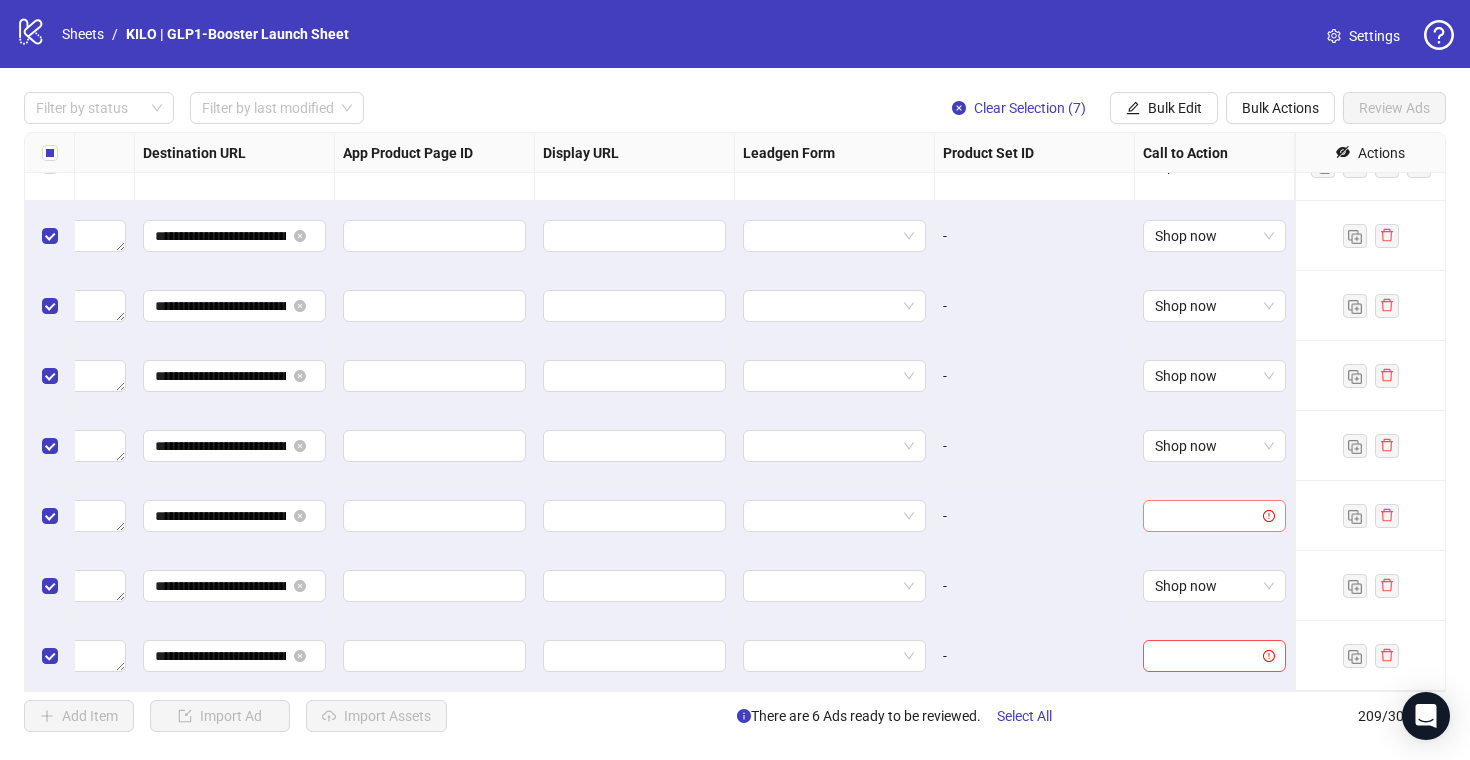 click at bounding box center [1205, 516] 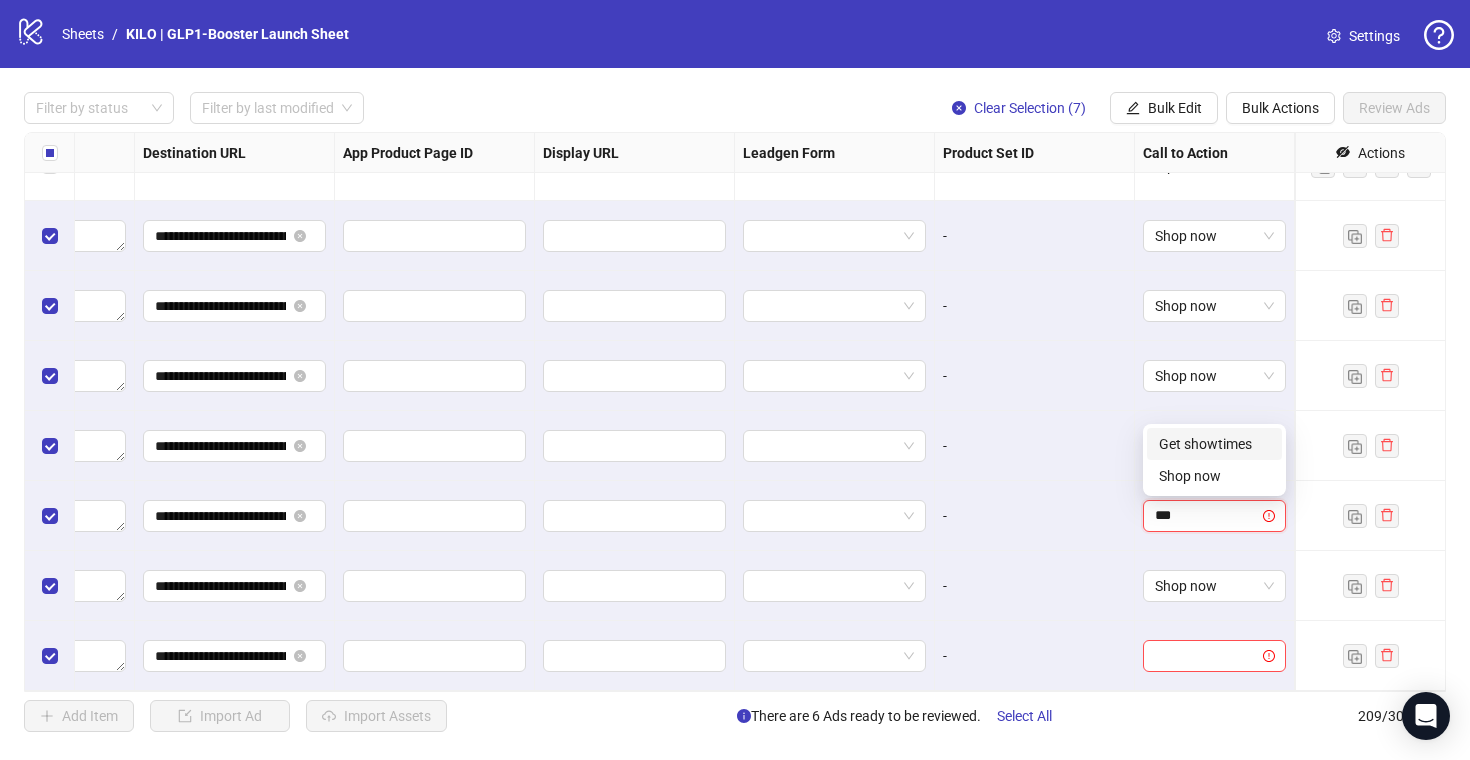 type on "****" 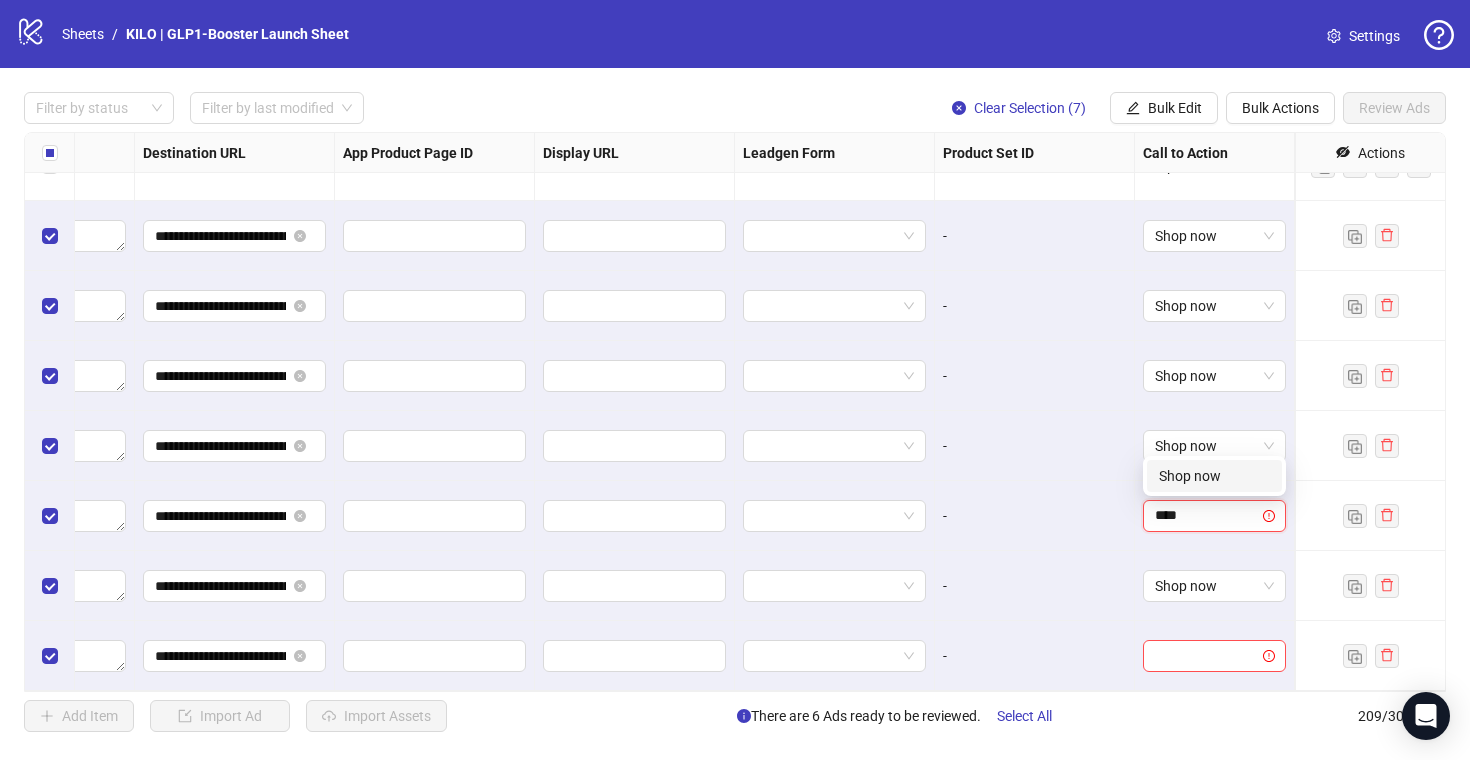 click on "Shop now" at bounding box center [1214, 476] 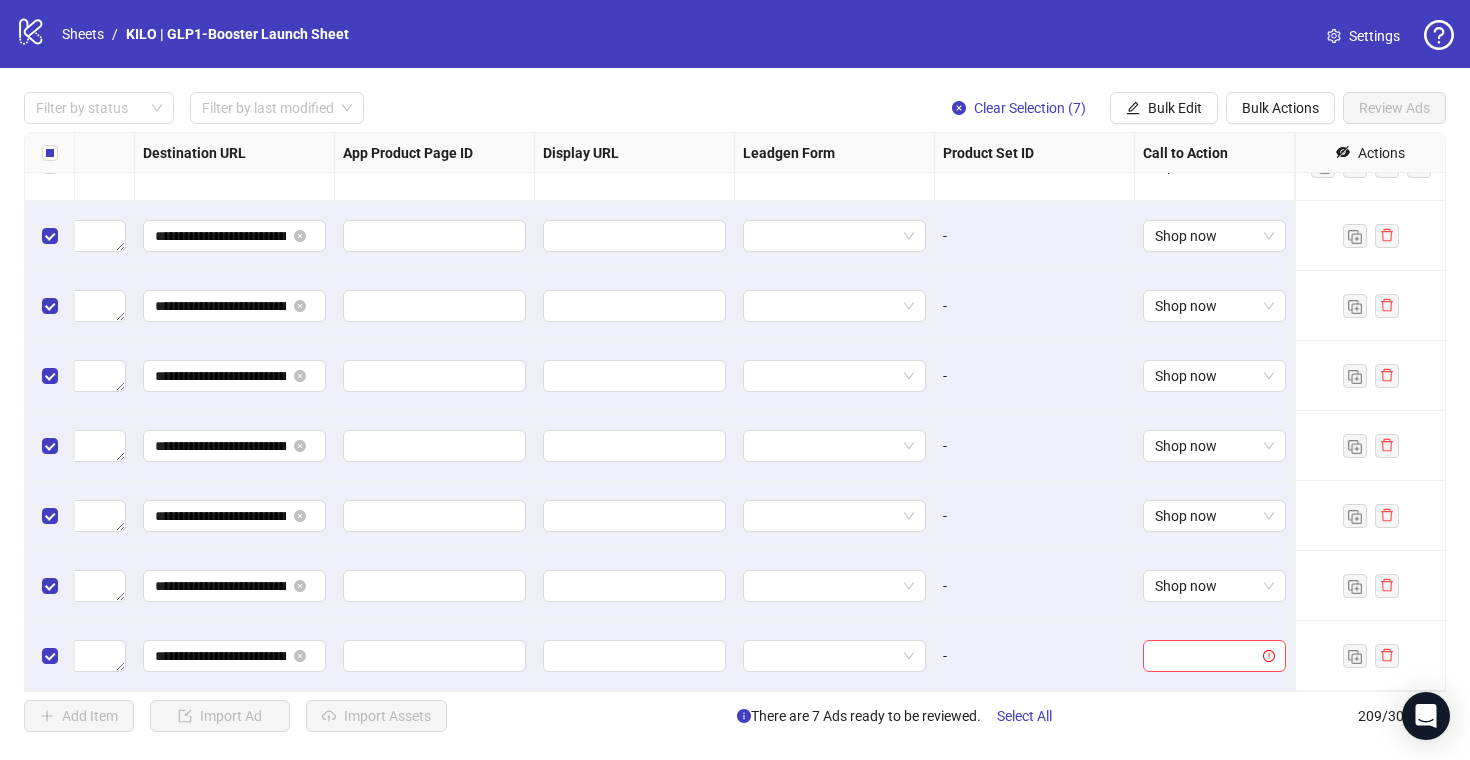 click at bounding box center [1215, 656] 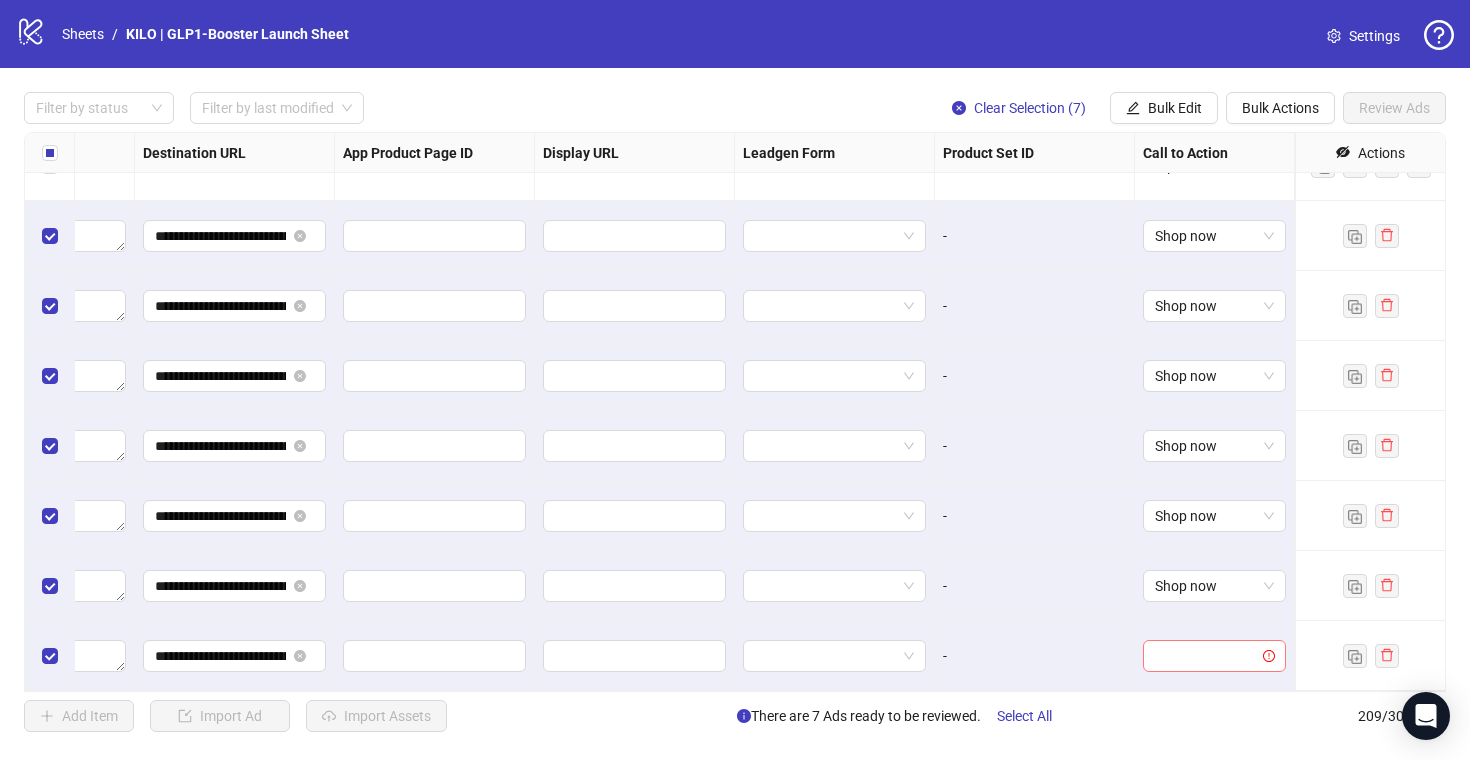 click at bounding box center (1205, 656) 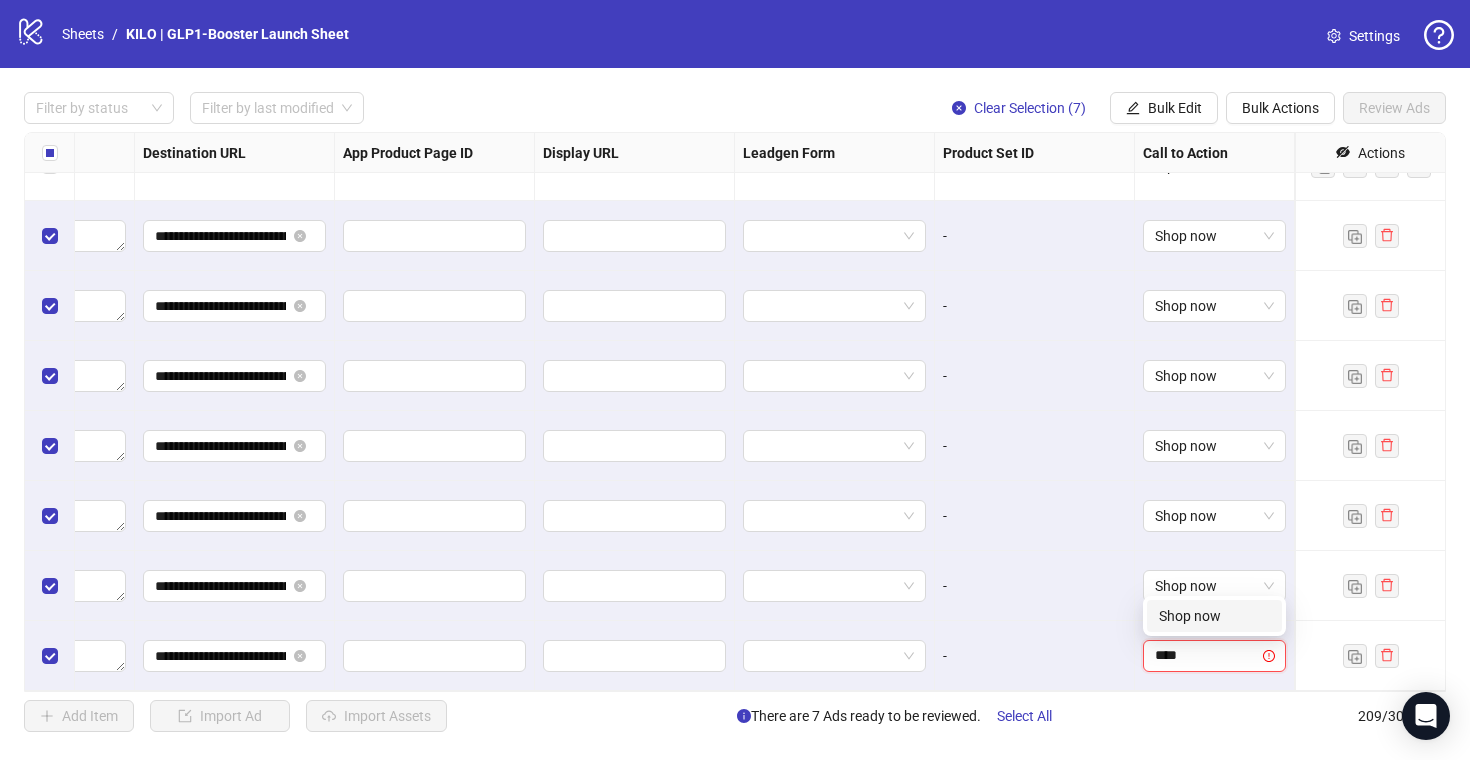 type on "****" 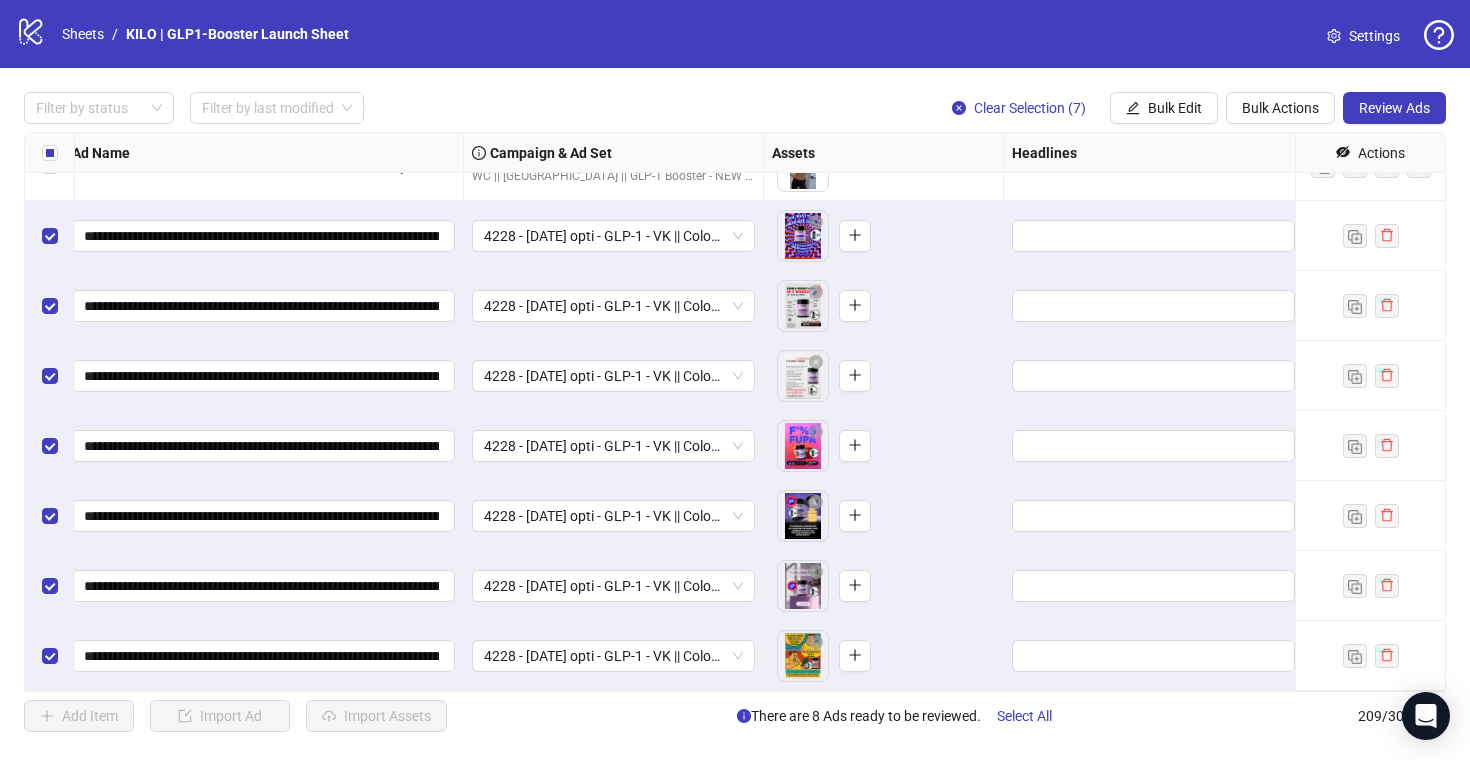 scroll, scrollTop: 14112, scrollLeft: 567, axis: both 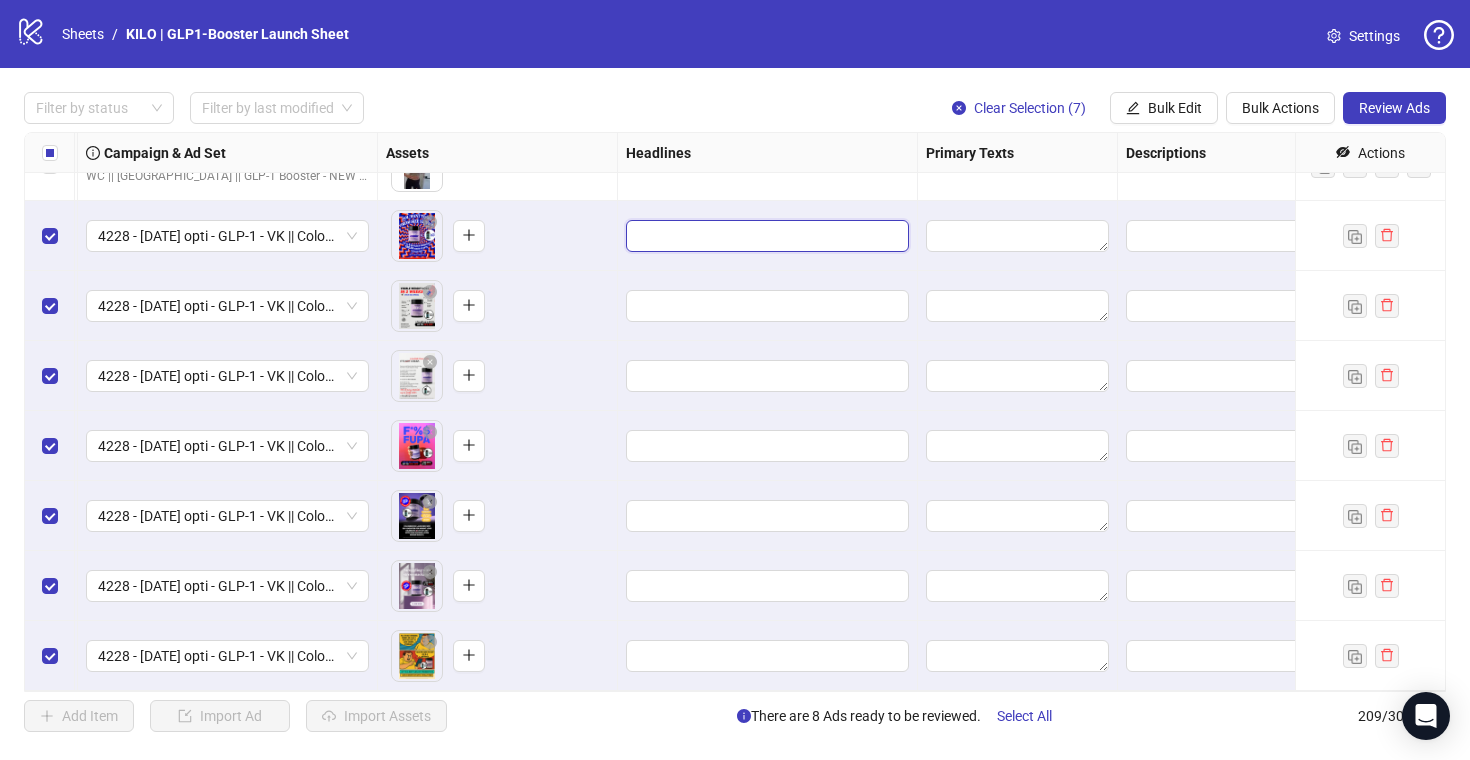 click at bounding box center (765, 236) 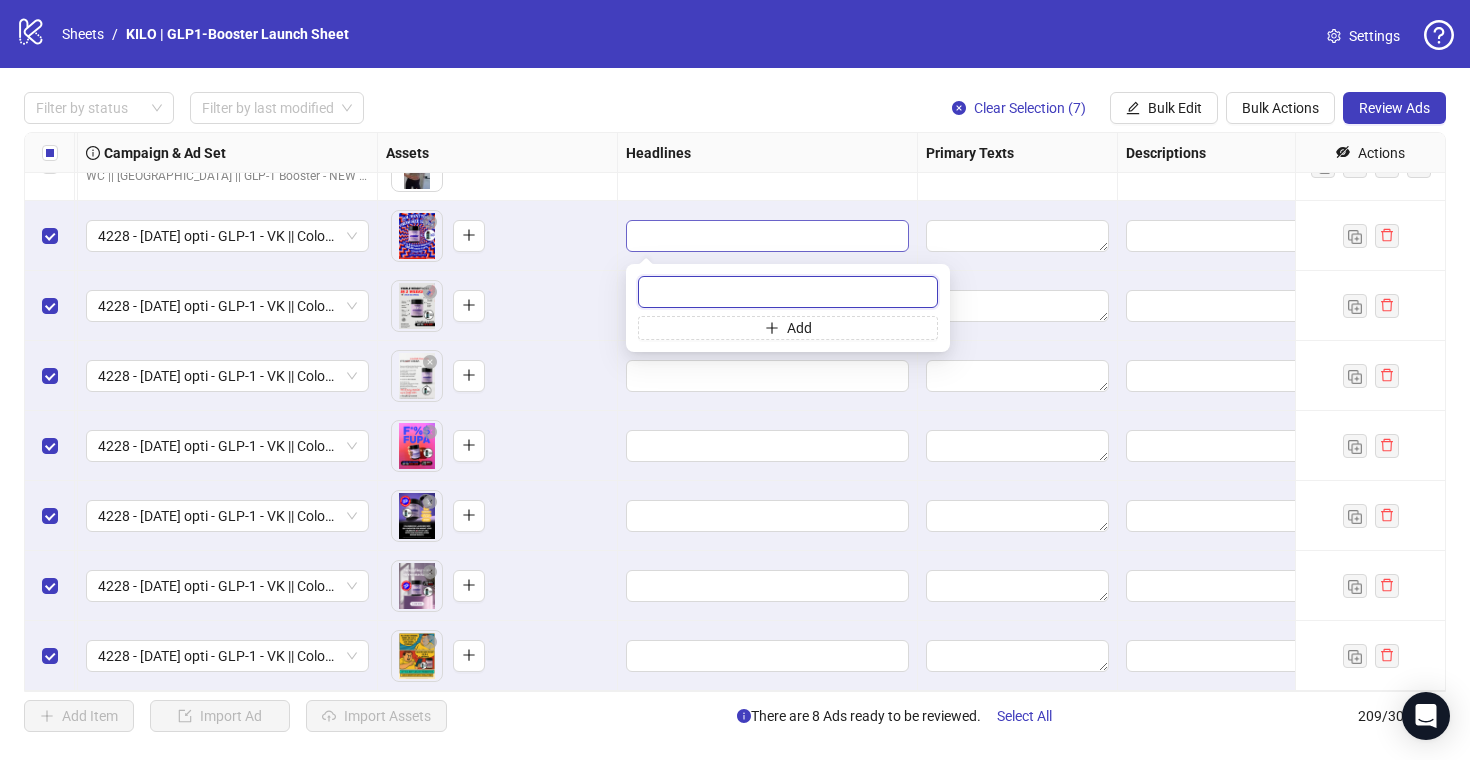 paste on "**********" 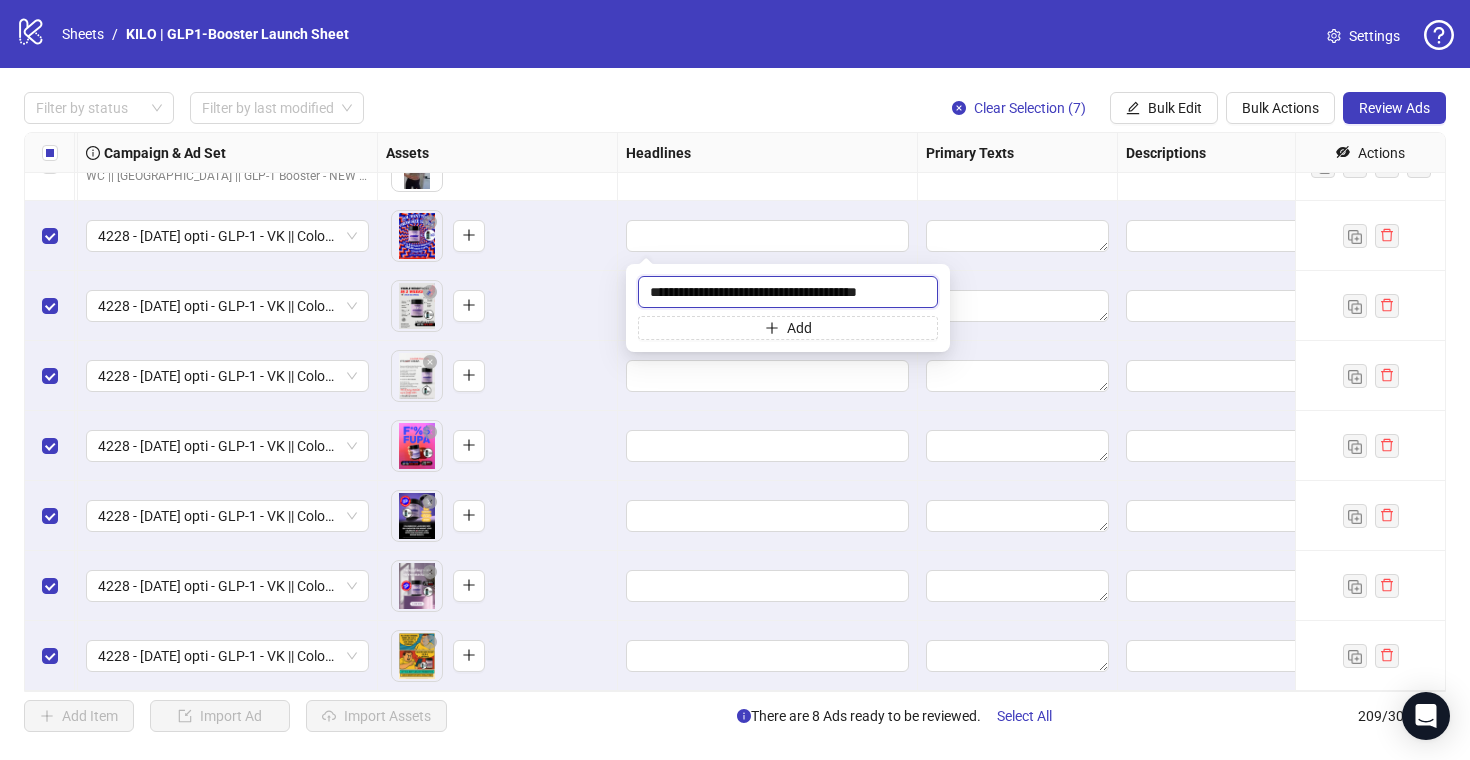 drag, startPoint x: 922, startPoint y: 300, endPoint x: 729, endPoint y: 300, distance: 193 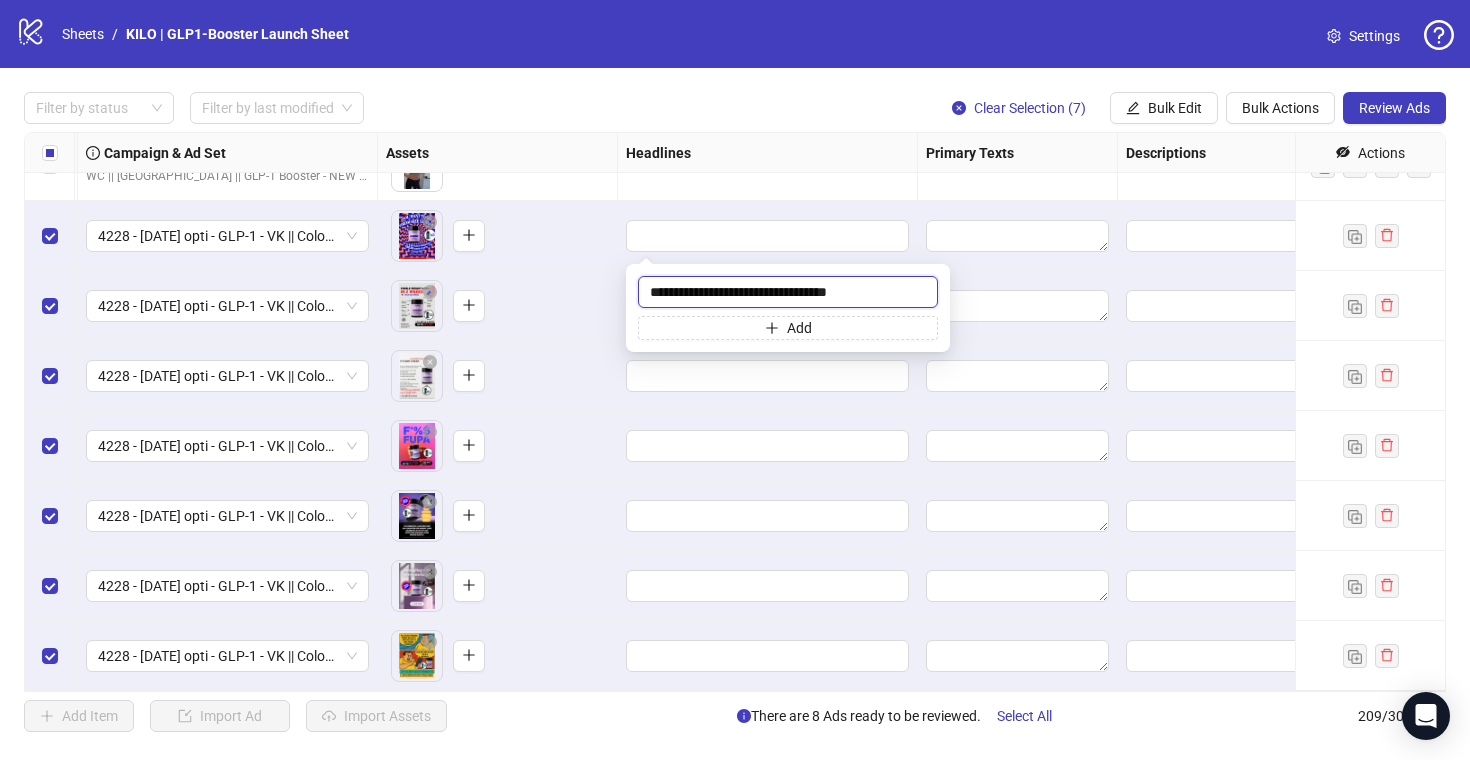 type on "**********" 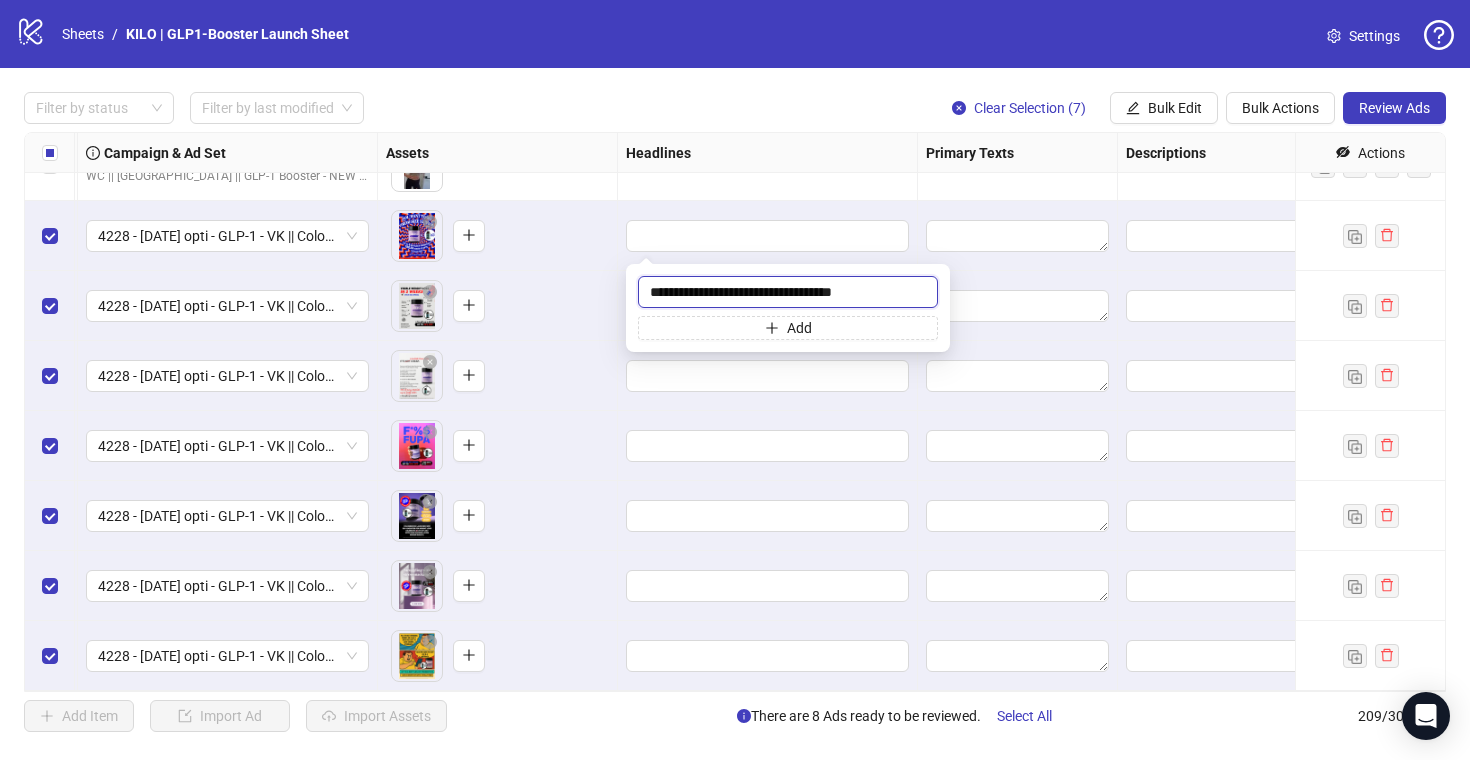 click on "**********" at bounding box center (788, 292) 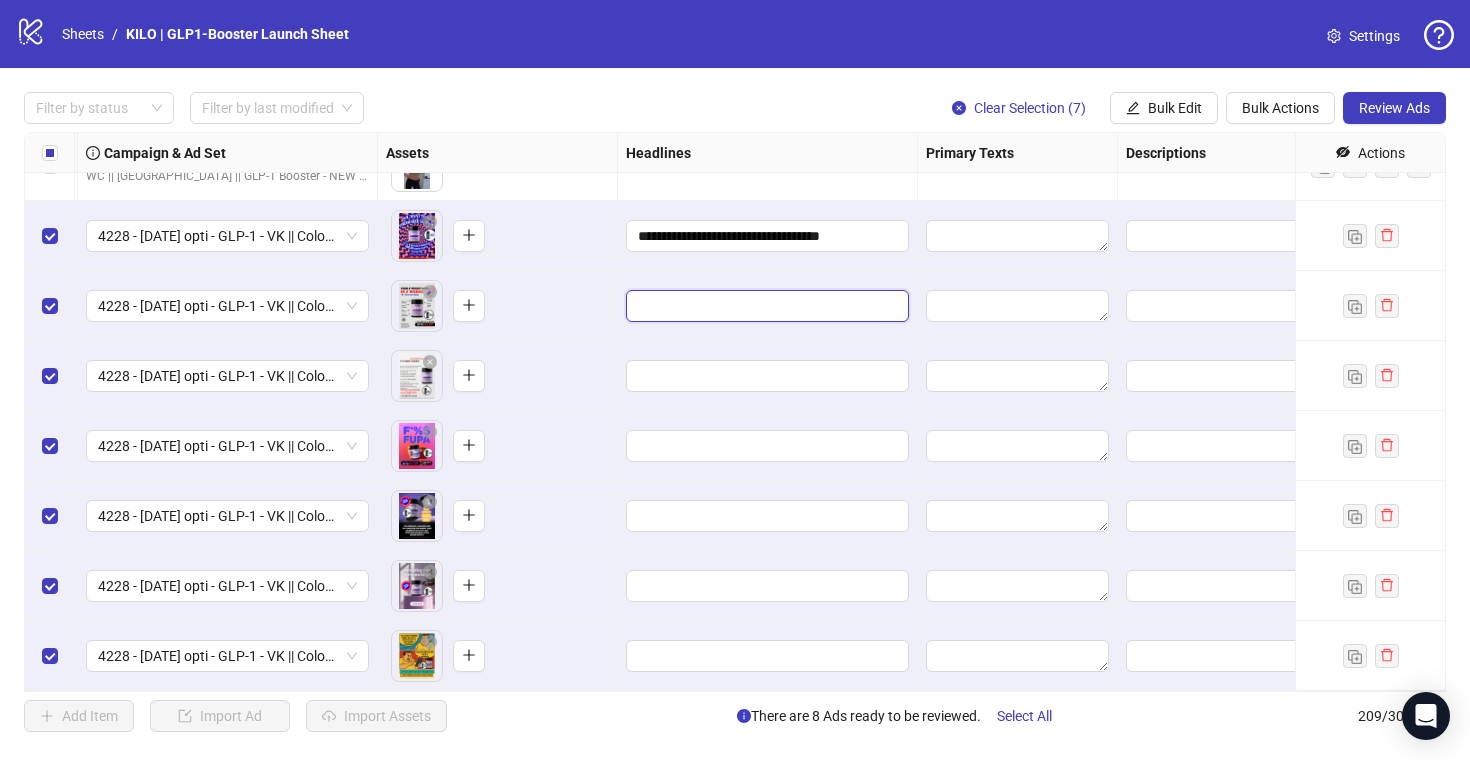 click at bounding box center [765, 306] 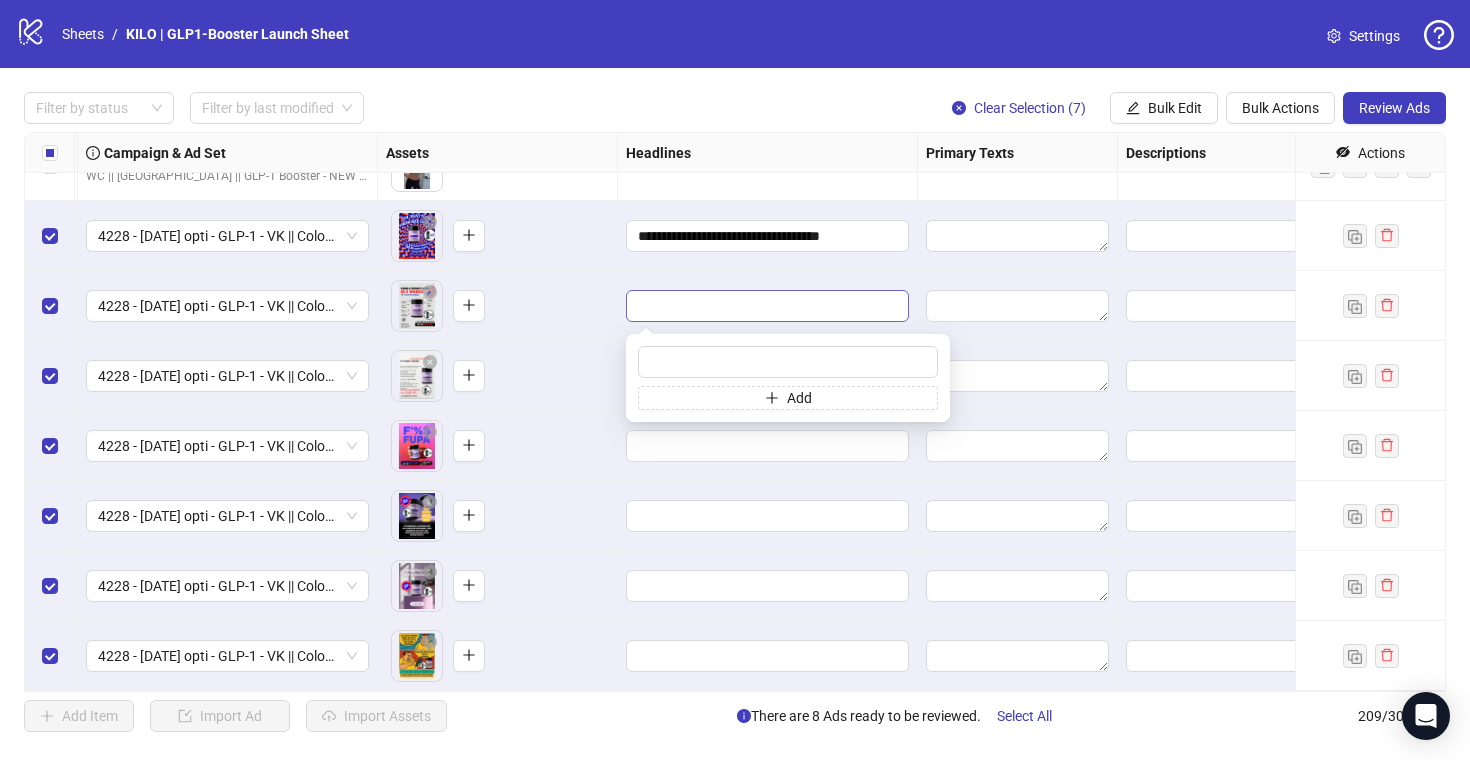 type on "**********" 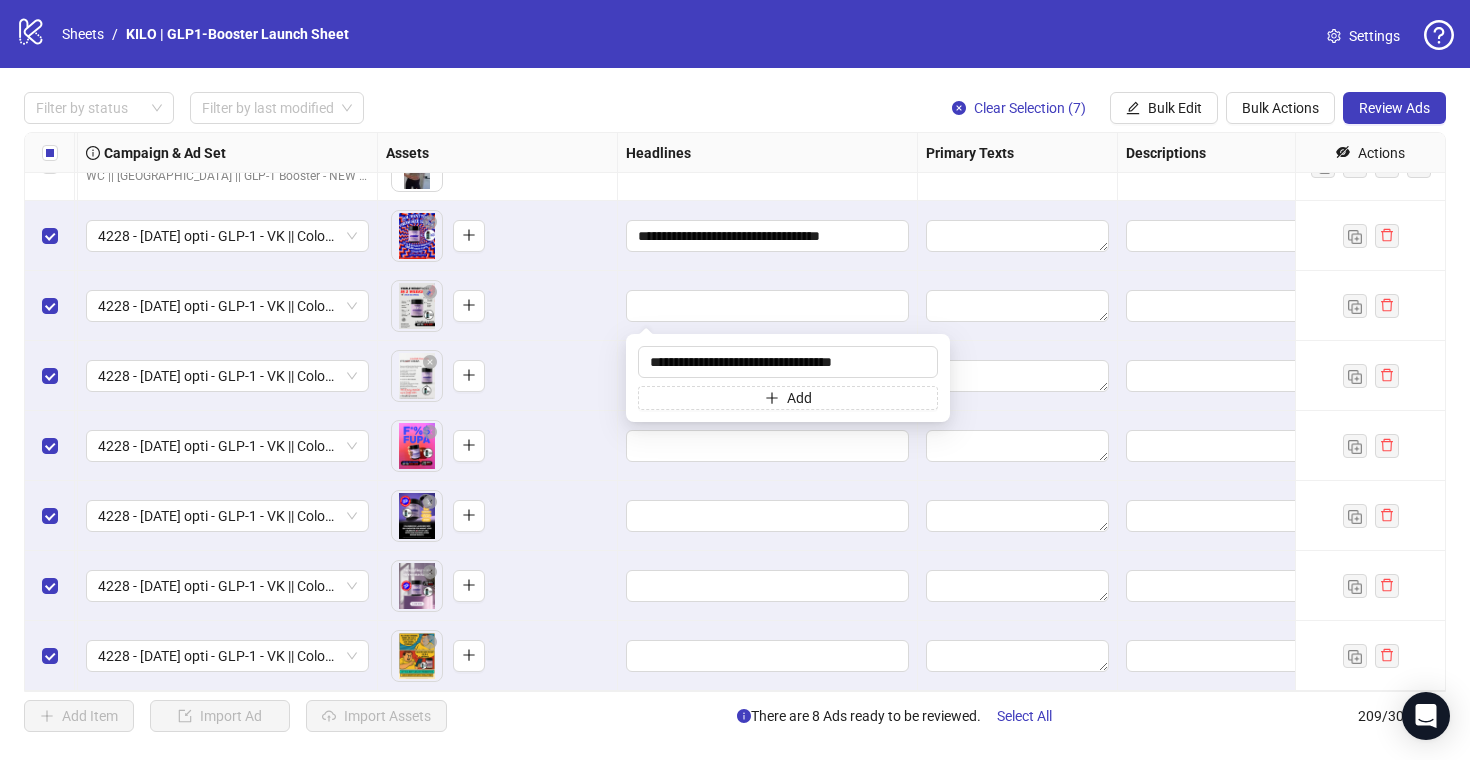 click on "To pick up a draggable item, press the space bar.
While dragging, use the arrow keys to move the item.
Press space again to drop the item in its new position, or press escape to cancel." at bounding box center (498, 376) 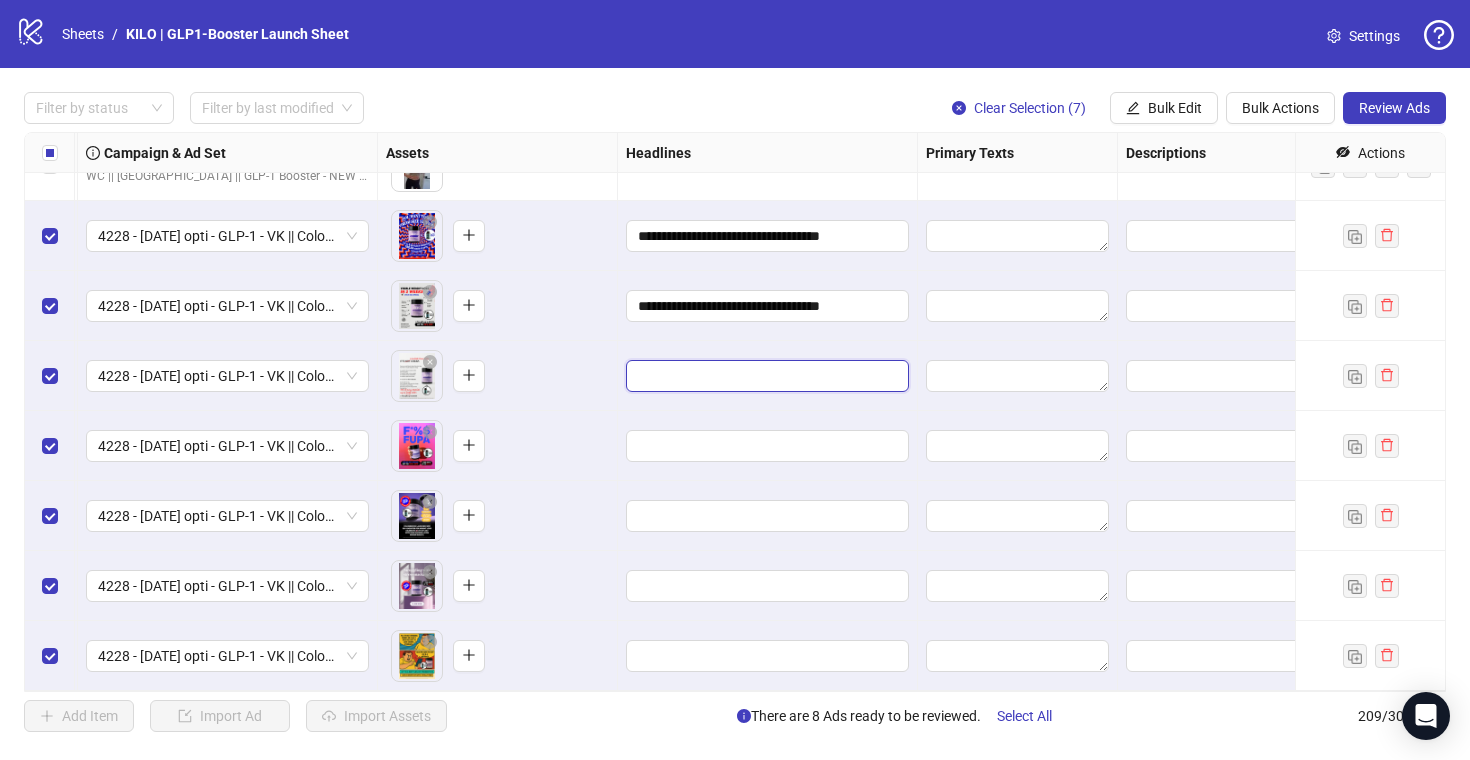 click at bounding box center (765, 376) 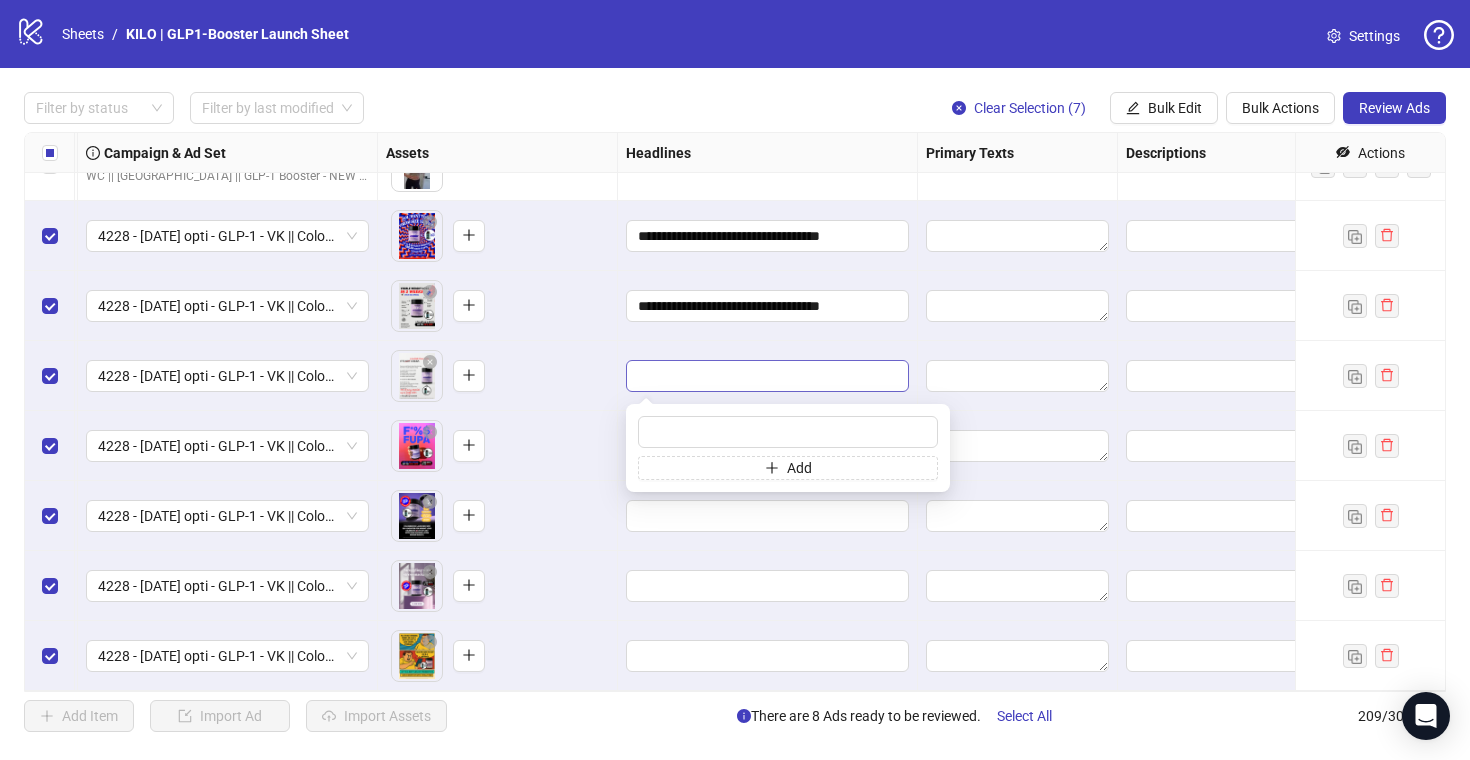 type on "**********" 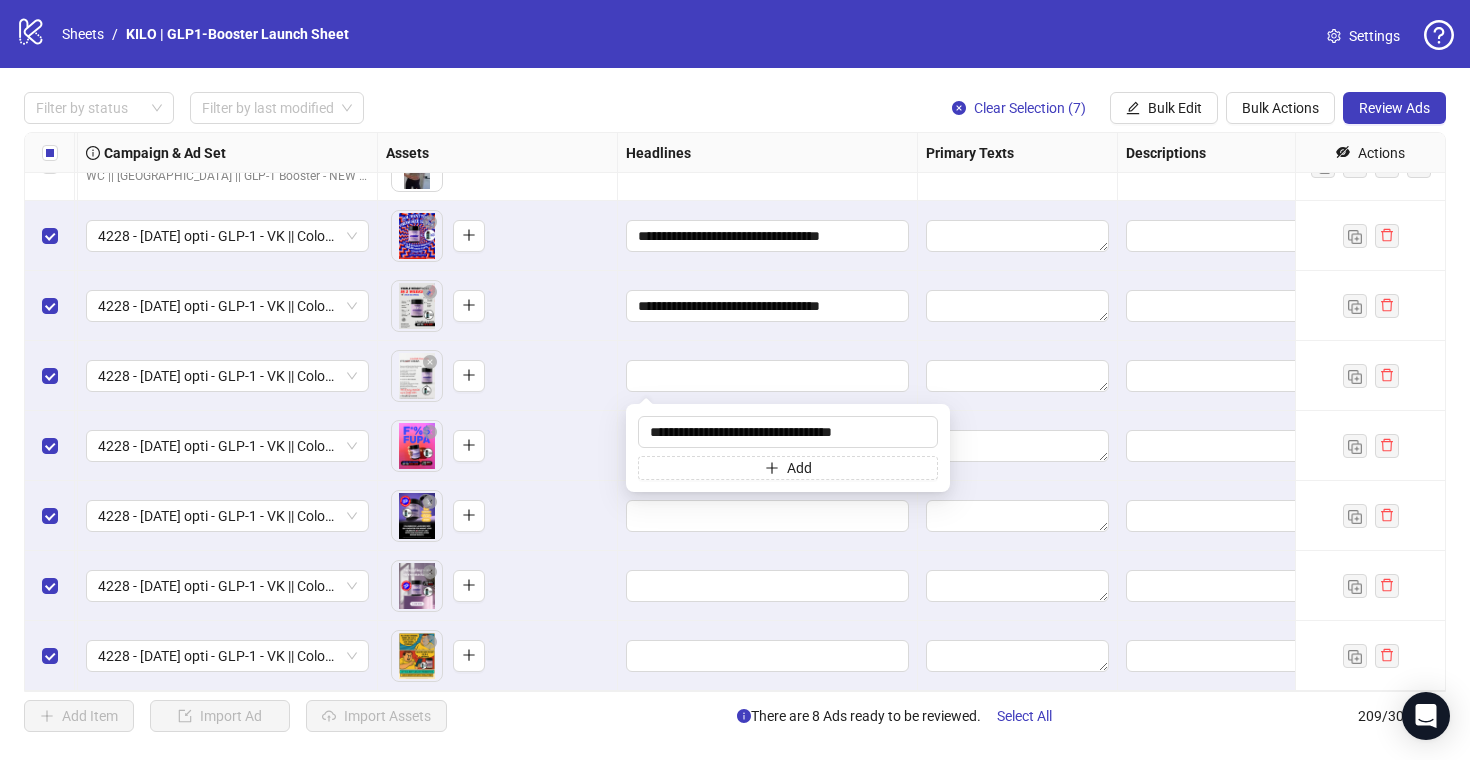 click on "To pick up a draggable item, press the space bar.
While dragging, use the arrow keys to move the item.
Press space again to drop the item in its new position, or press escape to cancel." at bounding box center [497, 446] 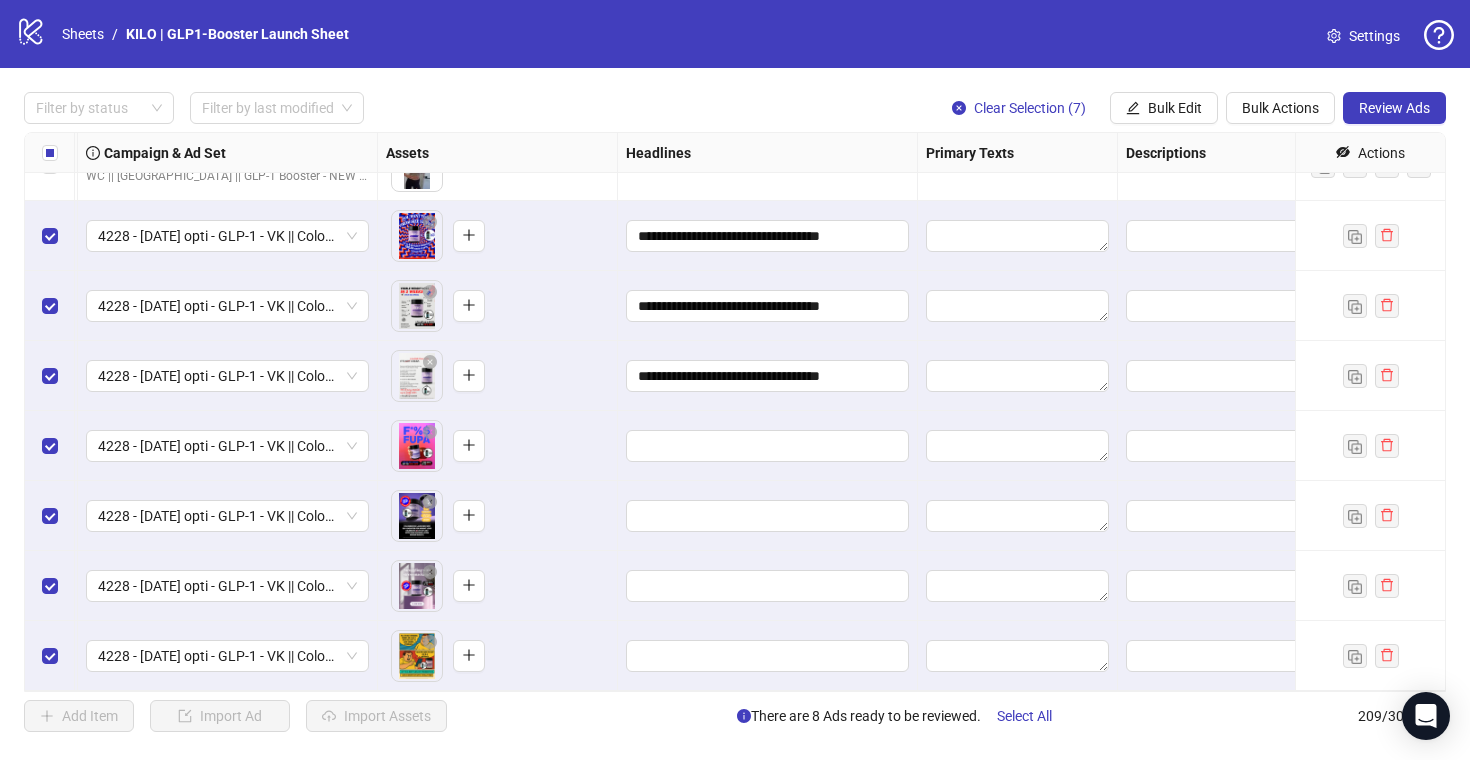click at bounding box center (768, 446) 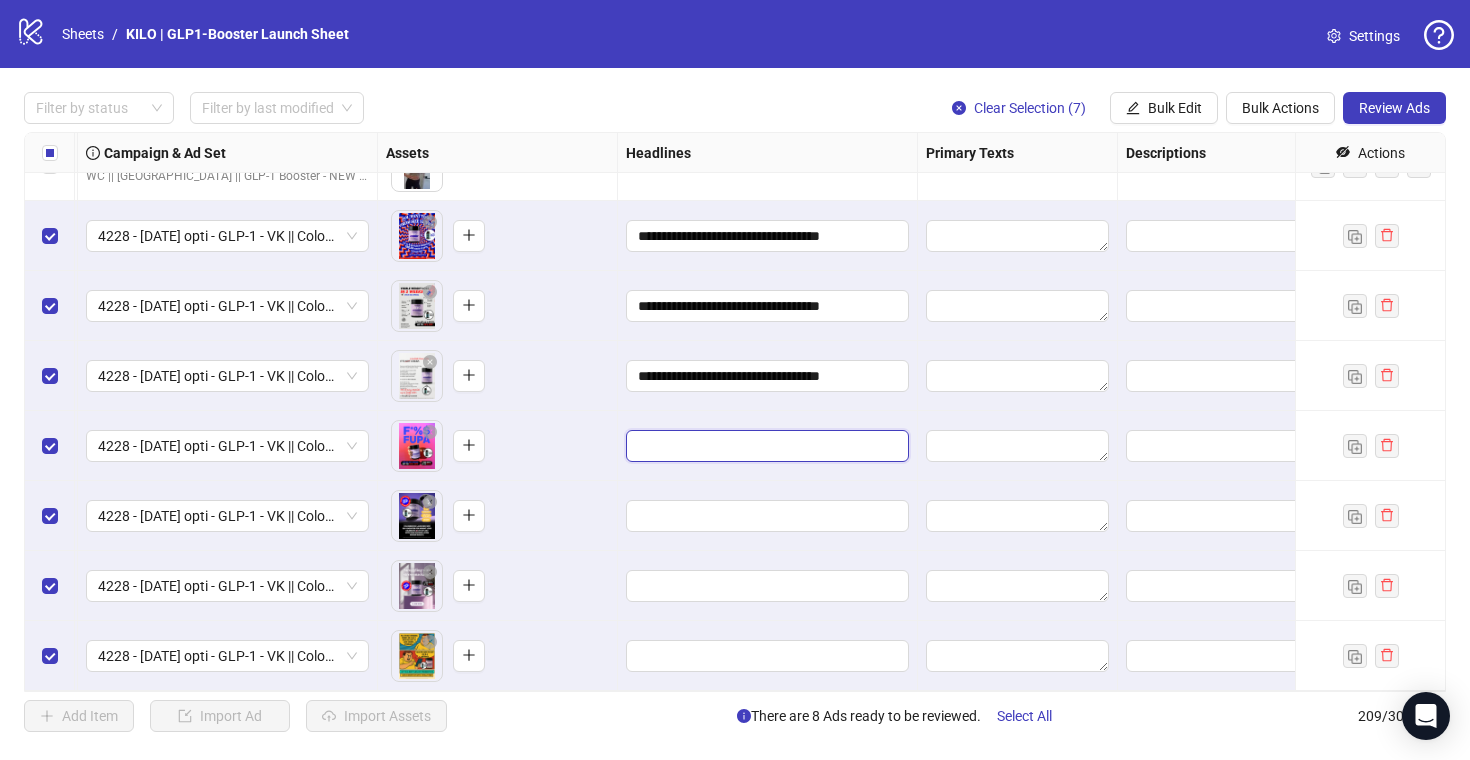 click at bounding box center (765, 446) 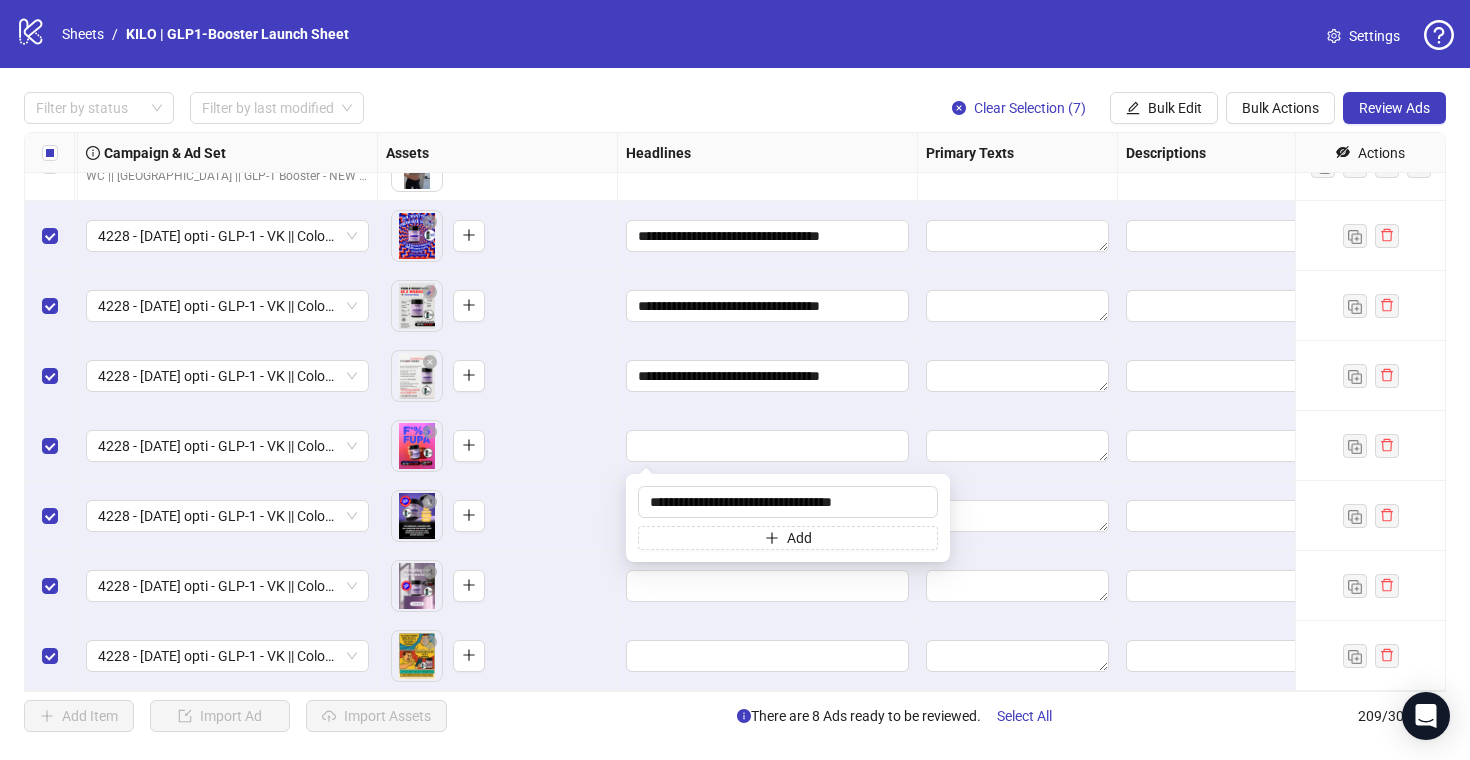 click on "To pick up a draggable item, press the space bar.
While dragging, use the arrow keys to move the item.
Press space again to drop the item in its new position, or press escape to cancel." at bounding box center [497, 446] 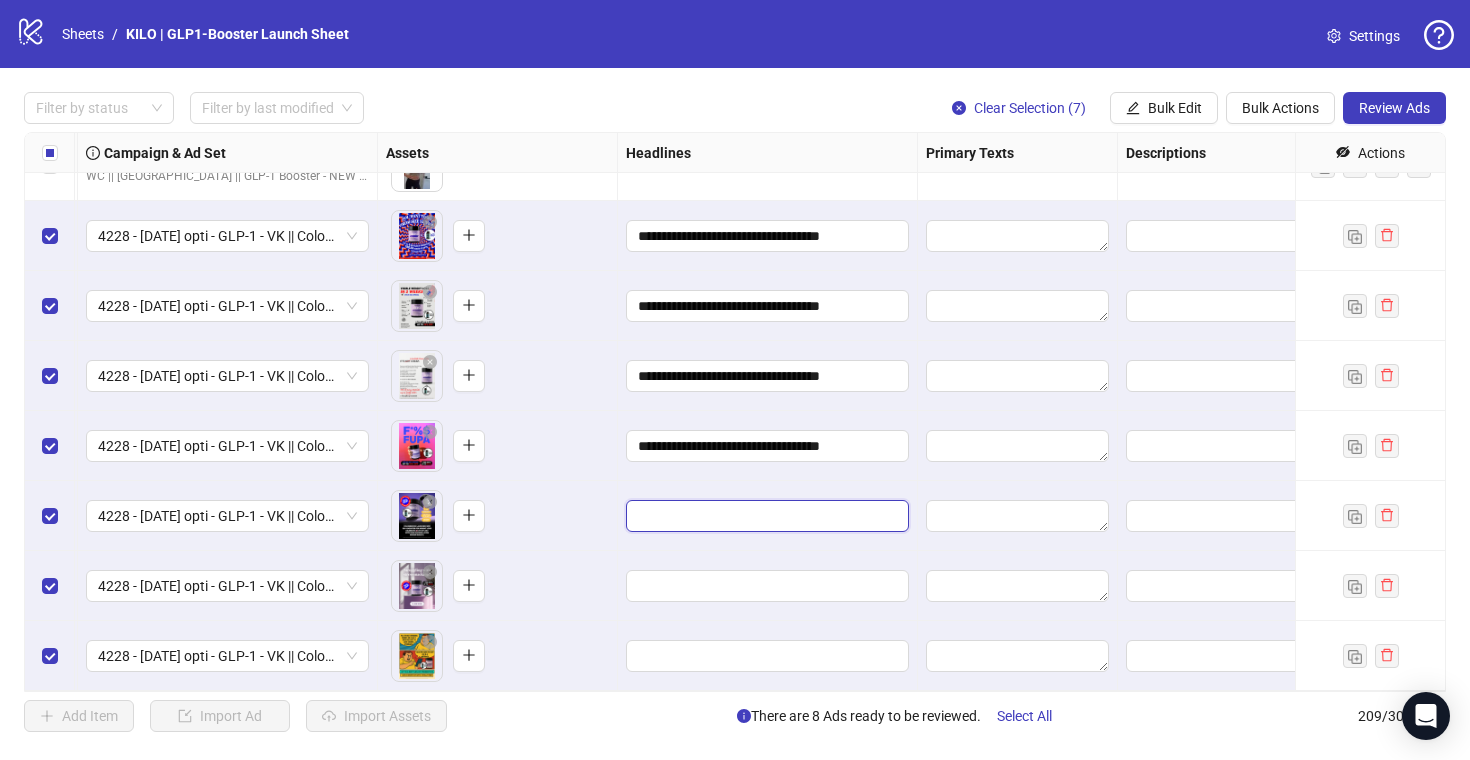 click at bounding box center (765, 516) 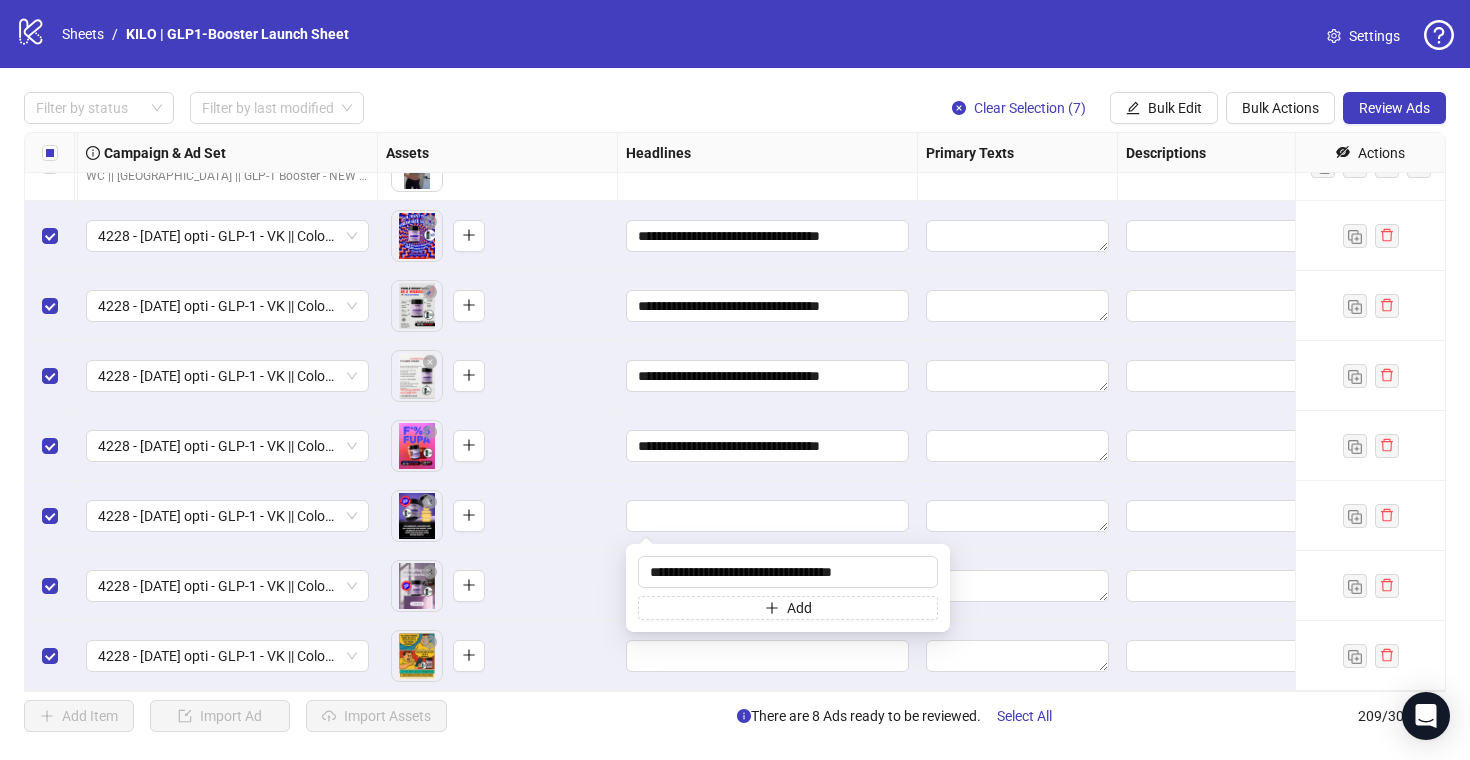 click on "To pick up a draggable item, press the space bar.
While dragging, use the arrow keys to move the item.
Press space again to drop the item in its new position, or press escape to cancel." at bounding box center (497, 516) 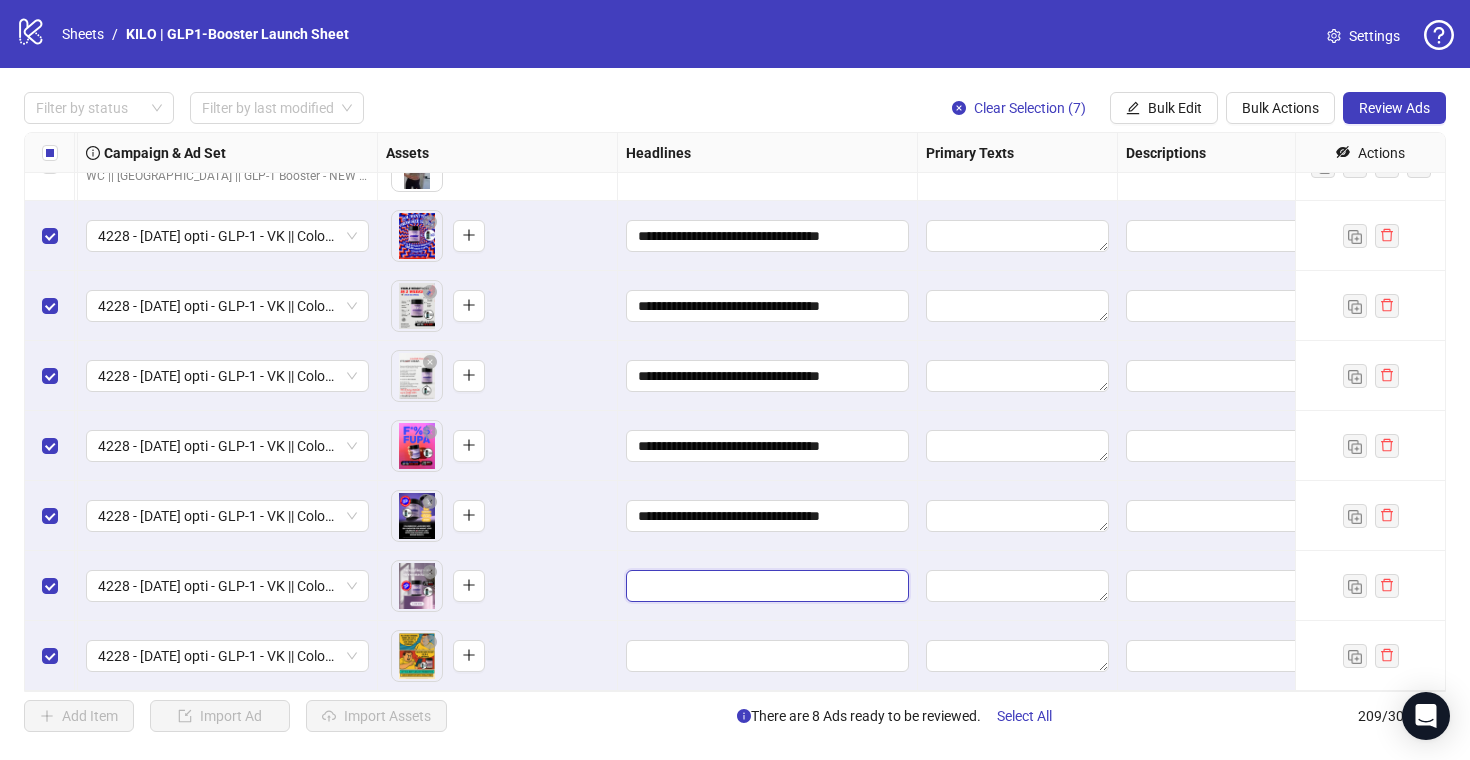 click at bounding box center [765, 586] 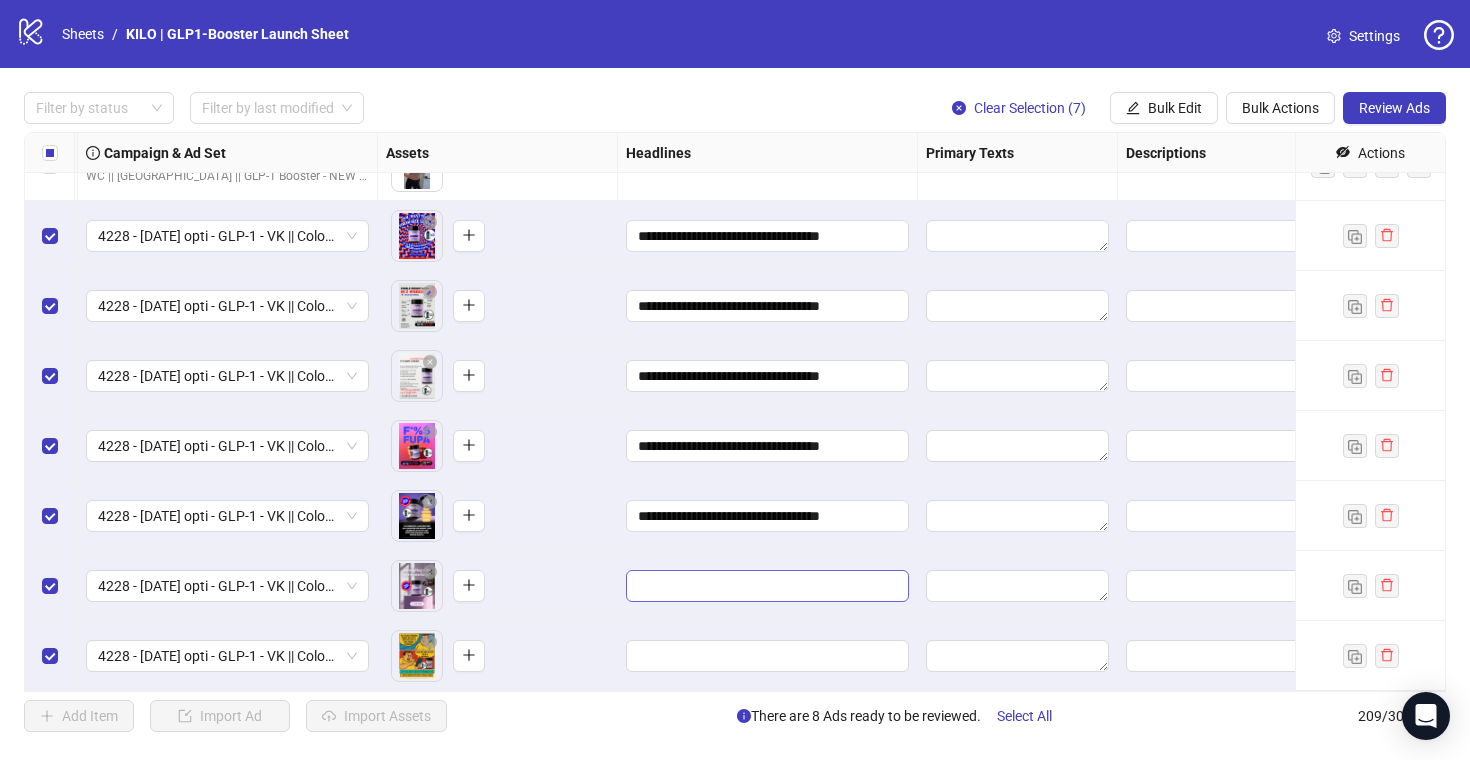 type on "**********" 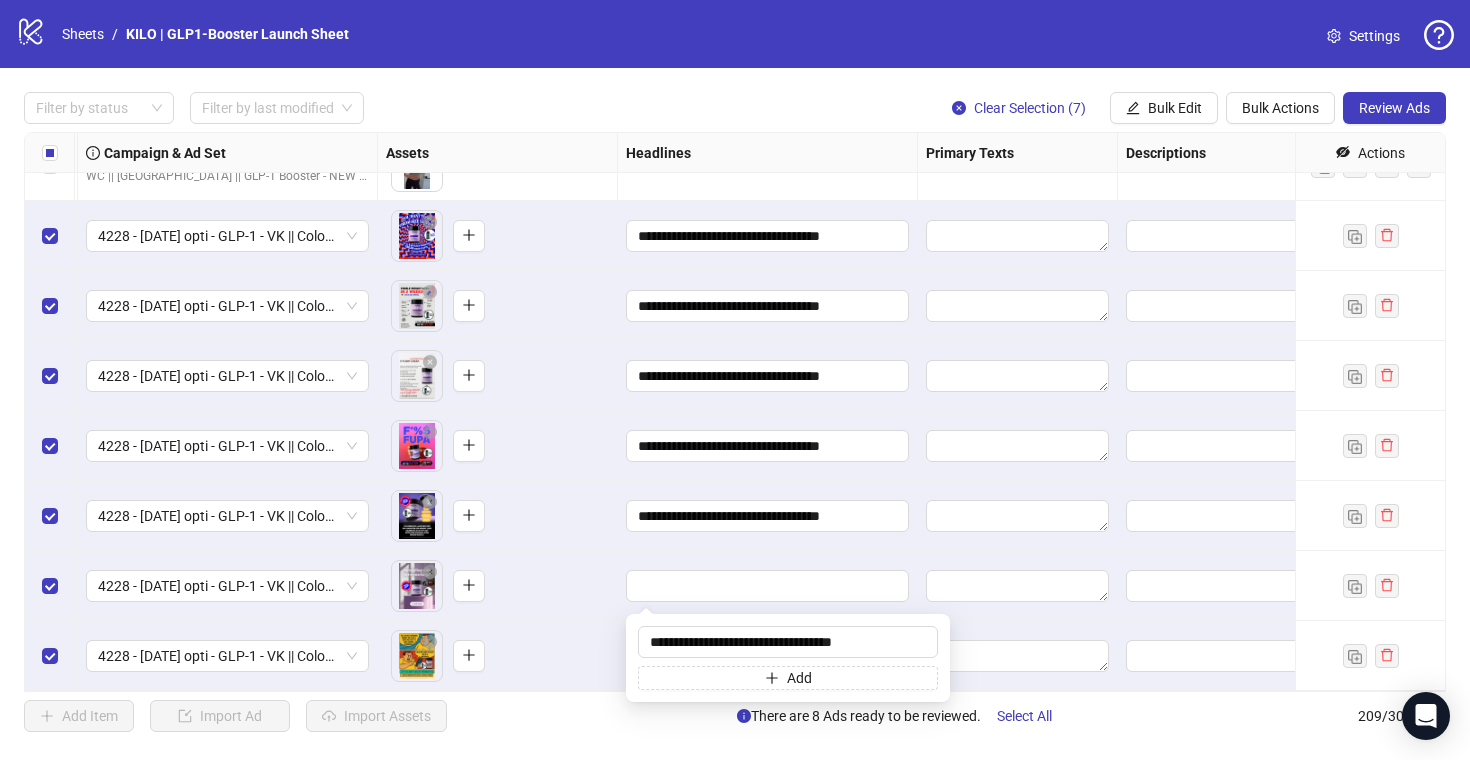 click on "To pick up a draggable item, press the space bar.
While dragging, use the arrow keys to move the item.
Press space again to drop the item in its new position, or press escape to cancel." at bounding box center (497, 586) 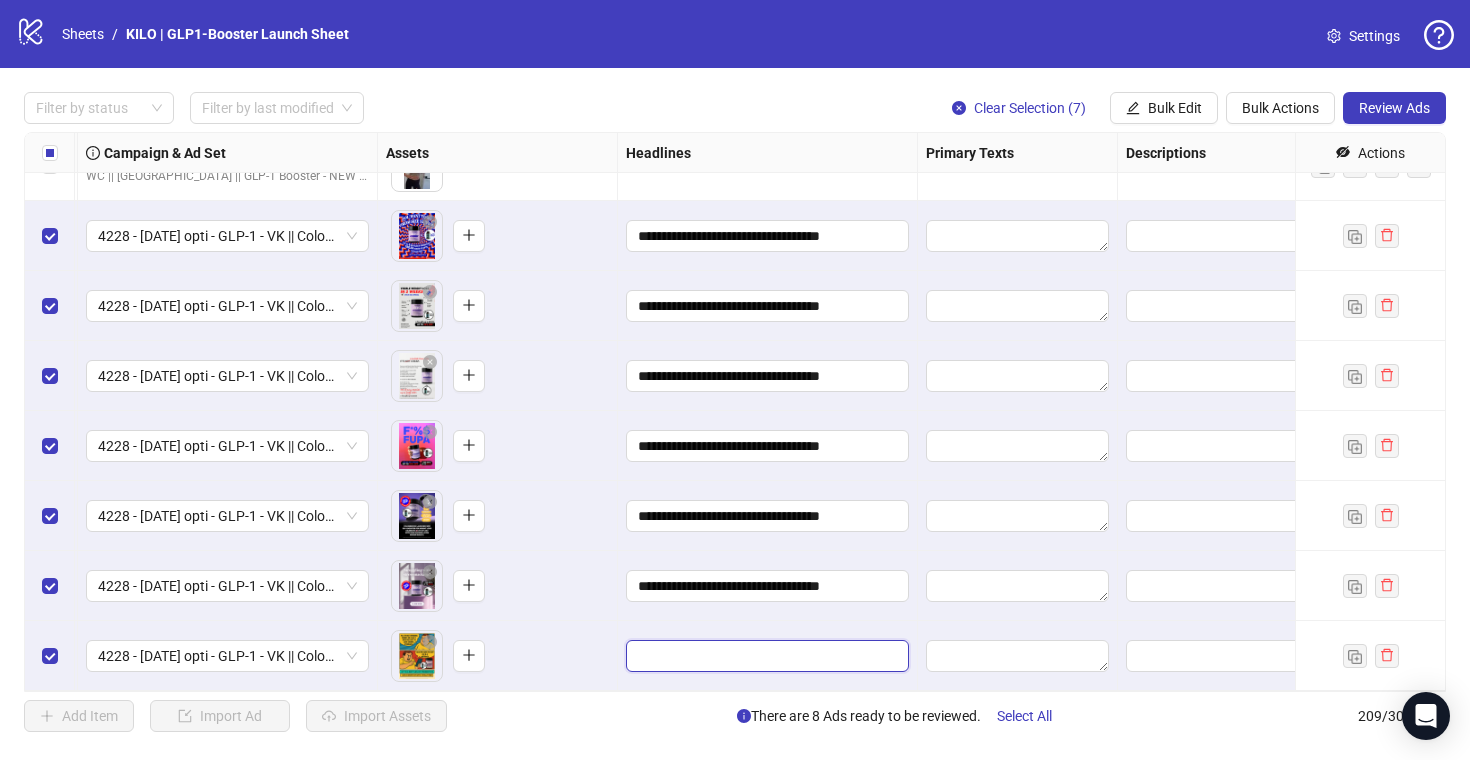 click at bounding box center (765, 656) 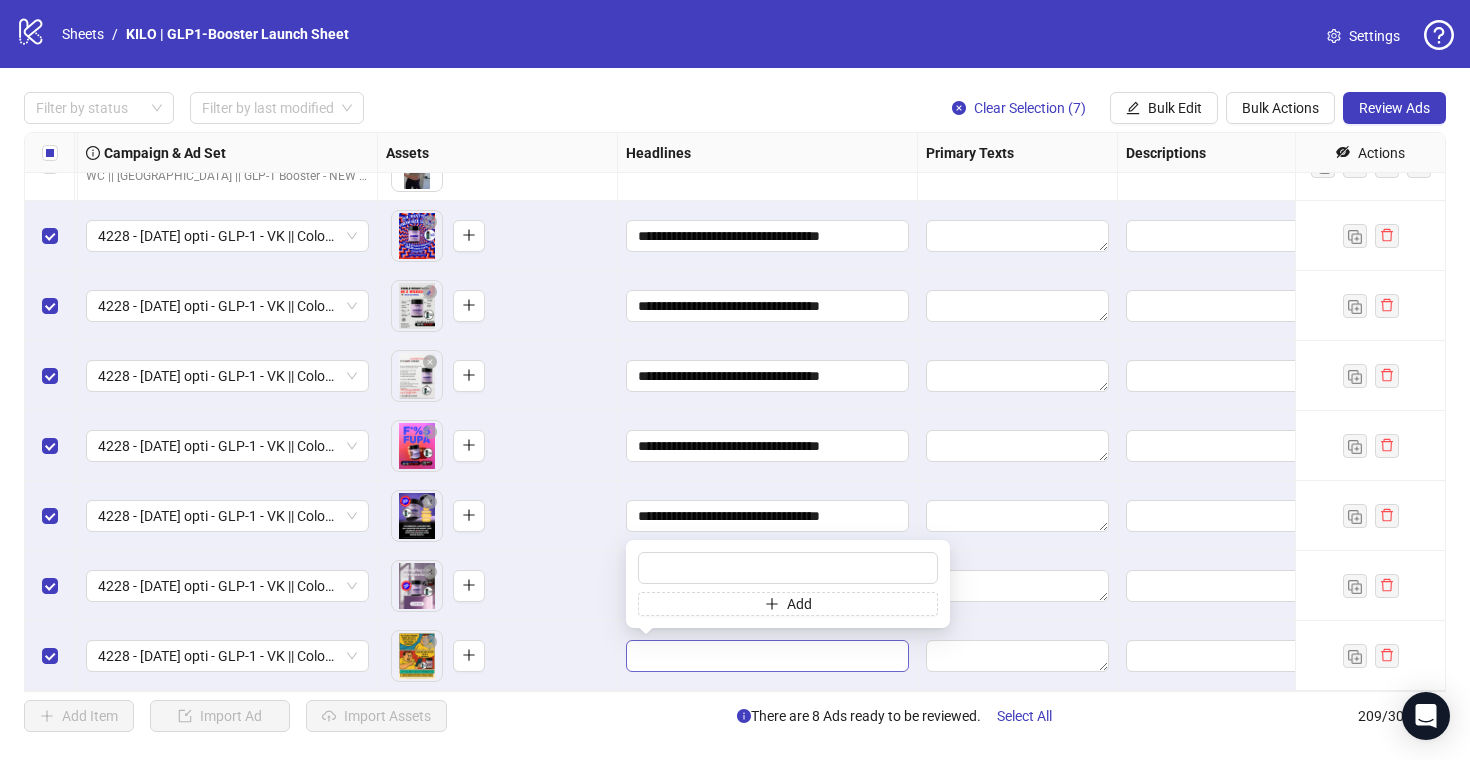 type on "**********" 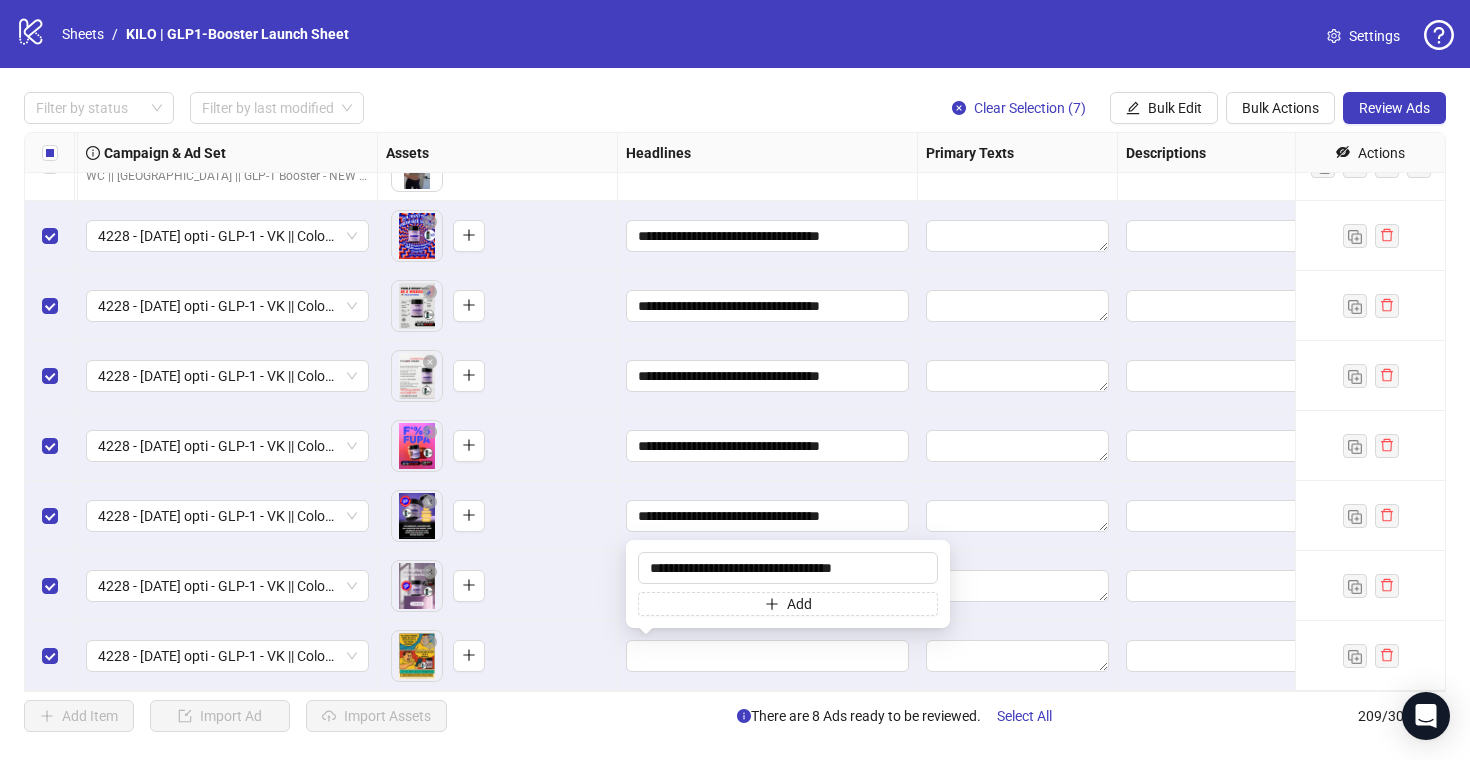 click at bounding box center [768, 656] 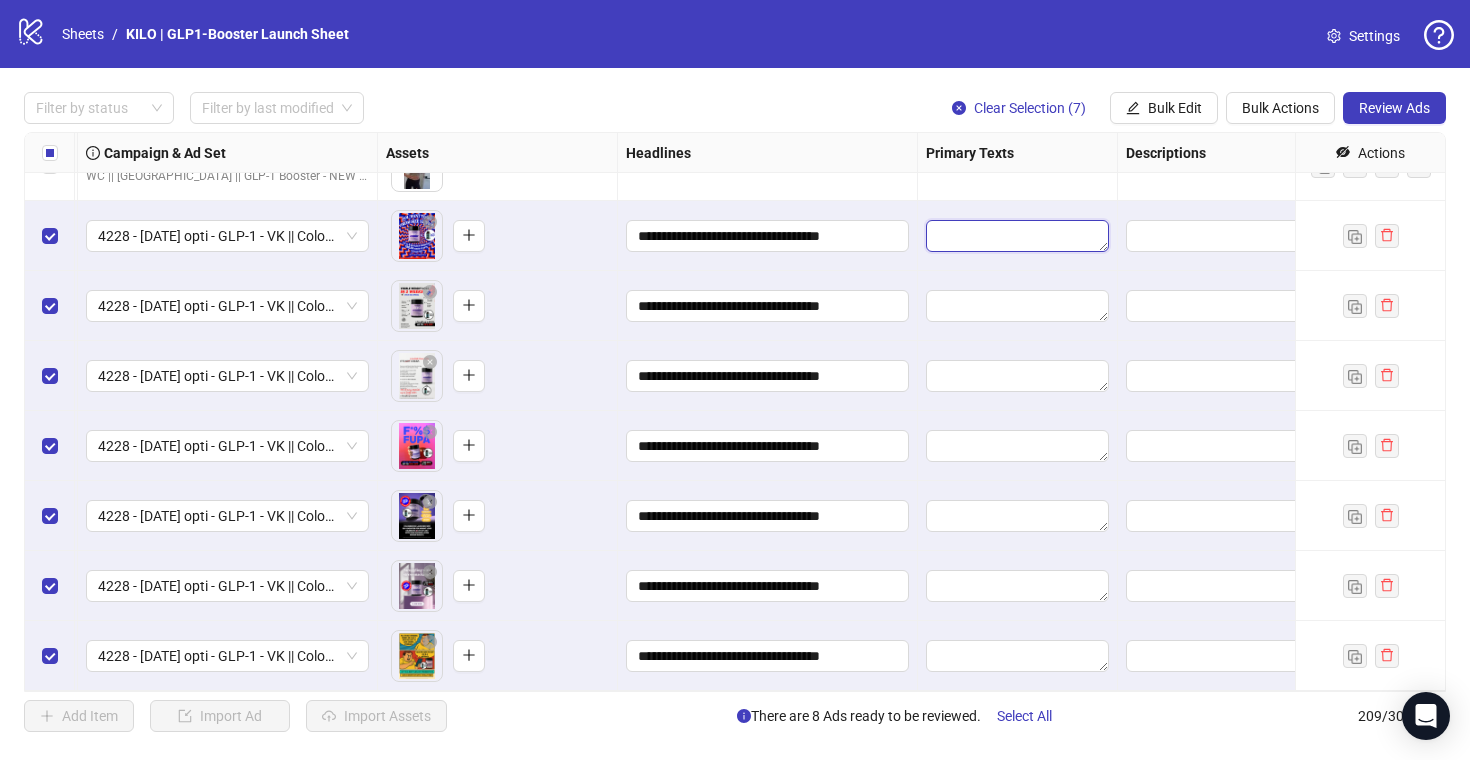 click at bounding box center [1017, 236] 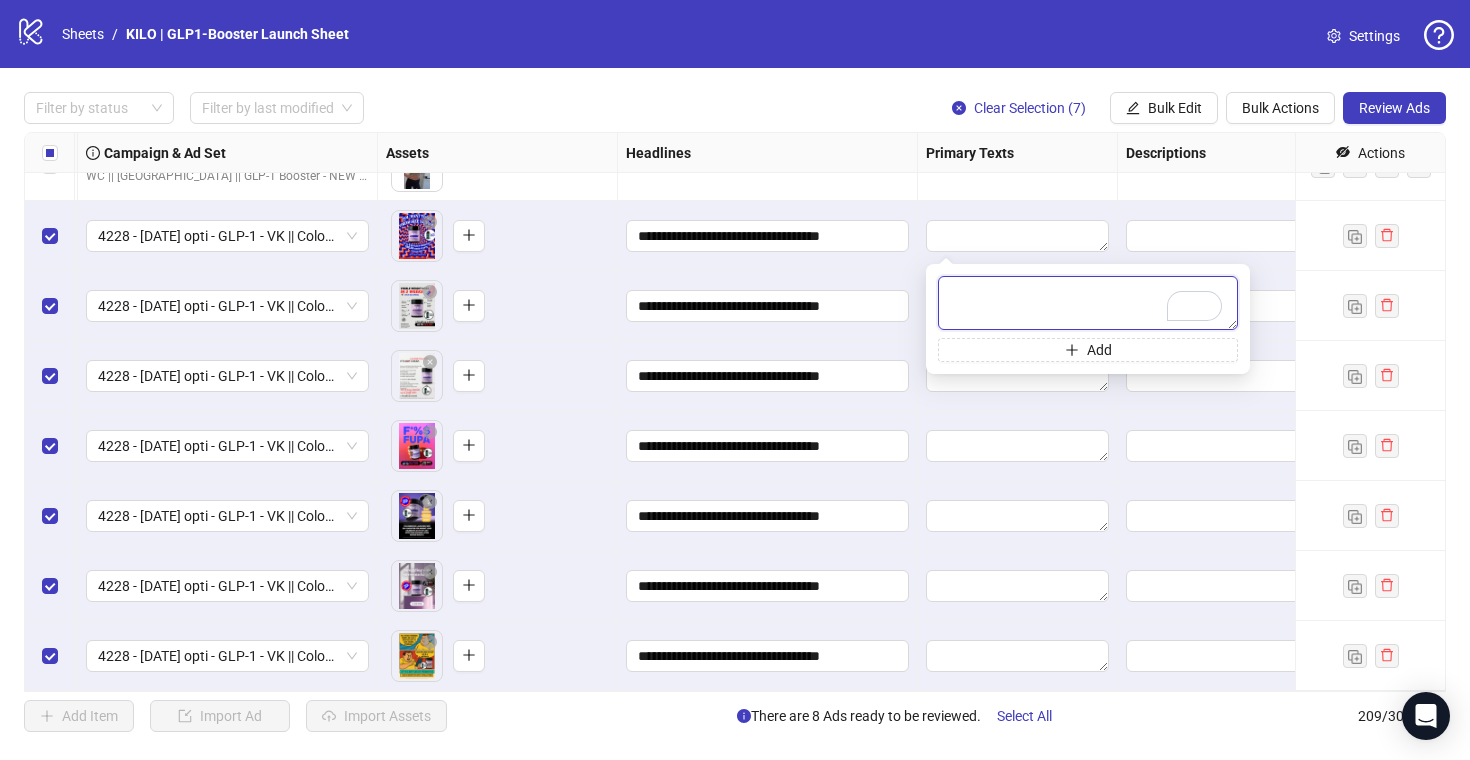 paste on "**********" 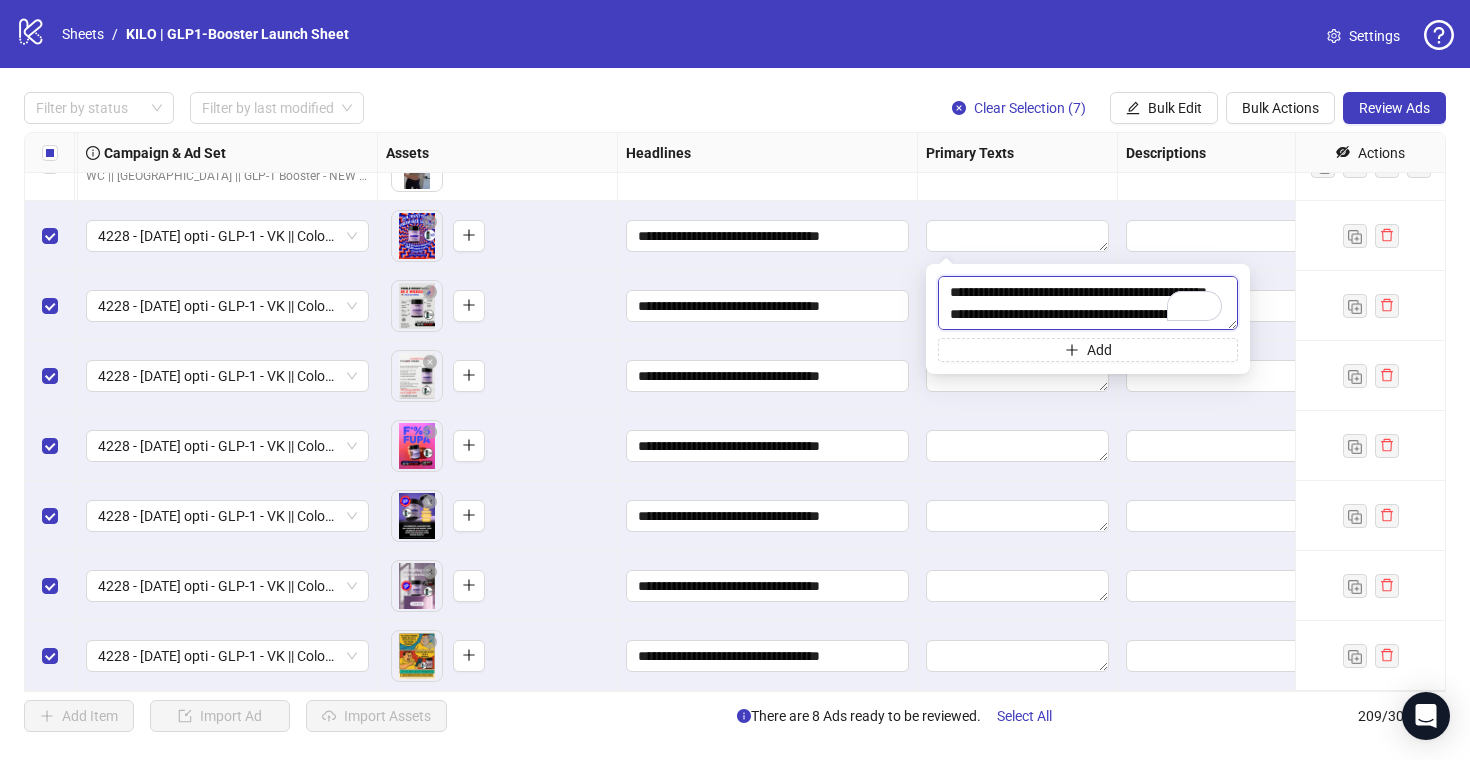 scroll, scrollTop: 389, scrollLeft: 0, axis: vertical 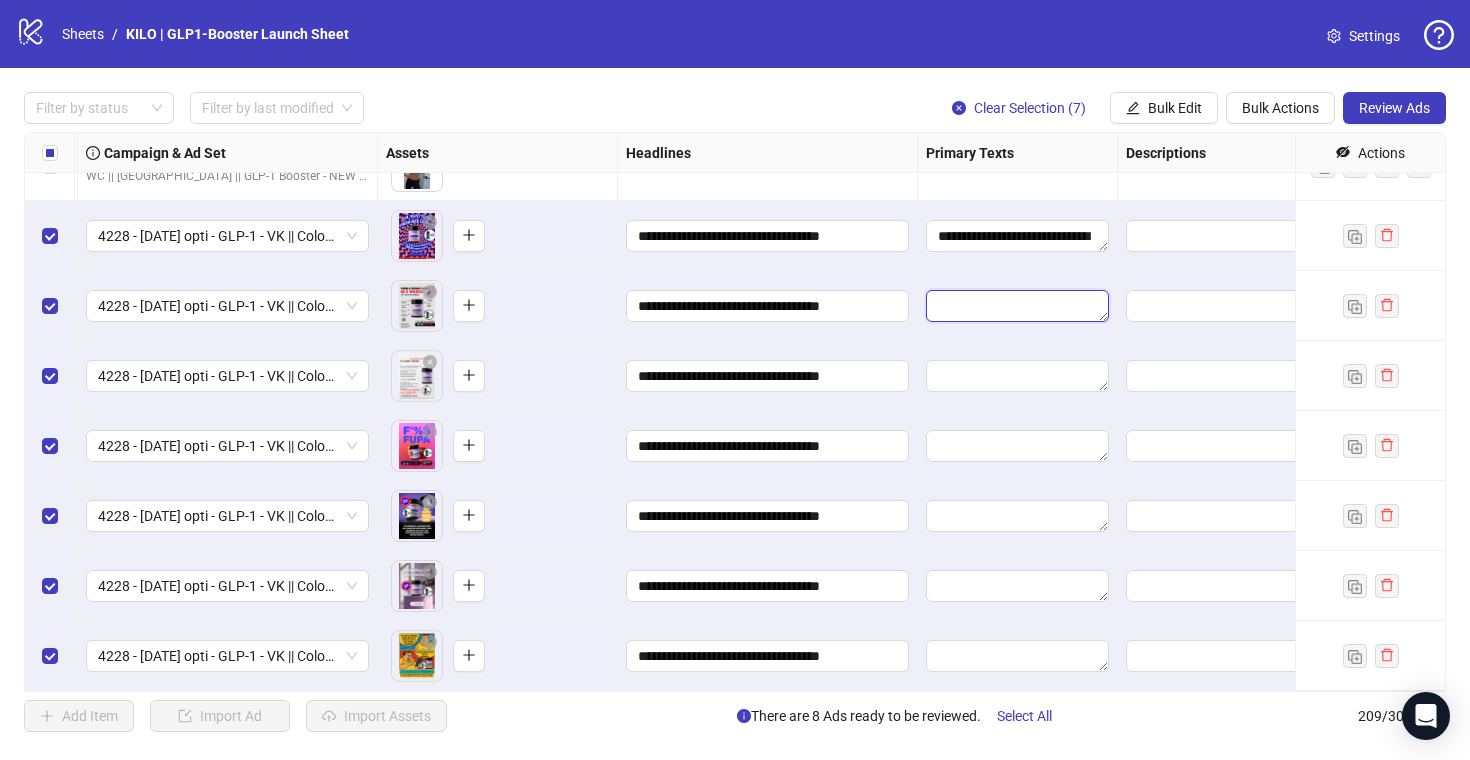 click at bounding box center [1017, 306] 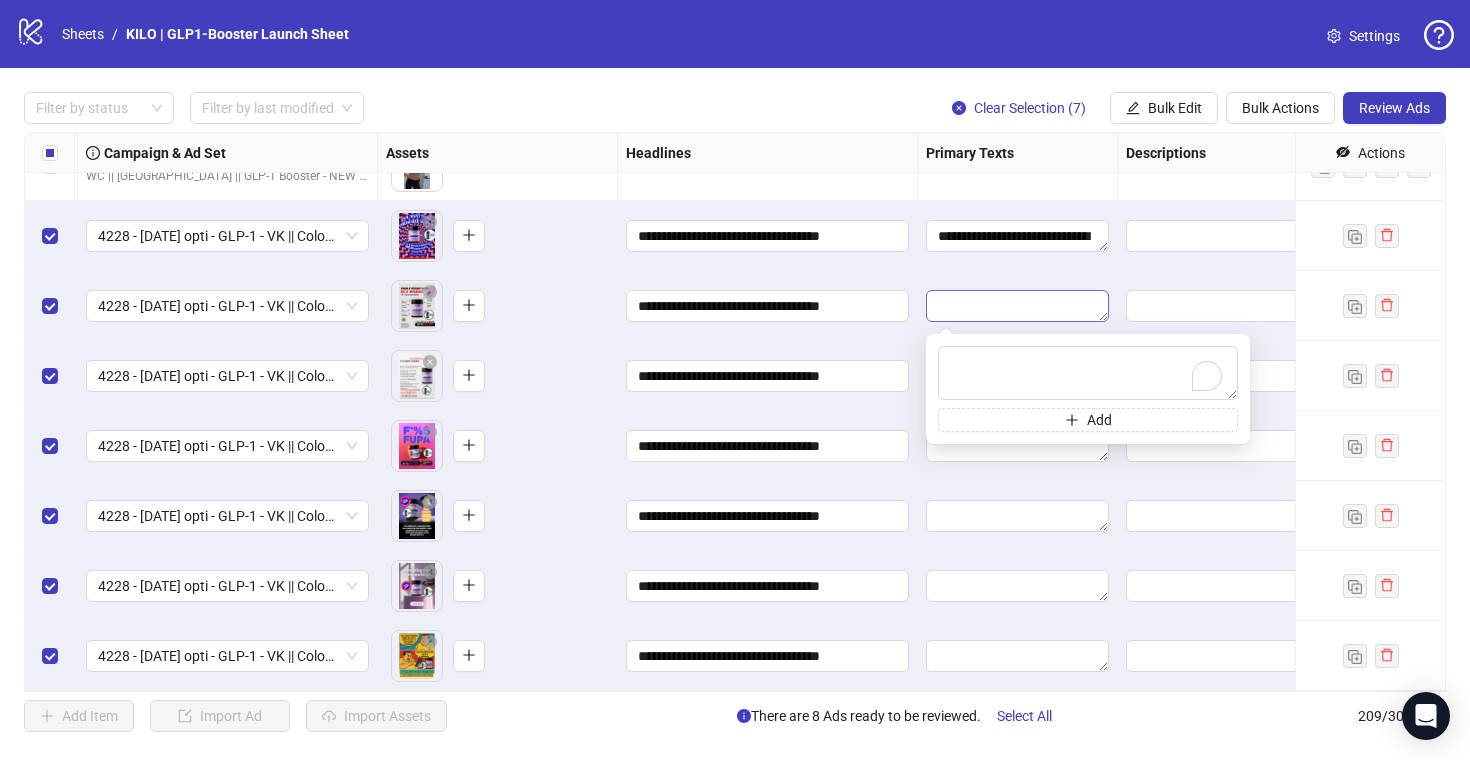 type on "**********" 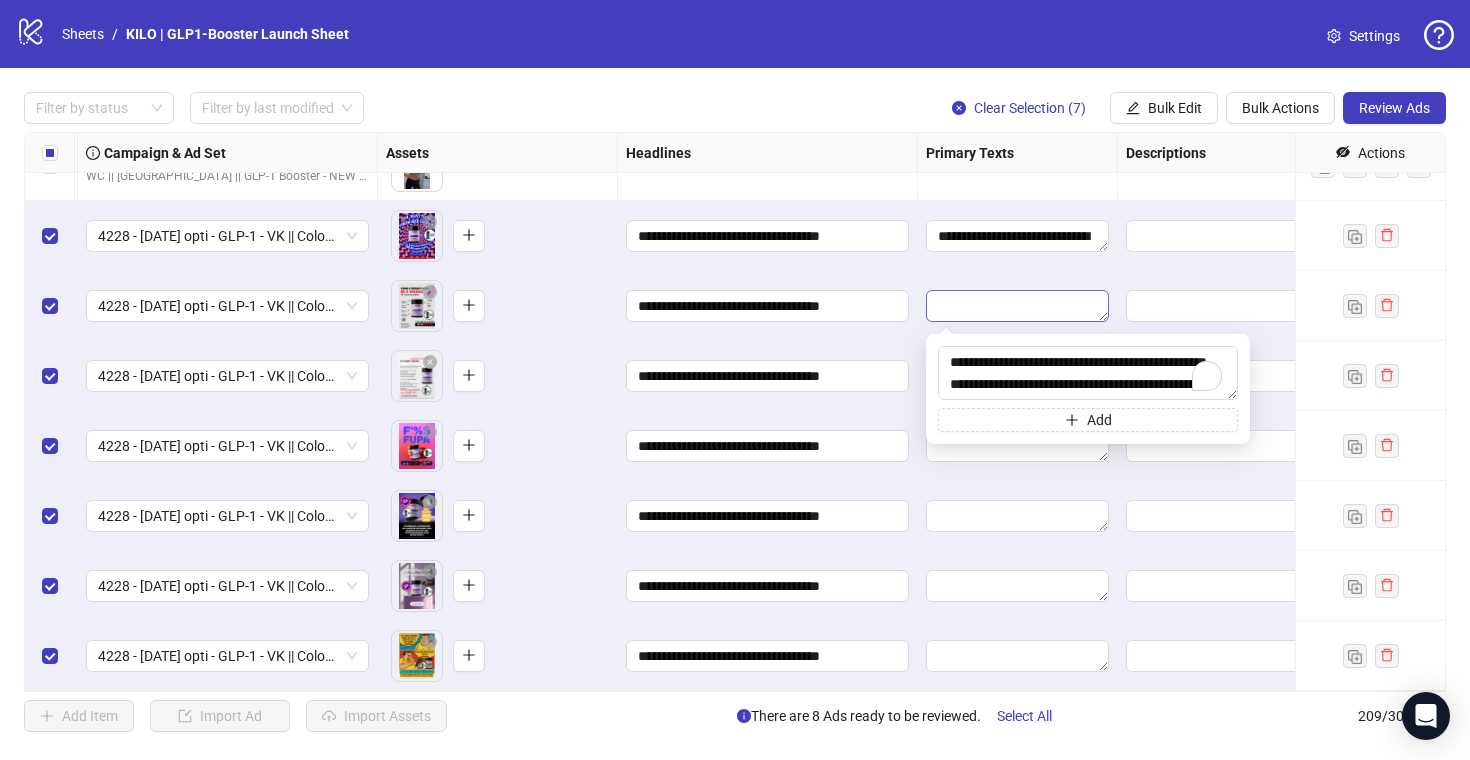 scroll, scrollTop: 389, scrollLeft: 0, axis: vertical 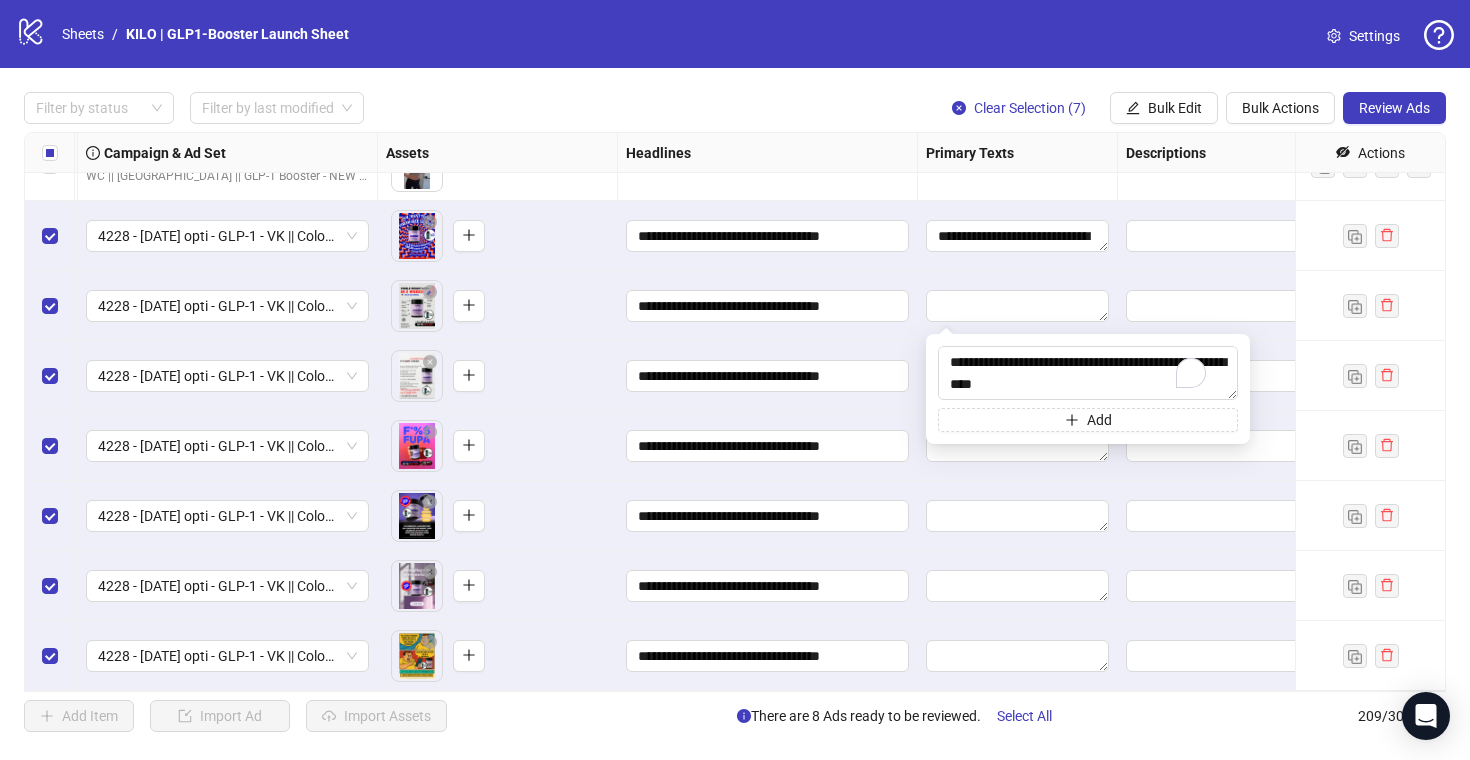 click on "**********" at bounding box center [768, 306] 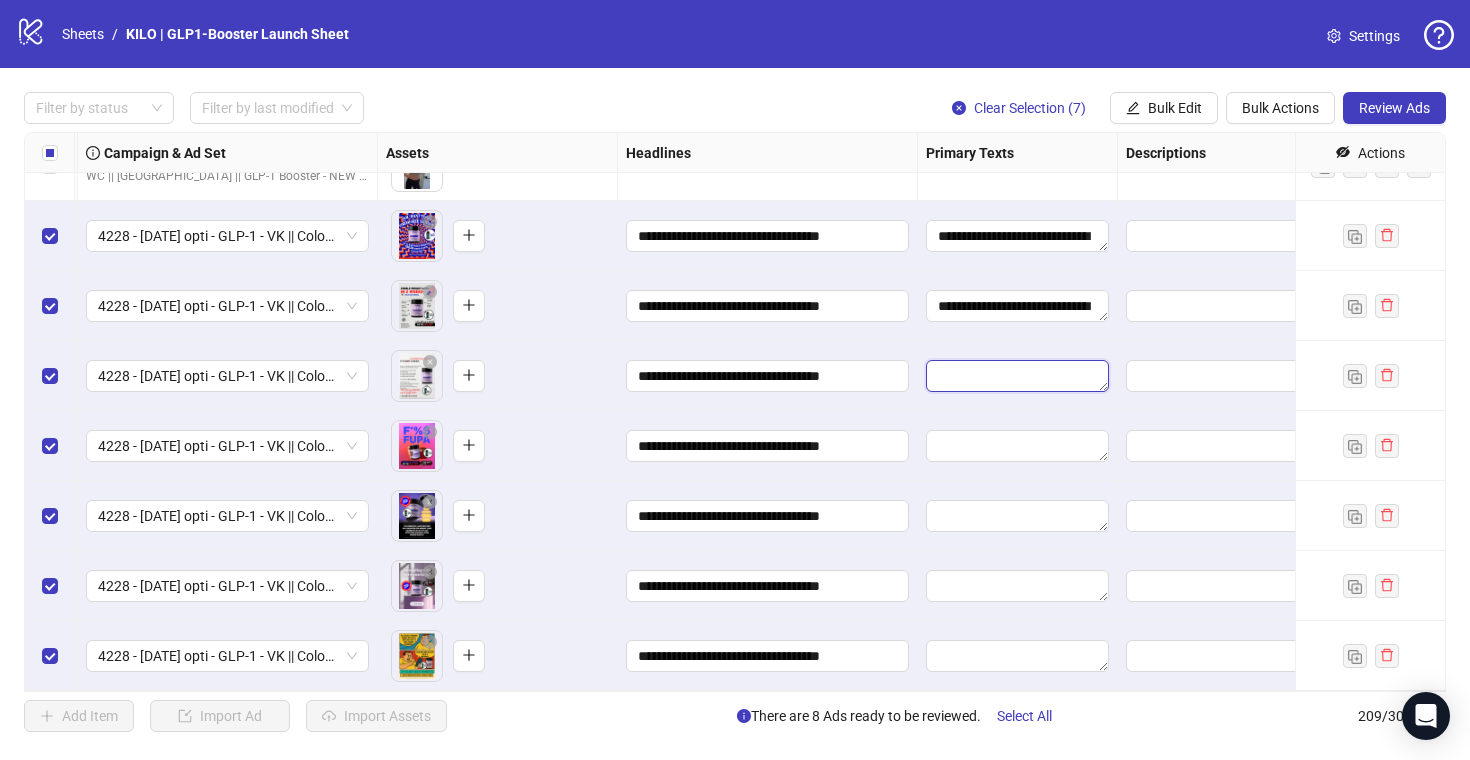 click at bounding box center (1017, 376) 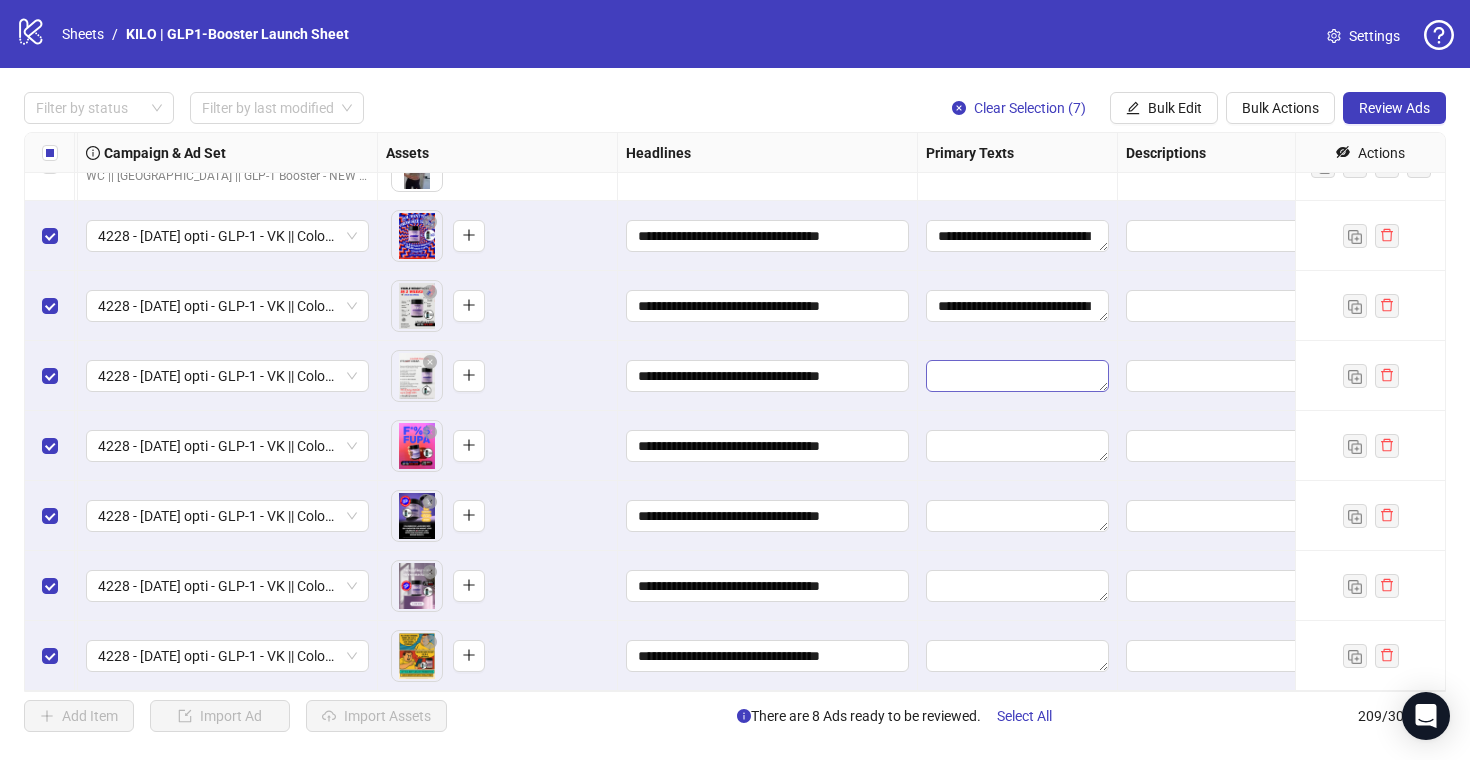 type on "**********" 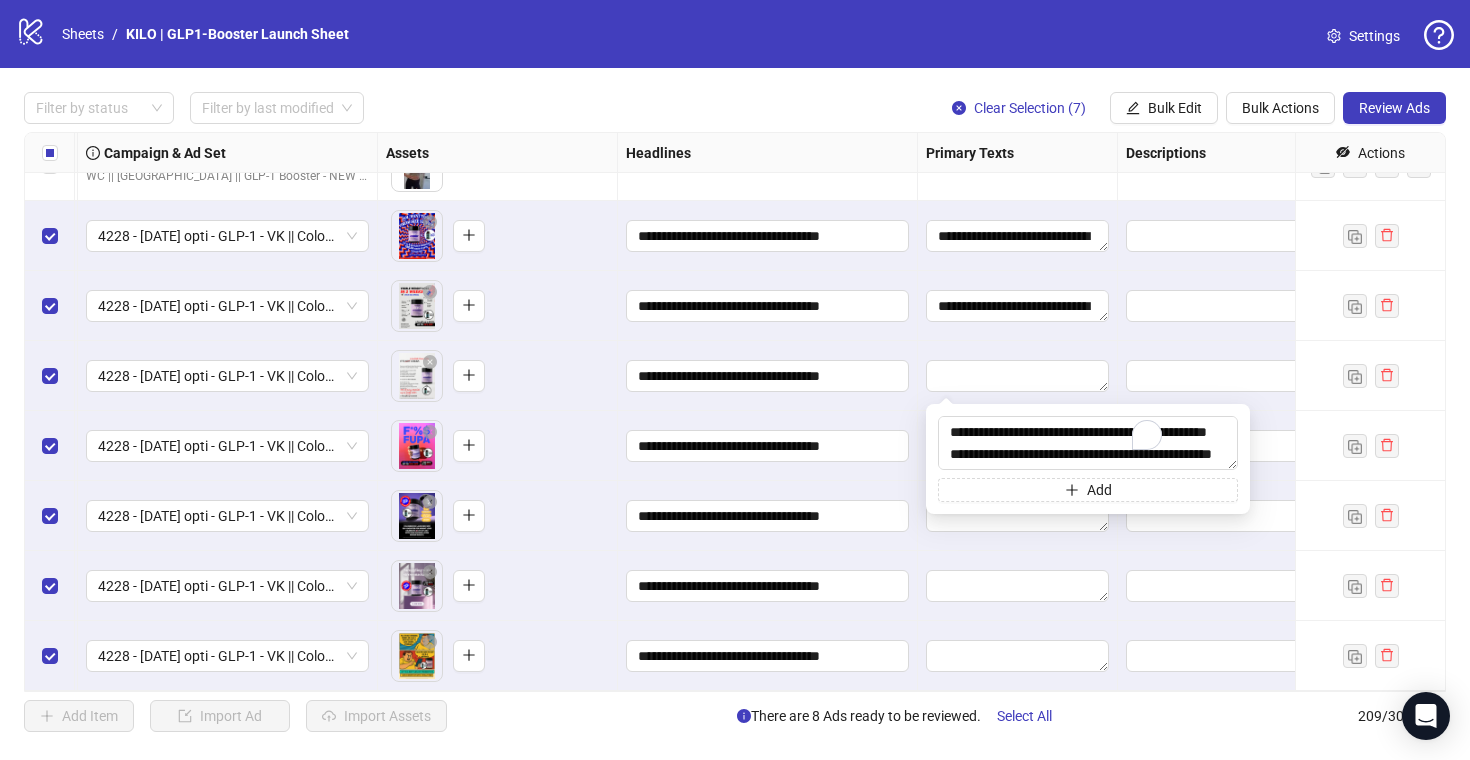 scroll, scrollTop: 389, scrollLeft: 0, axis: vertical 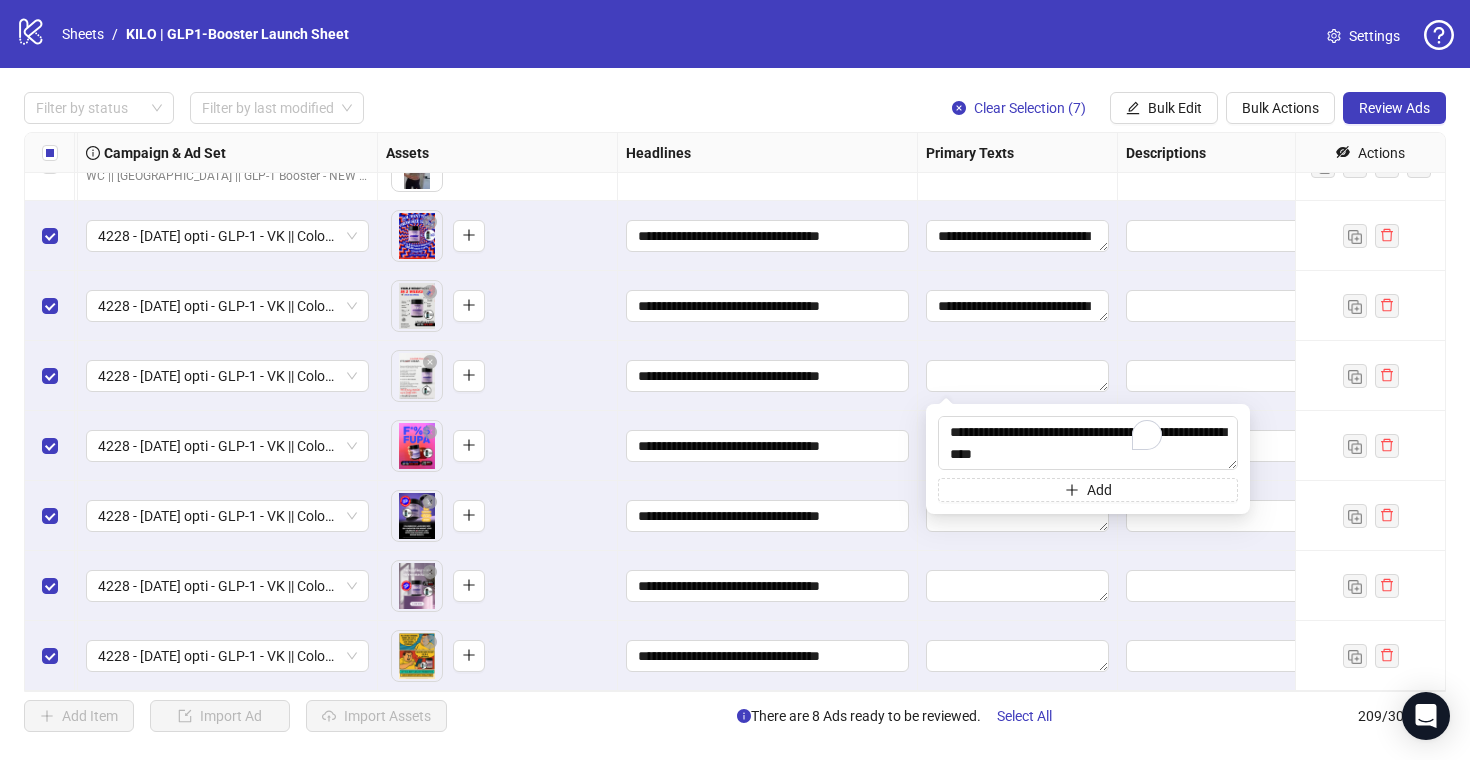 click at bounding box center (1018, 376) 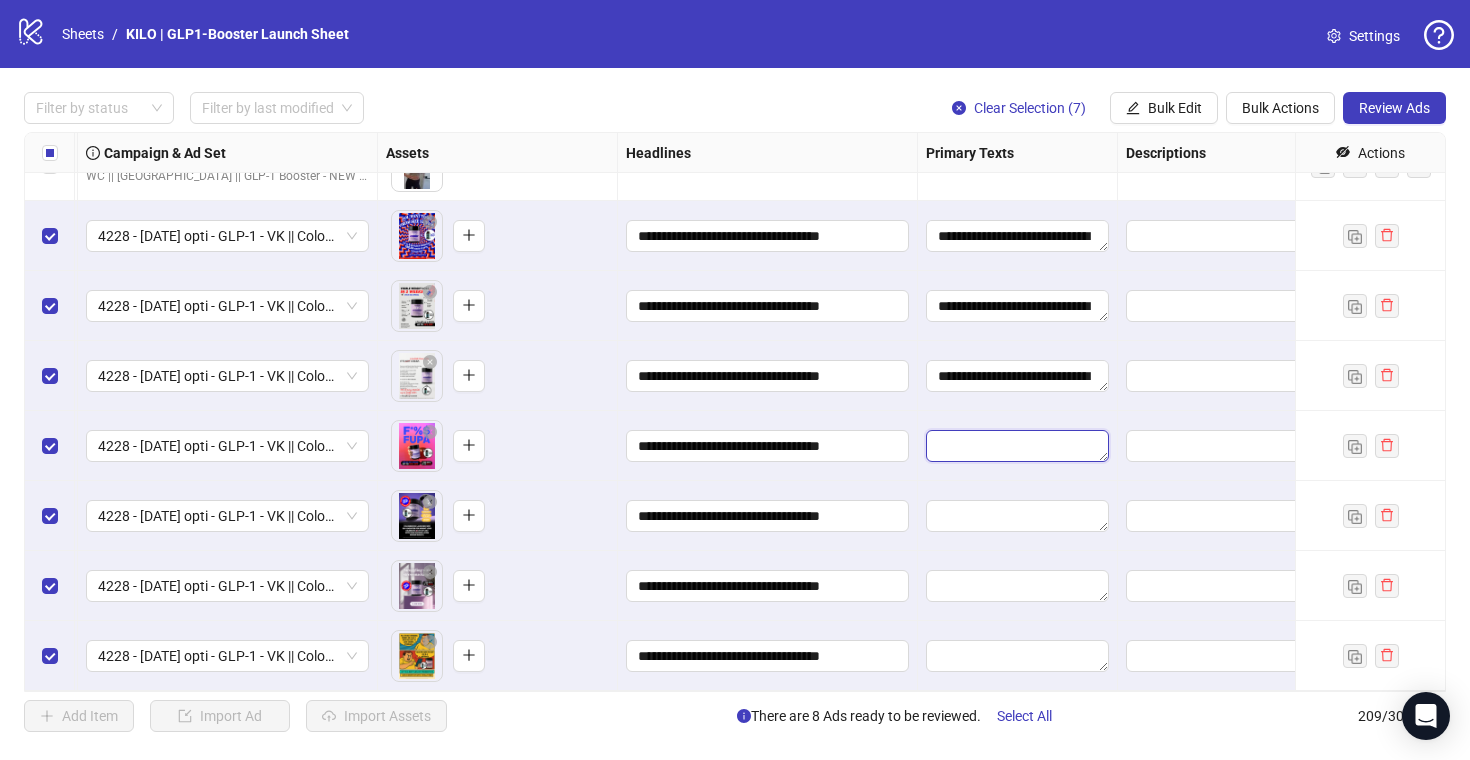 click at bounding box center (1017, 446) 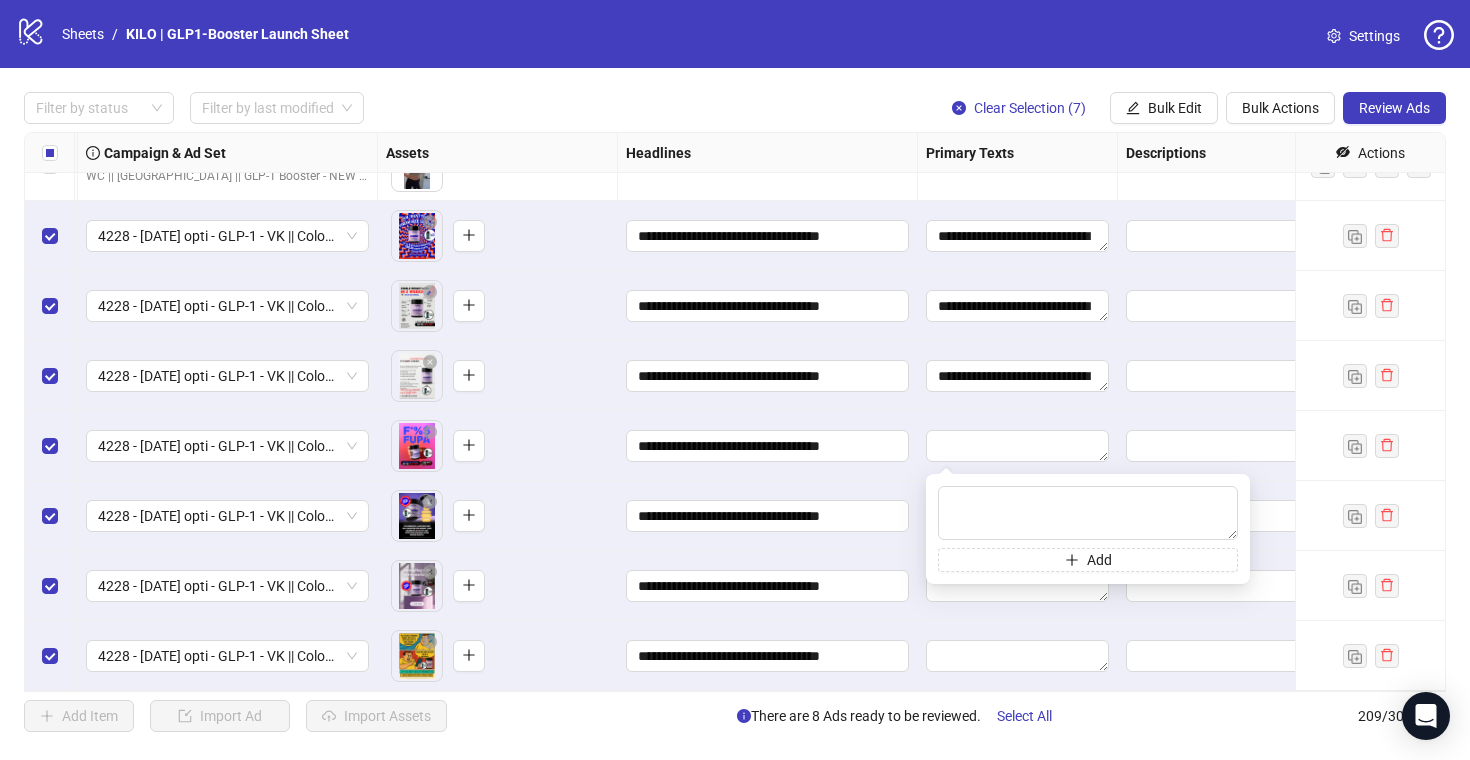 type on "**********" 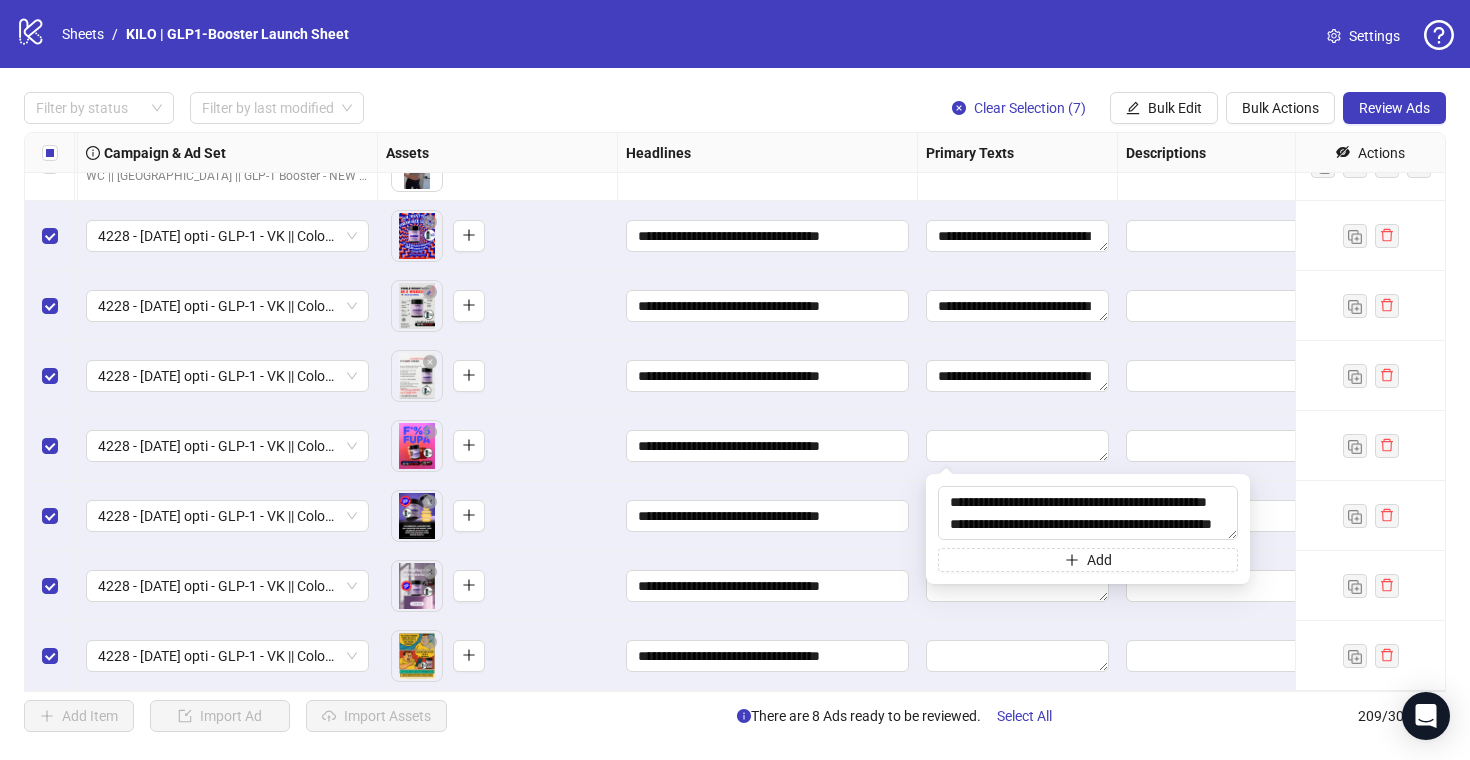 scroll, scrollTop: 389, scrollLeft: 0, axis: vertical 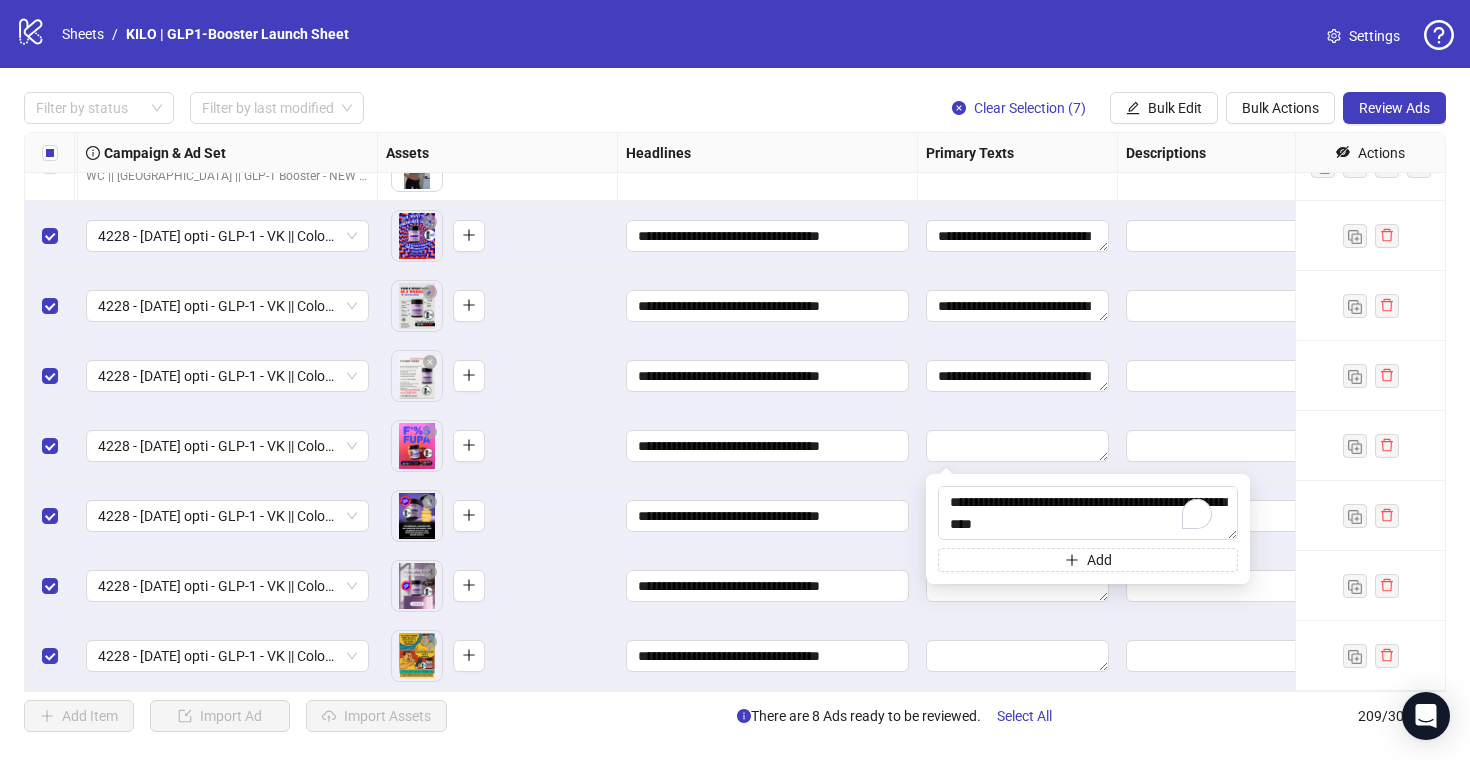 click on "**********" at bounding box center [768, 446] 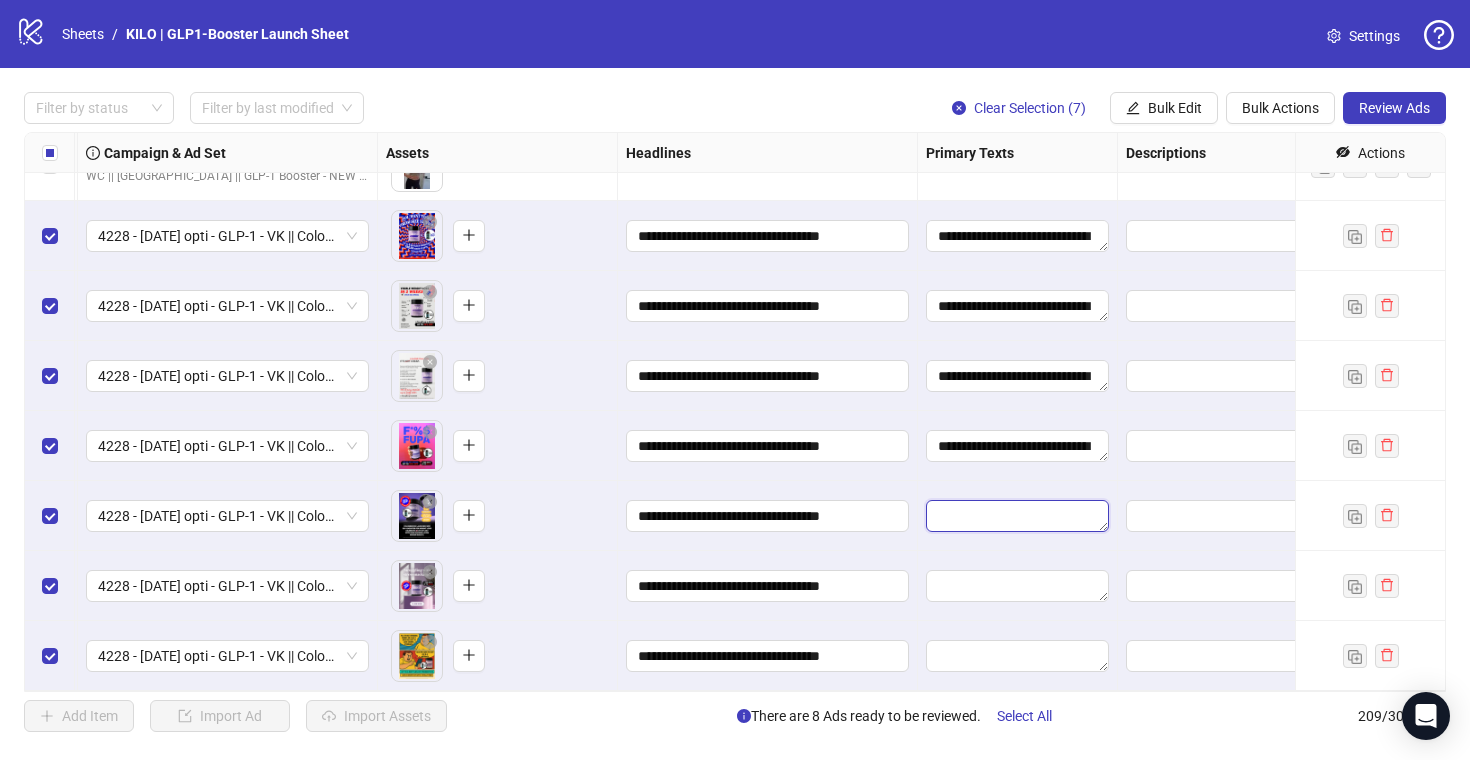 click at bounding box center [1017, 516] 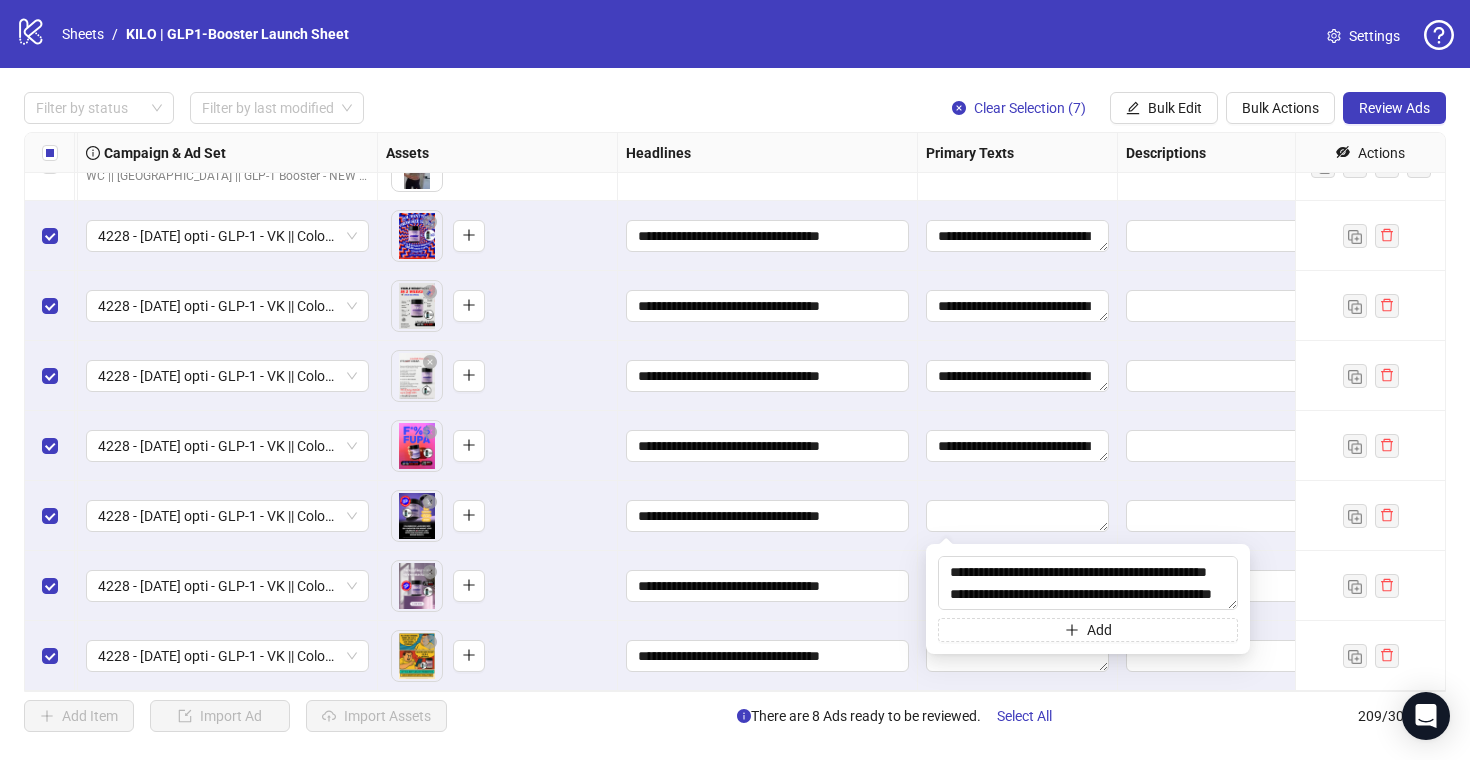 scroll, scrollTop: 396, scrollLeft: 0, axis: vertical 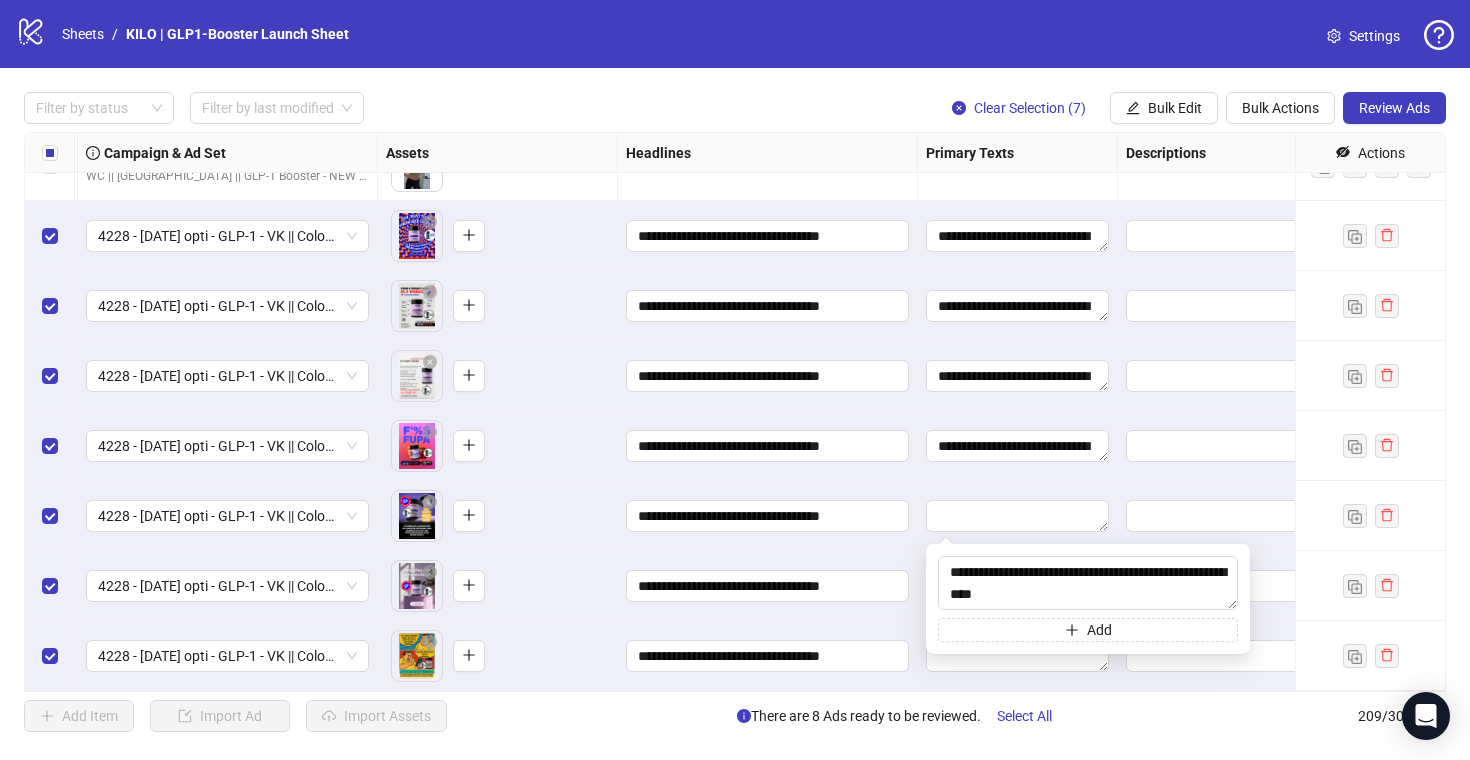 click on "**********" at bounding box center (768, 516) 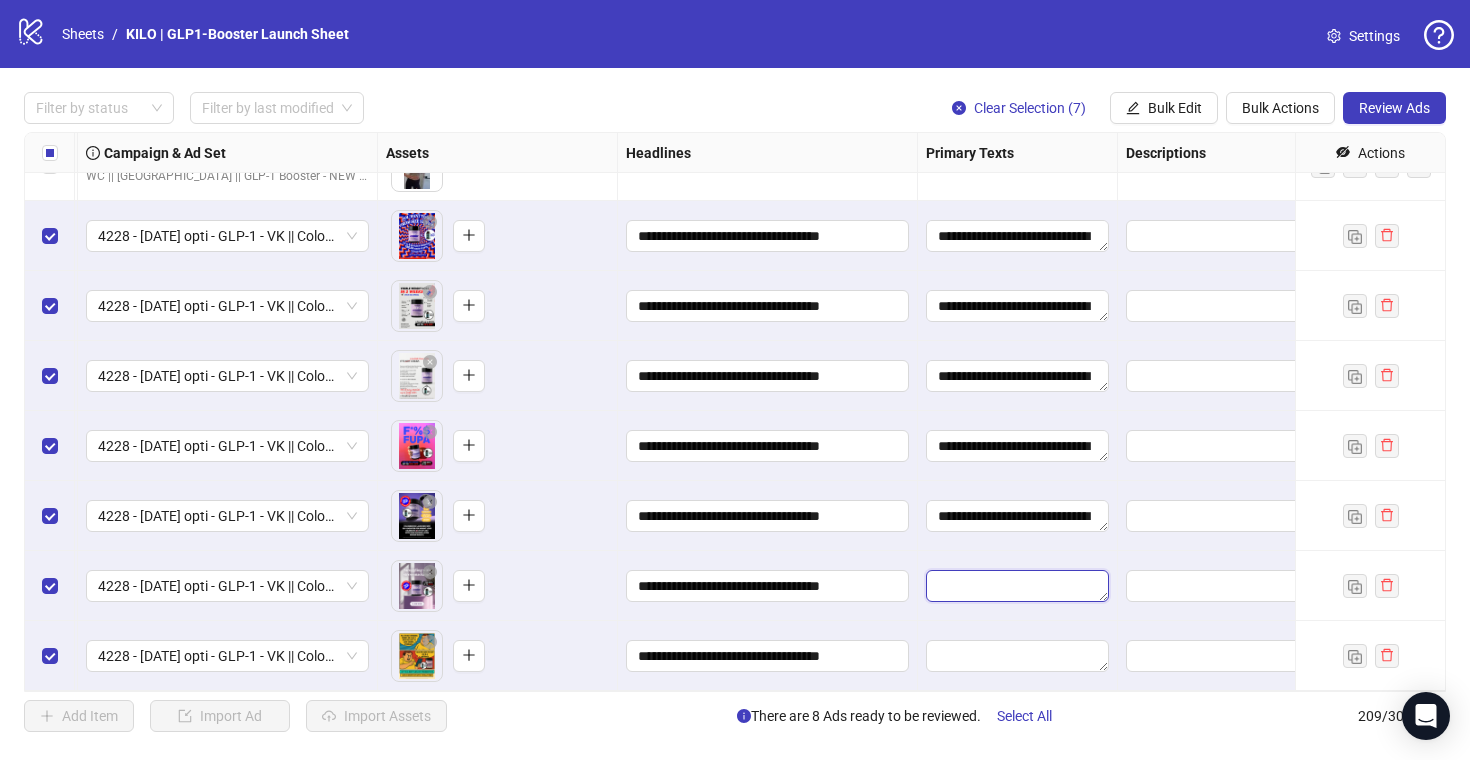 click at bounding box center [1017, 586] 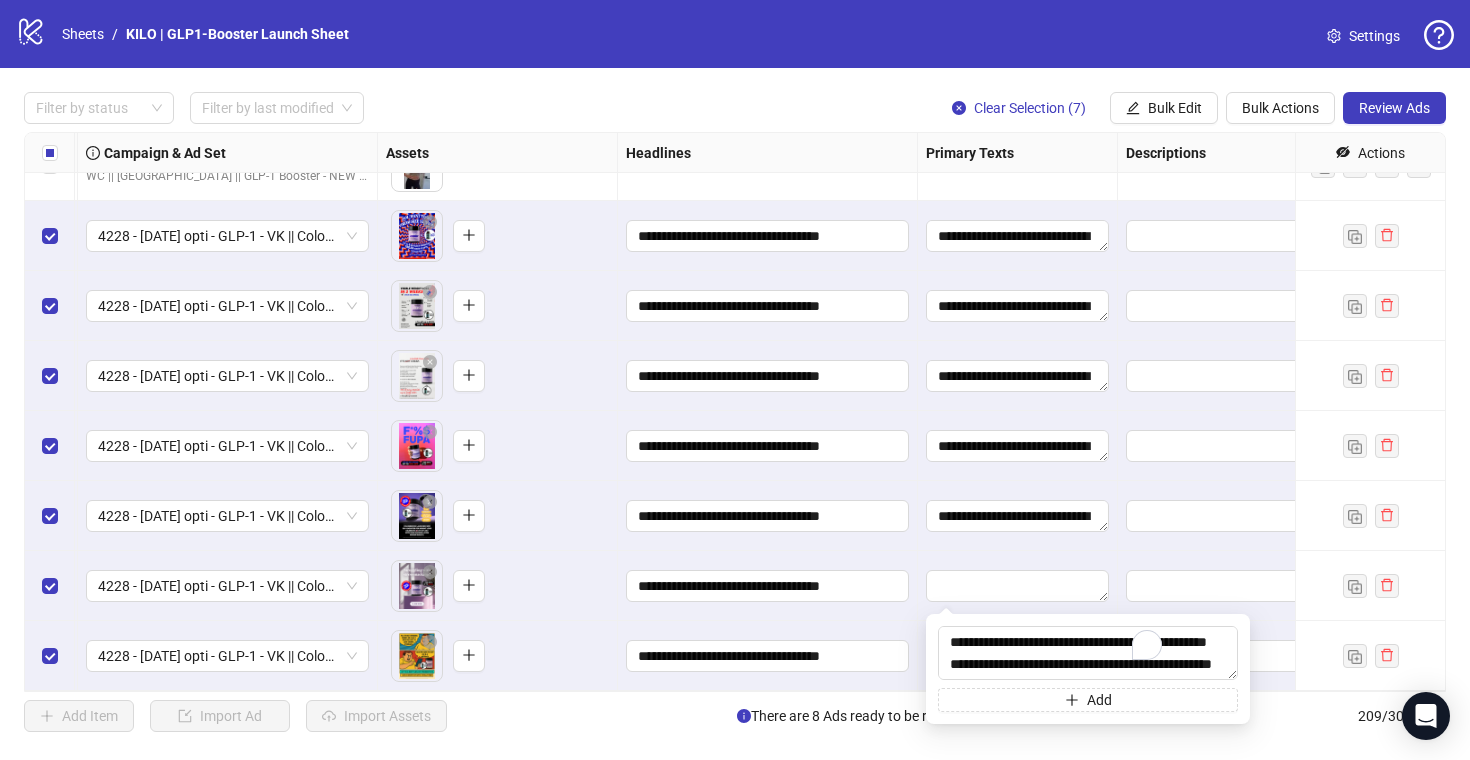 scroll, scrollTop: 389, scrollLeft: 0, axis: vertical 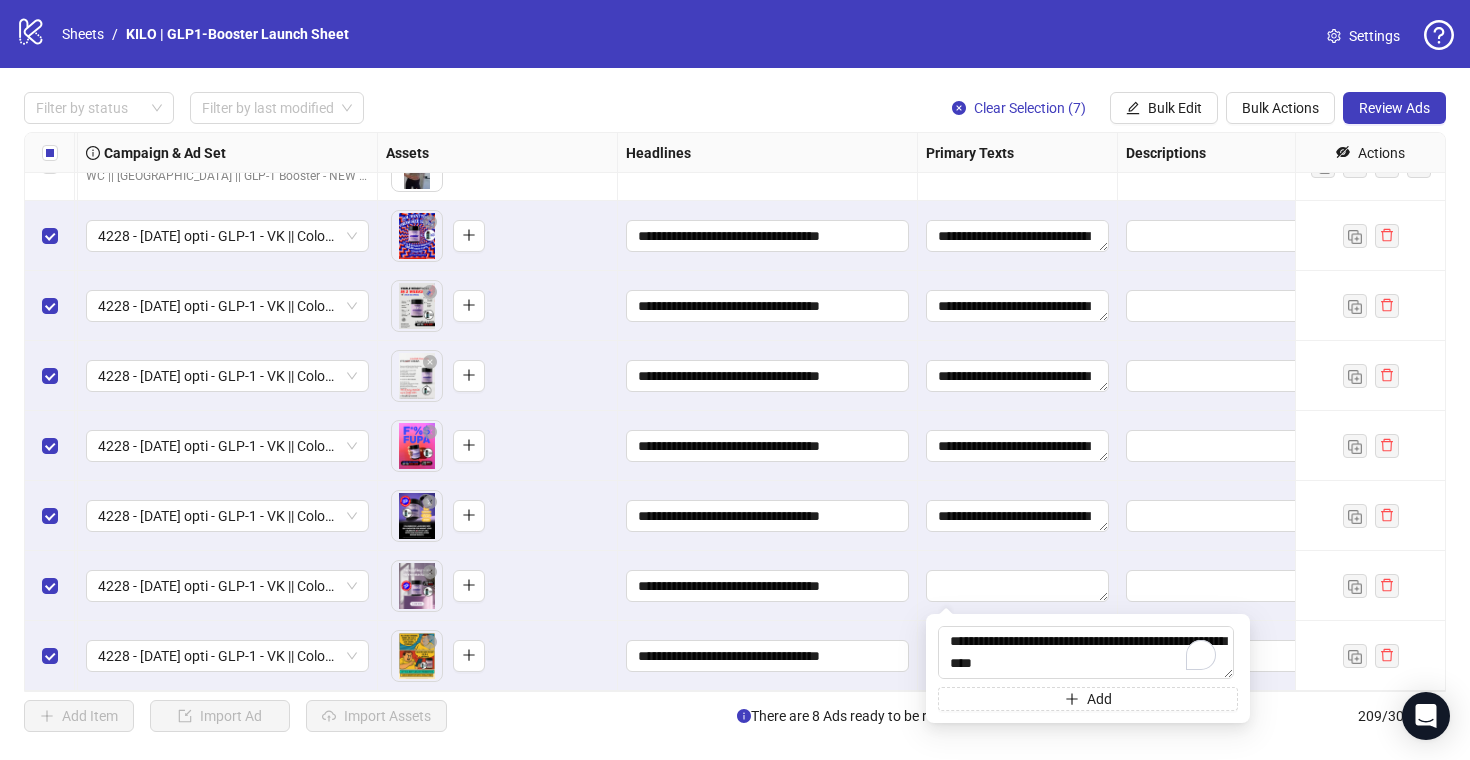 click on "**********" at bounding box center (768, 586) 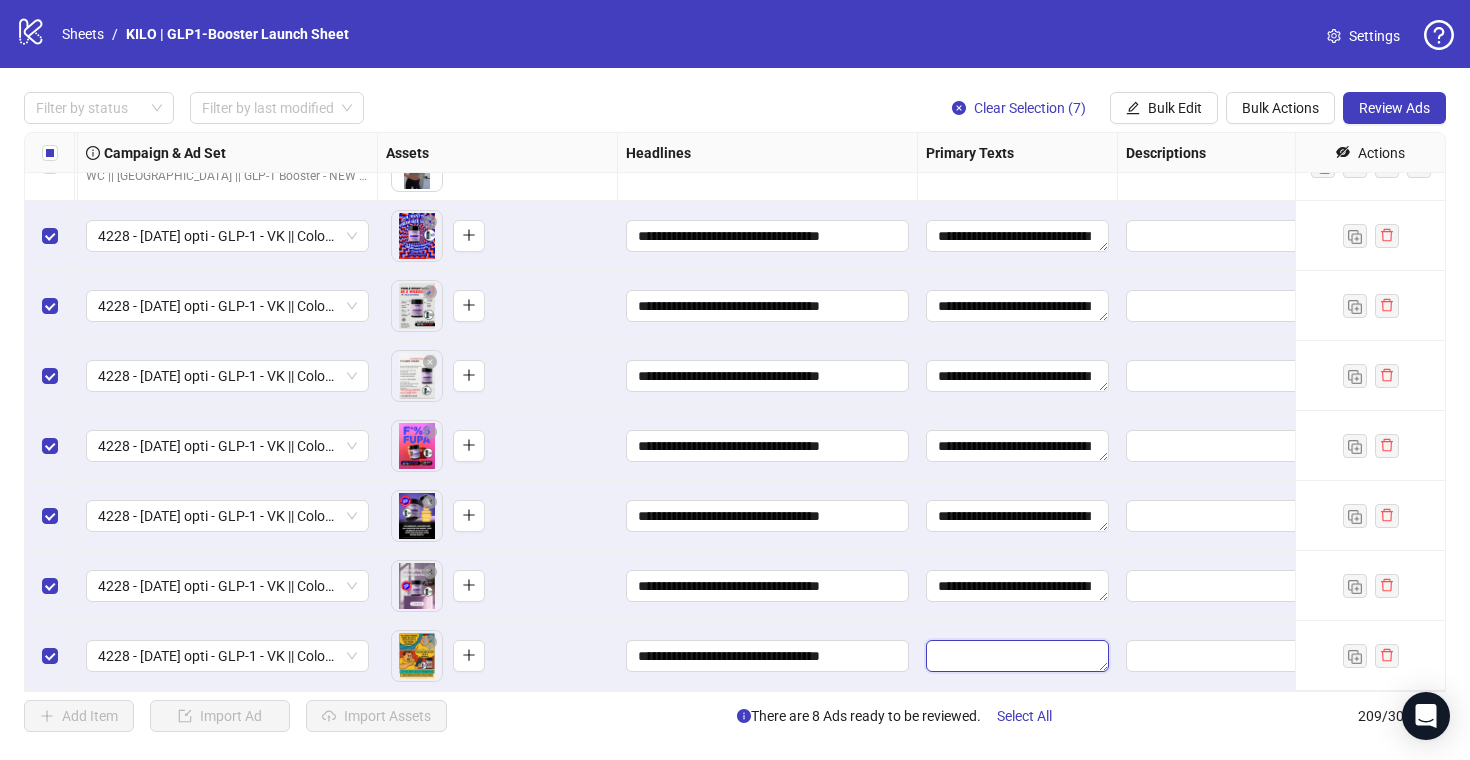 click at bounding box center [1017, 656] 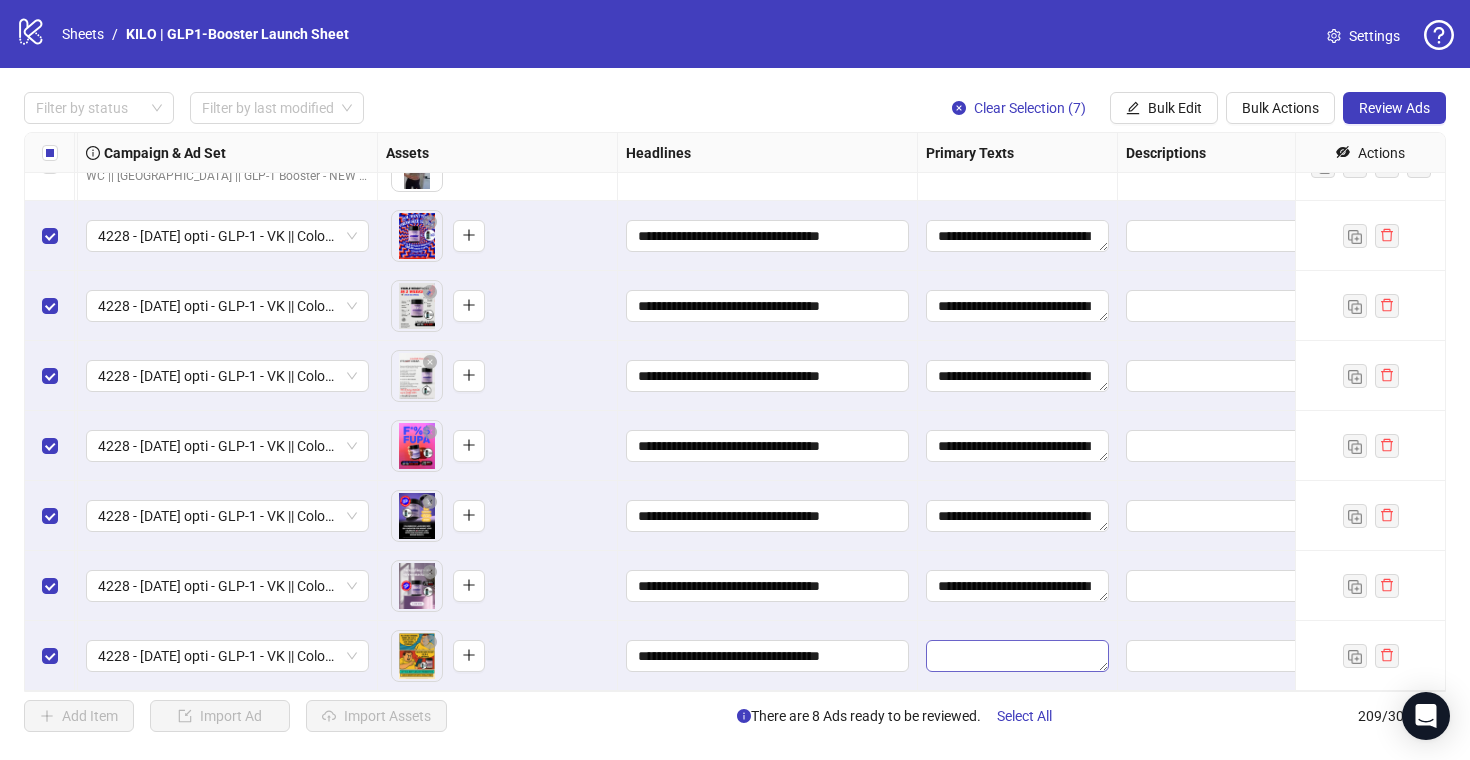 type on "**********" 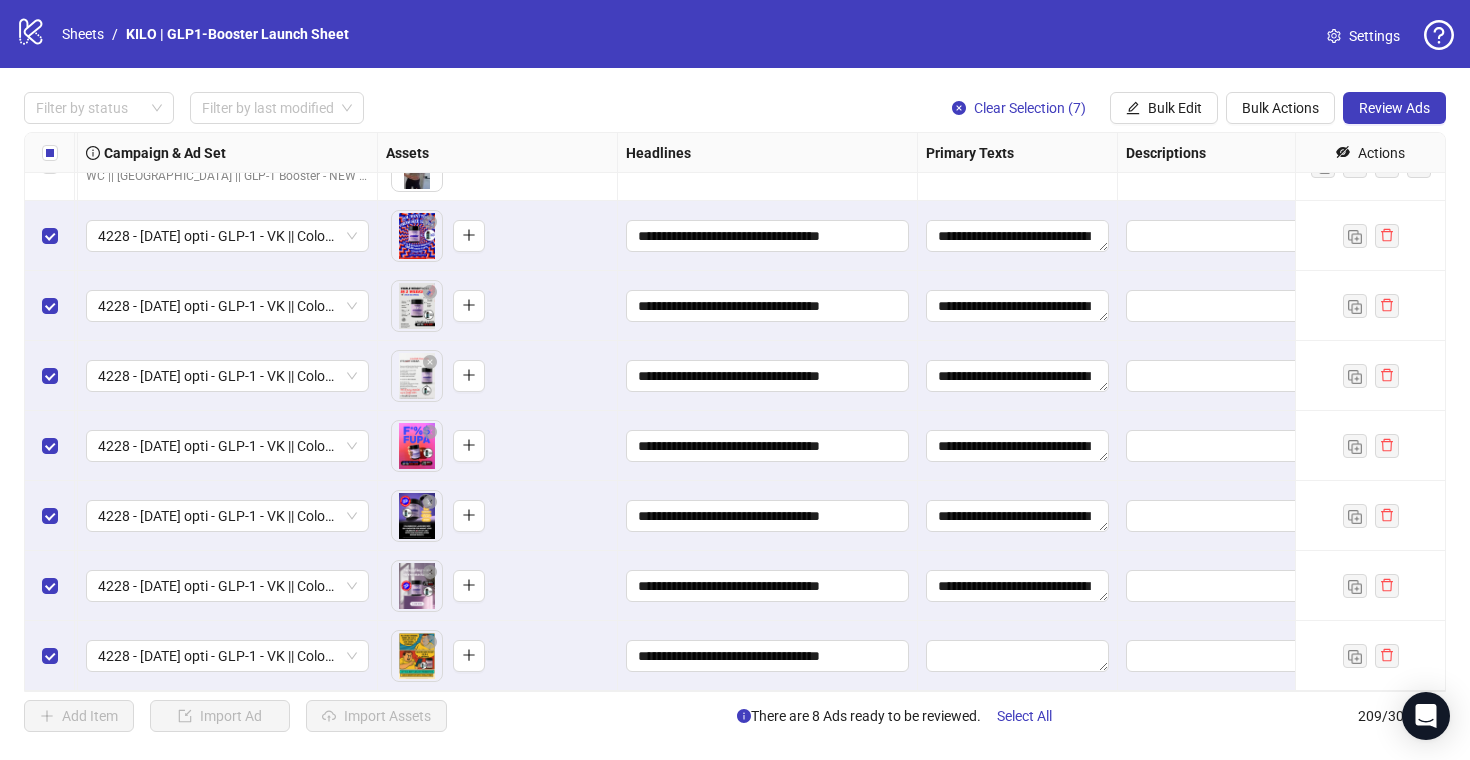 scroll, scrollTop: 389, scrollLeft: 0, axis: vertical 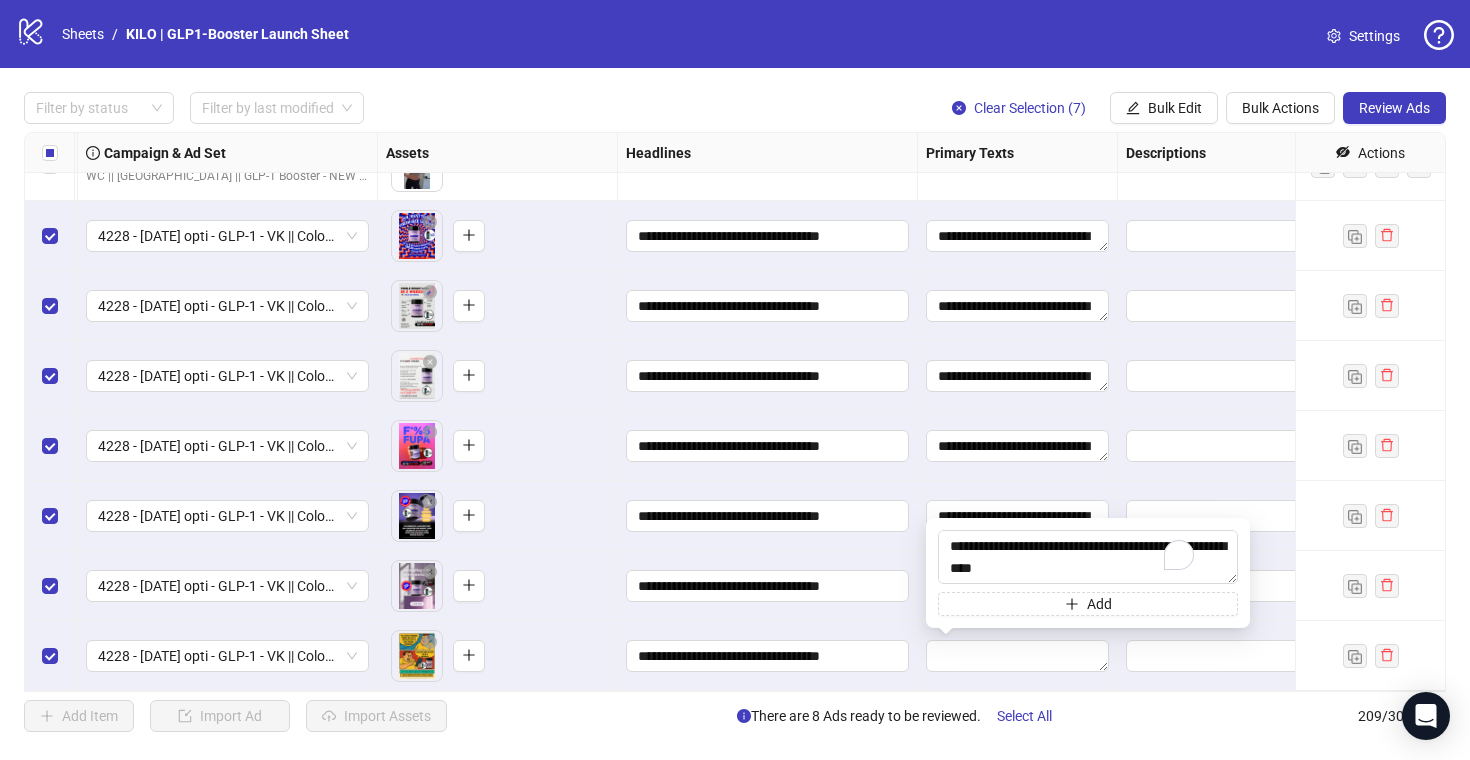 click on "**********" at bounding box center (768, 586) 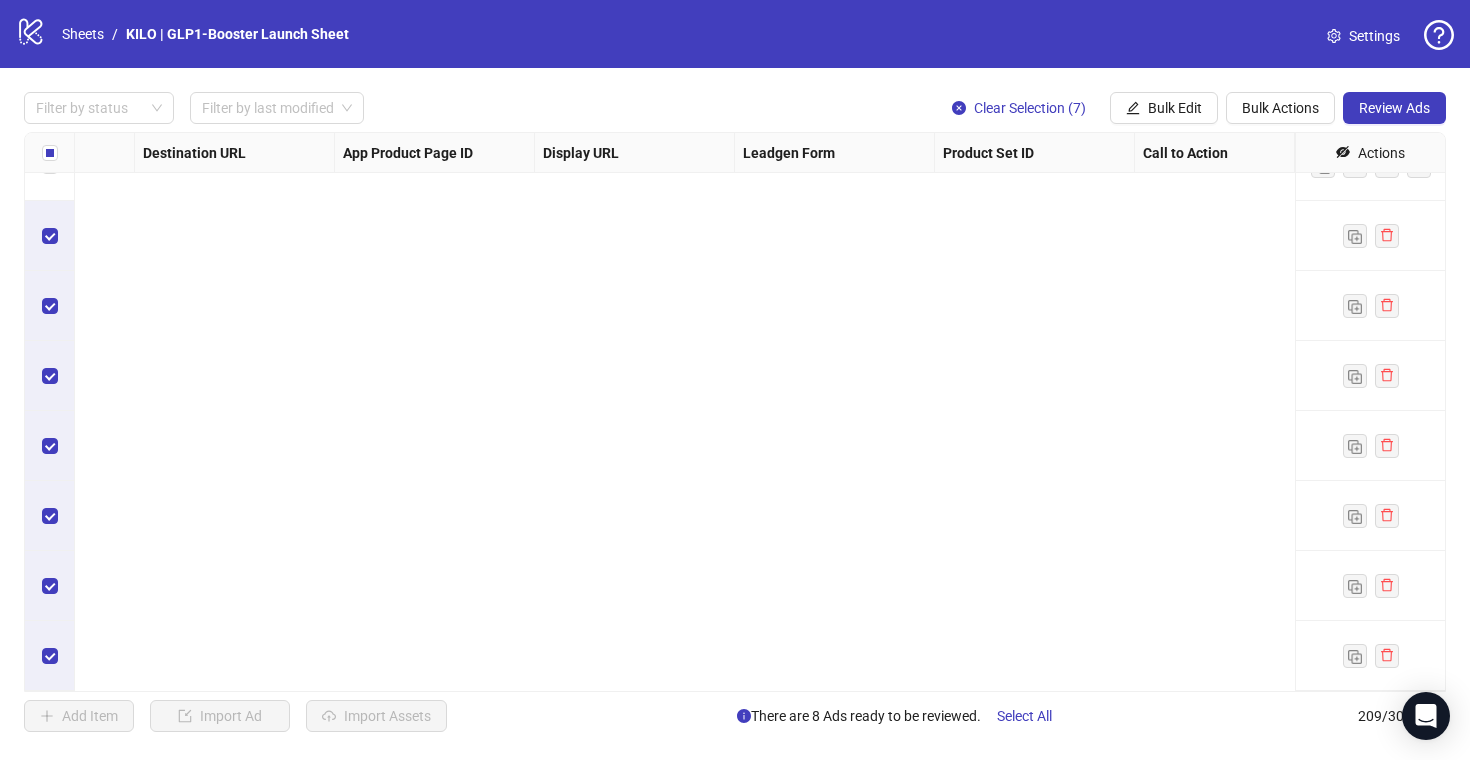 scroll, scrollTop: 14112, scrollLeft: 0, axis: vertical 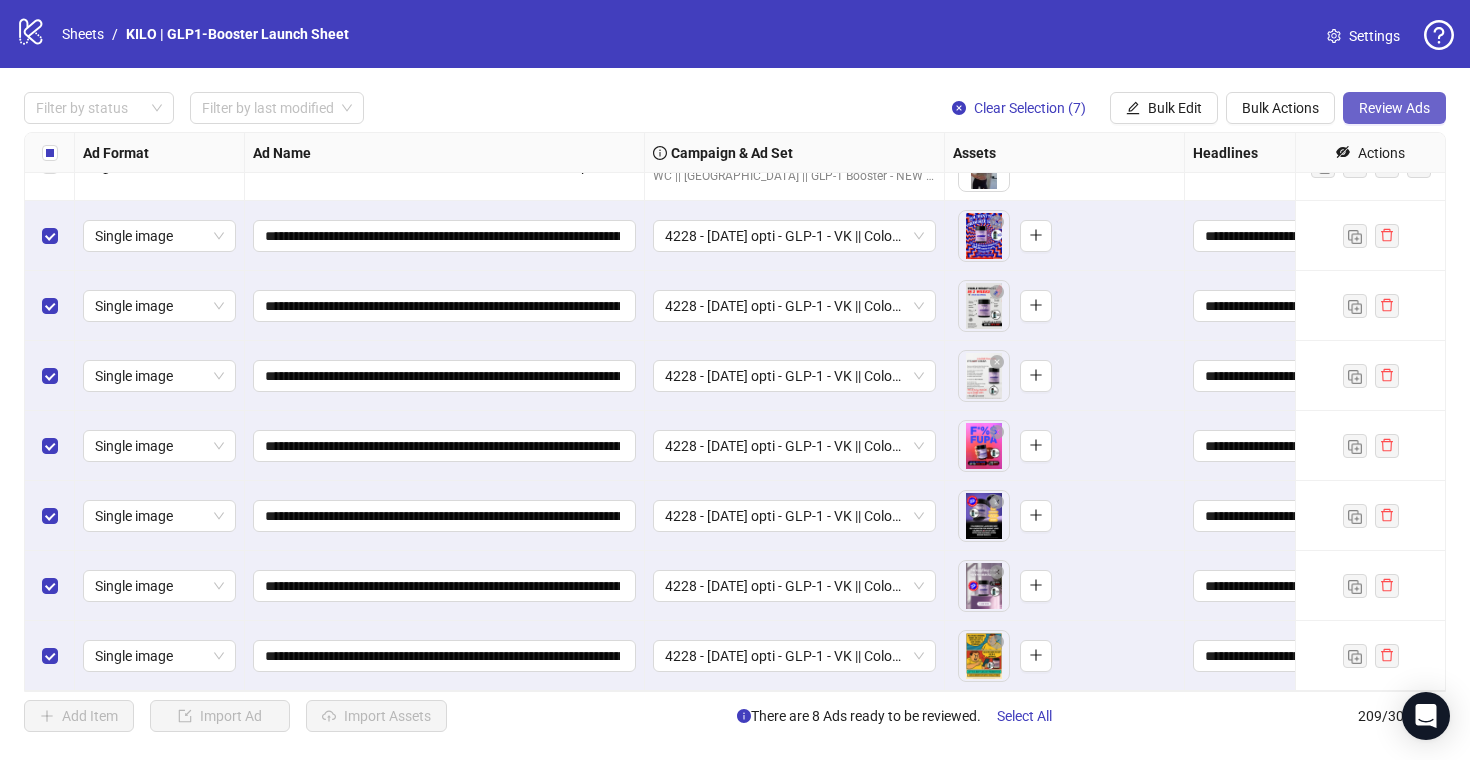 click on "Review Ads" at bounding box center [1394, 108] 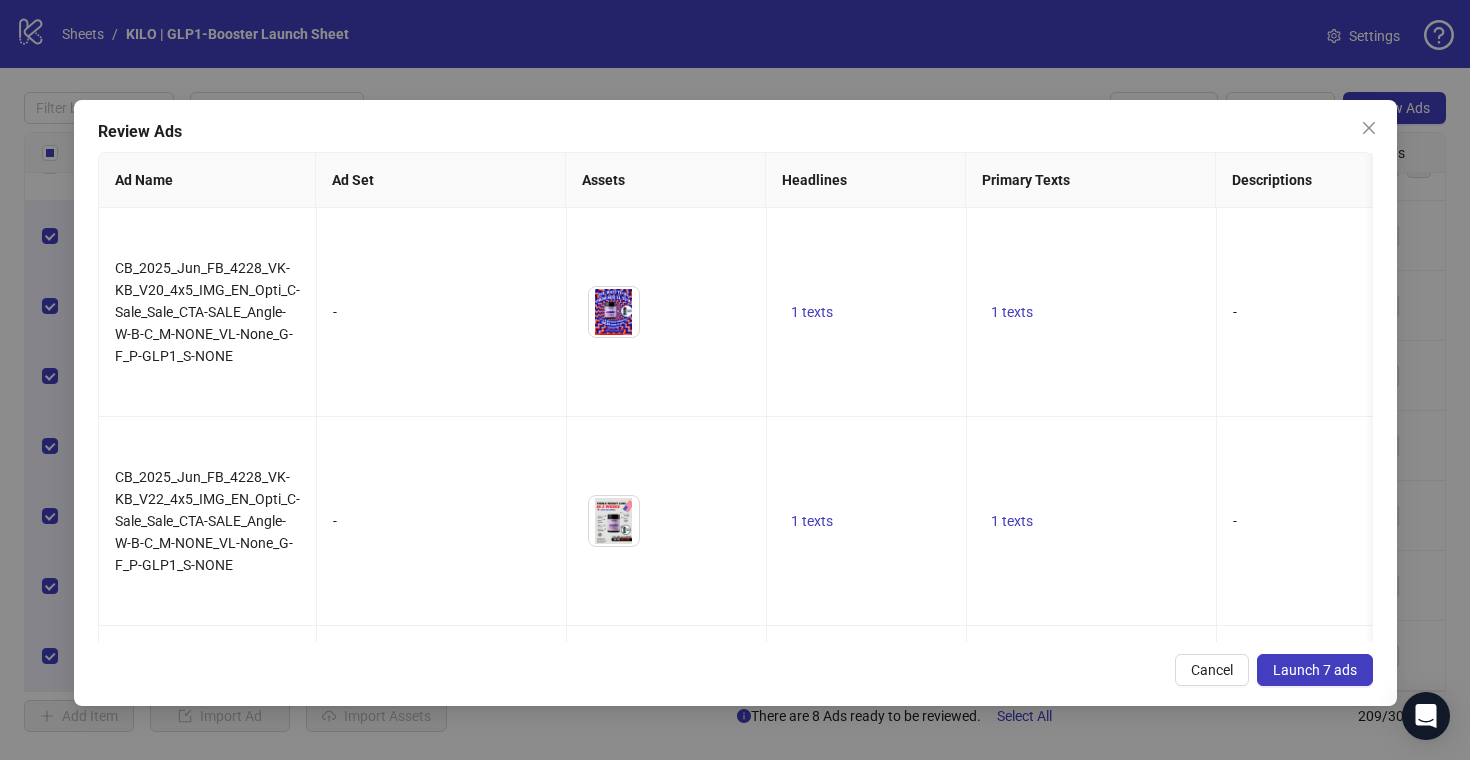 click on "Launch 7 ads" at bounding box center (1315, 670) 